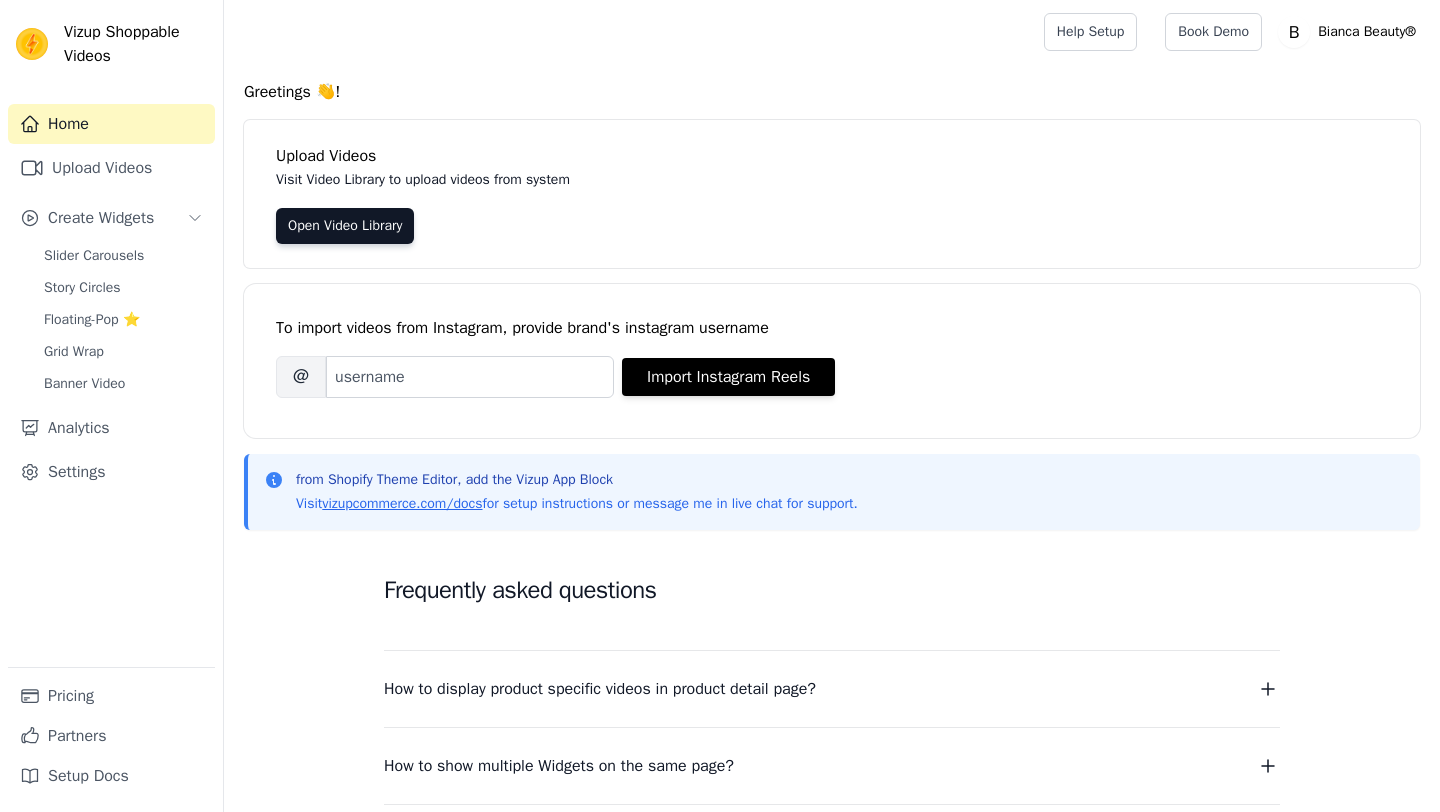 scroll, scrollTop: 0, scrollLeft: 0, axis: both 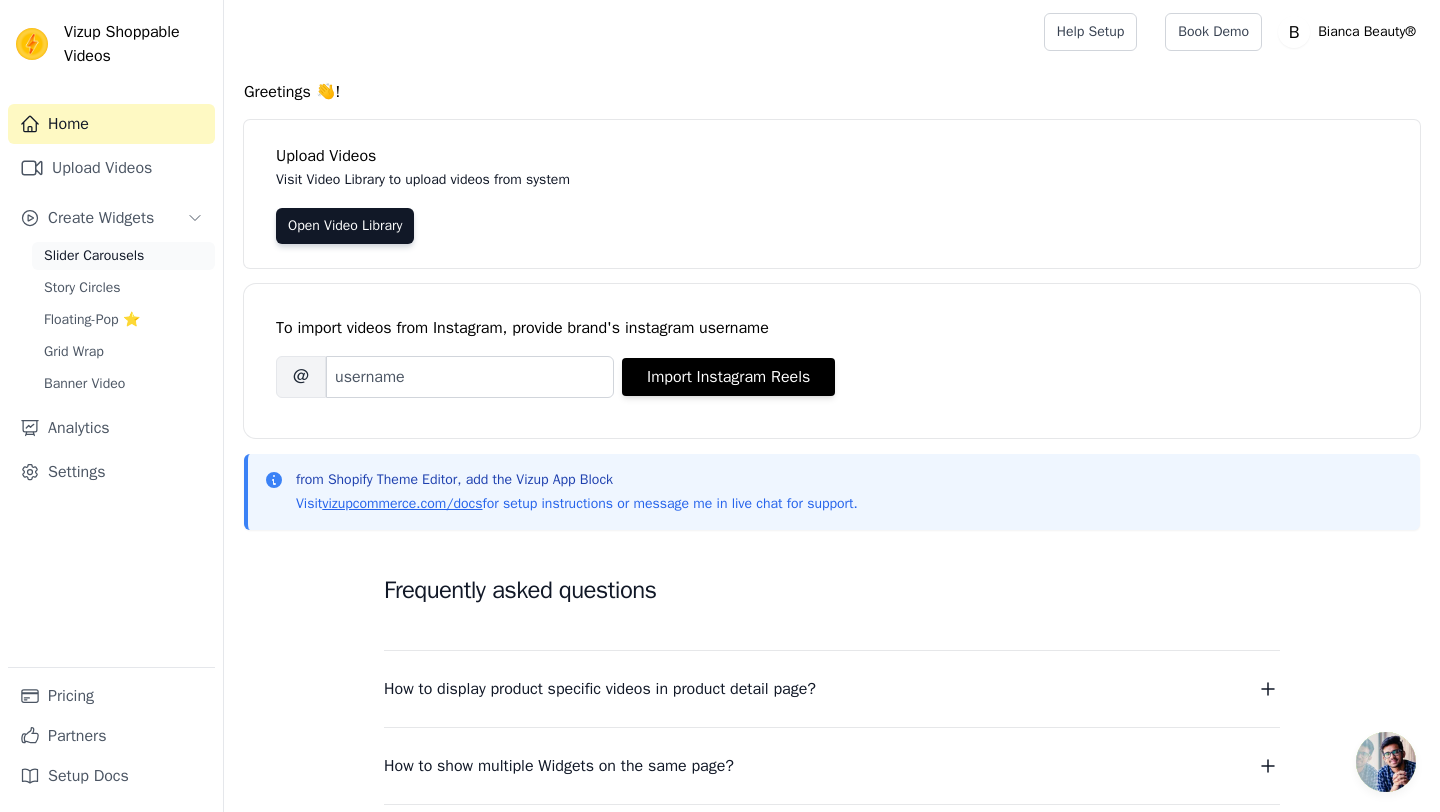 click on "Slider Carousels" at bounding box center [94, 256] 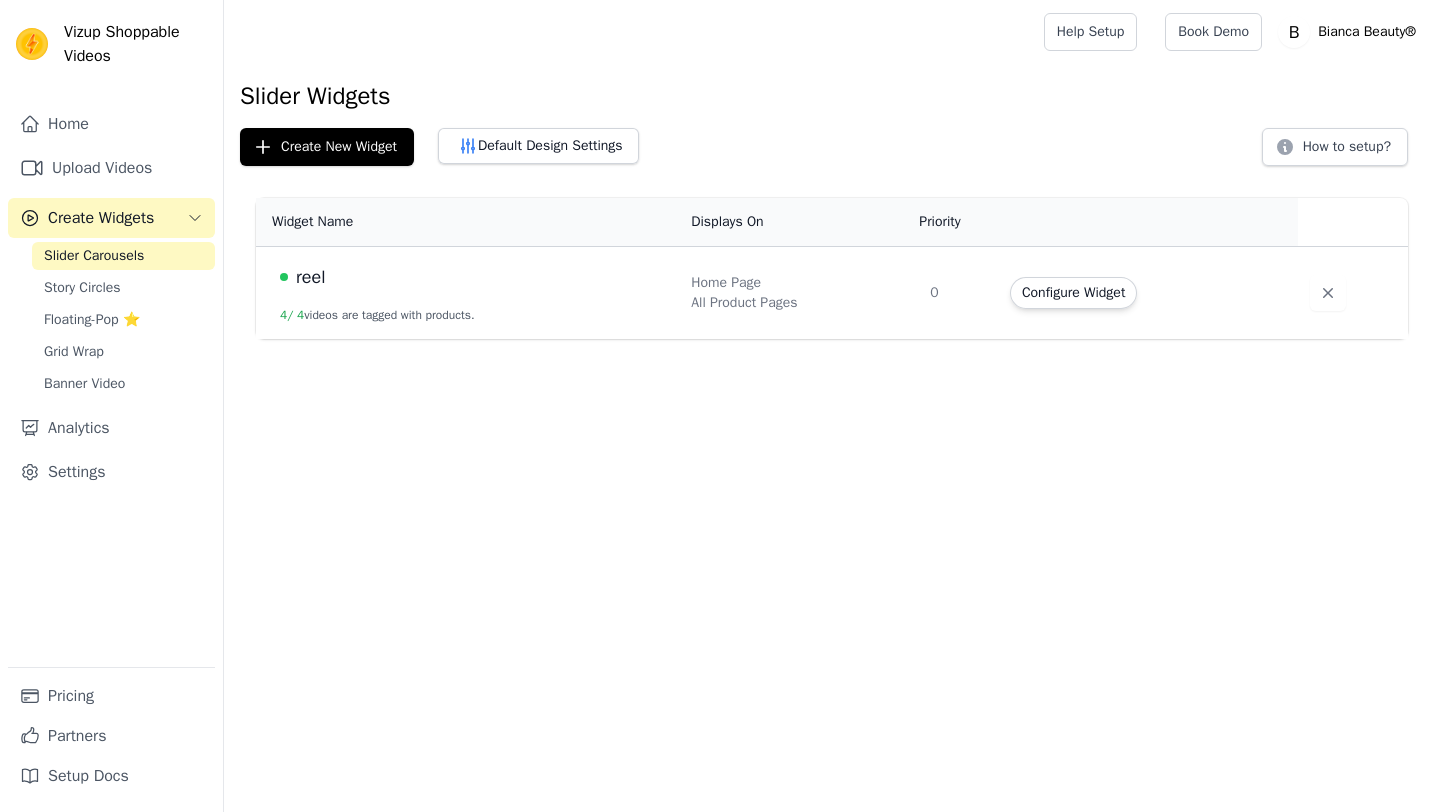 scroll, scrollTop: 0, scrollLeft: 0, axis: both 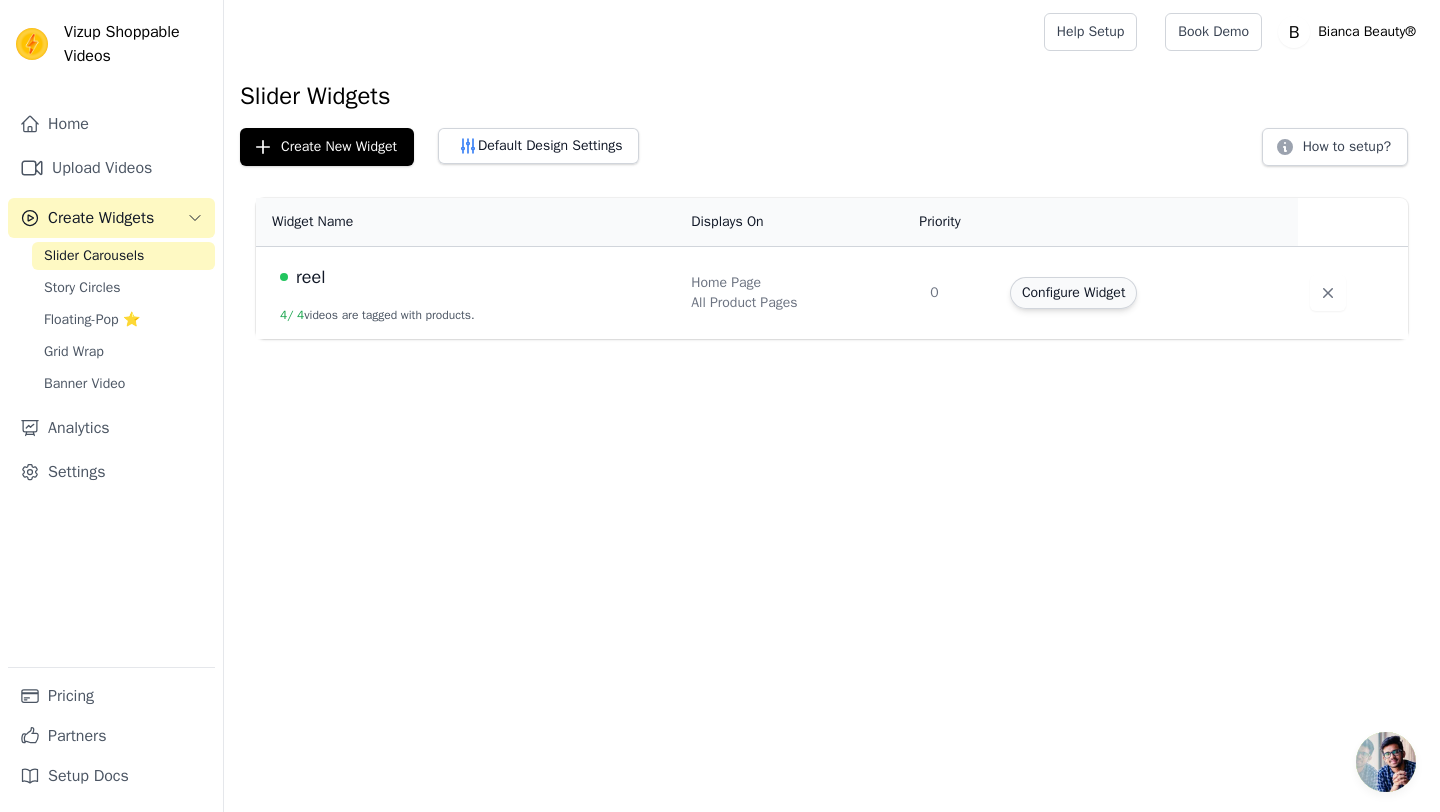 click on "Configure Widget" at bounding box center (1073, 293) 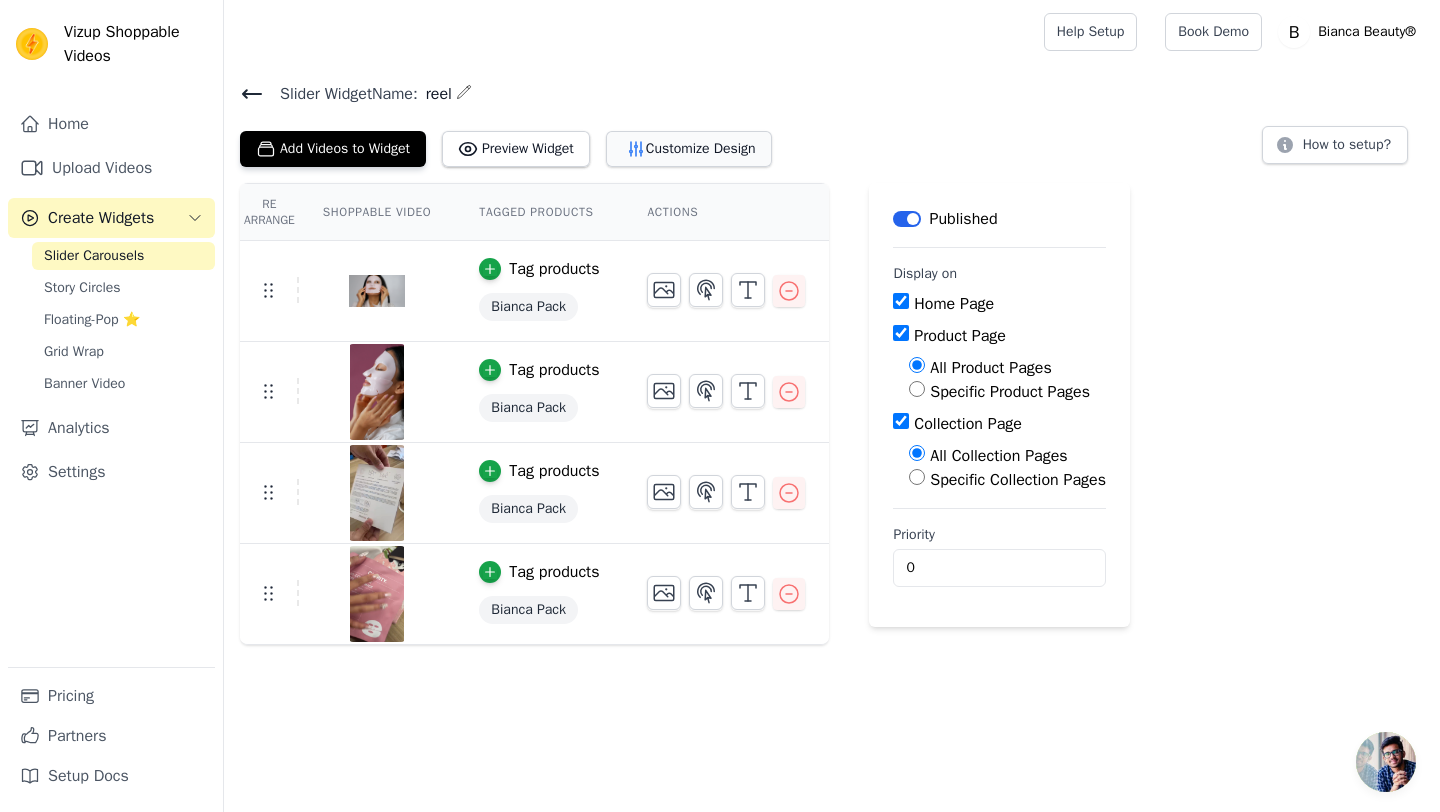 click on "Customize Design" at bounding box center (689, 149) 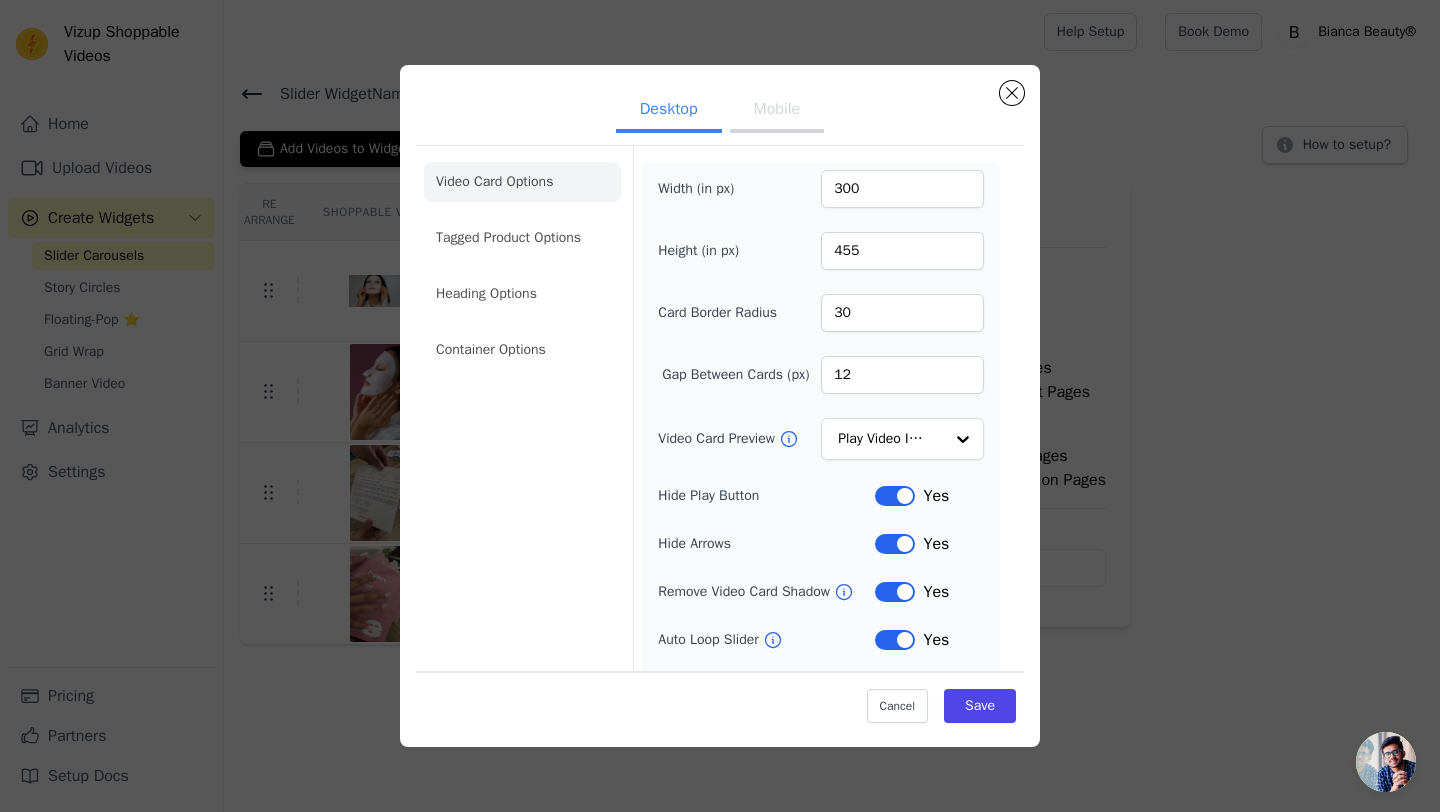click on "Mobile" at bounding box center (777, 111) 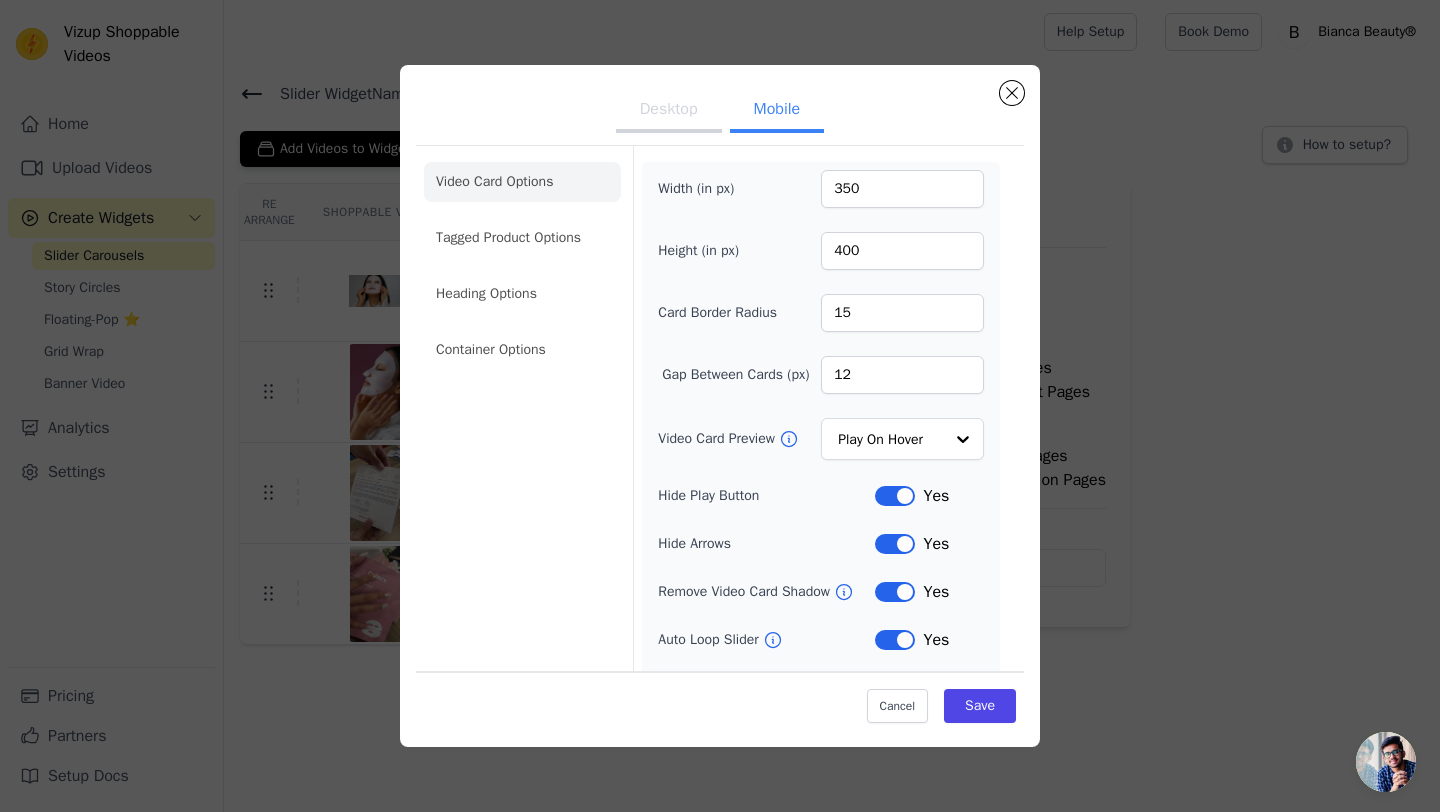 click on "Desktop" at bounding box center (669, 111) 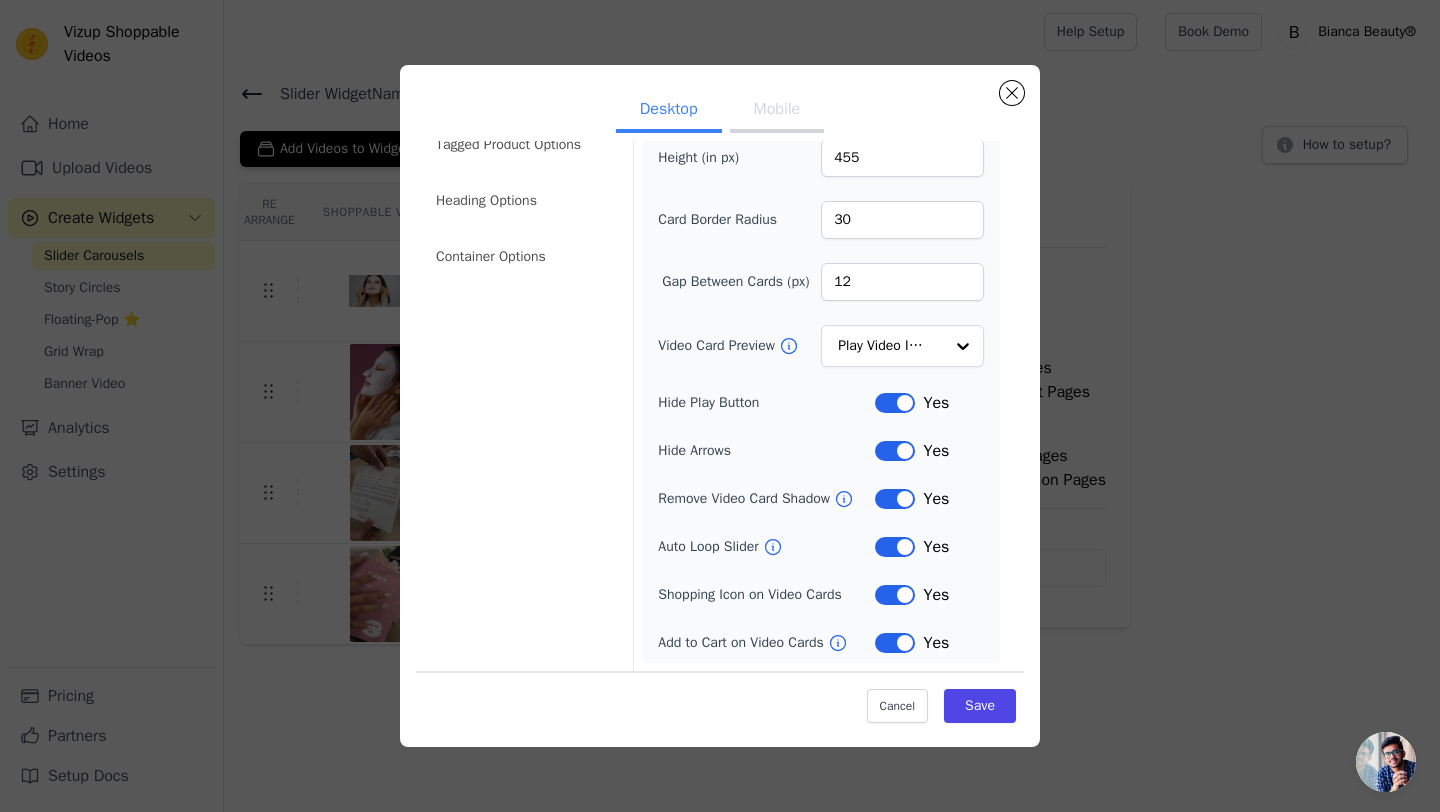 scroll, scrollTop: 0, scrollLeft: 0, axis: both 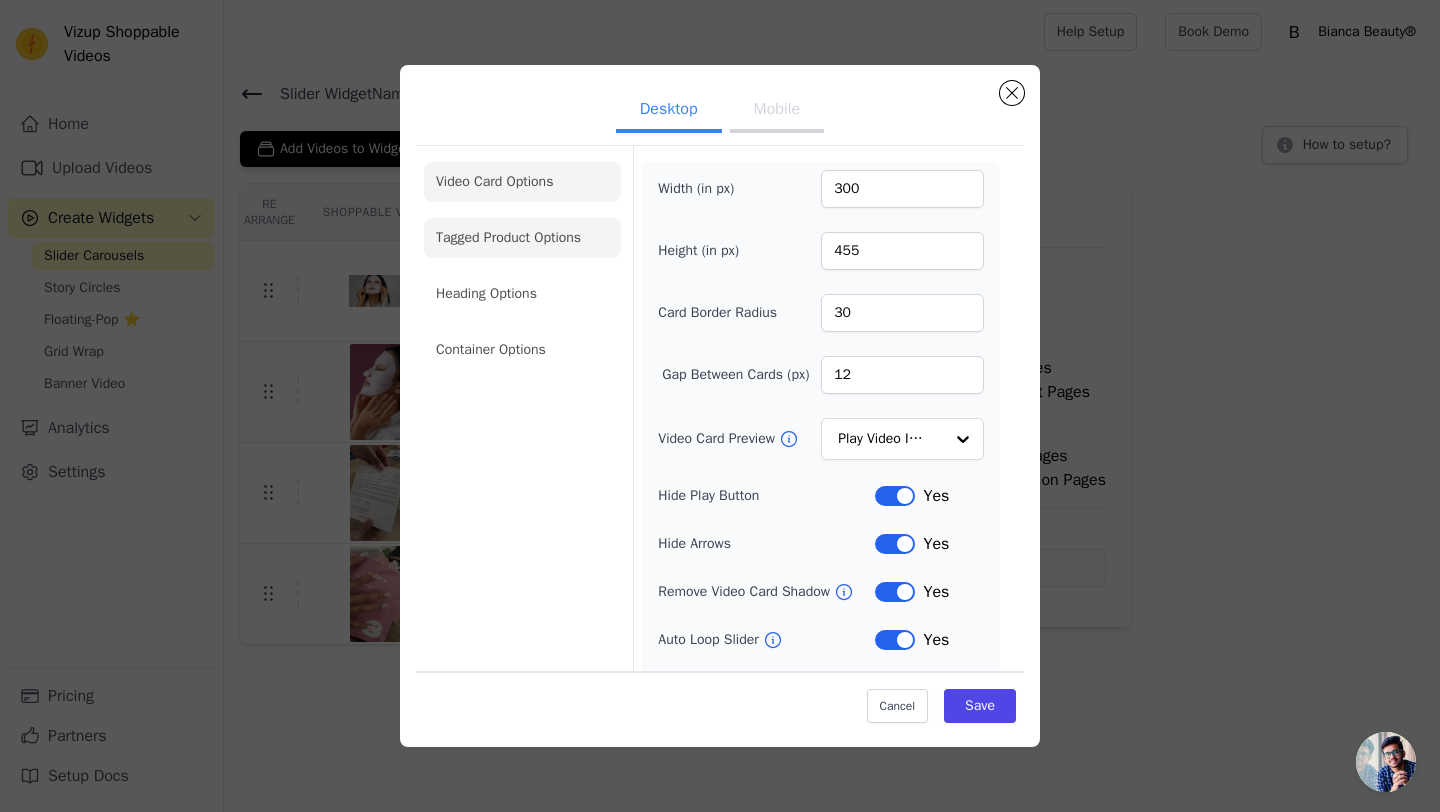 click on "Tagged Product Options" 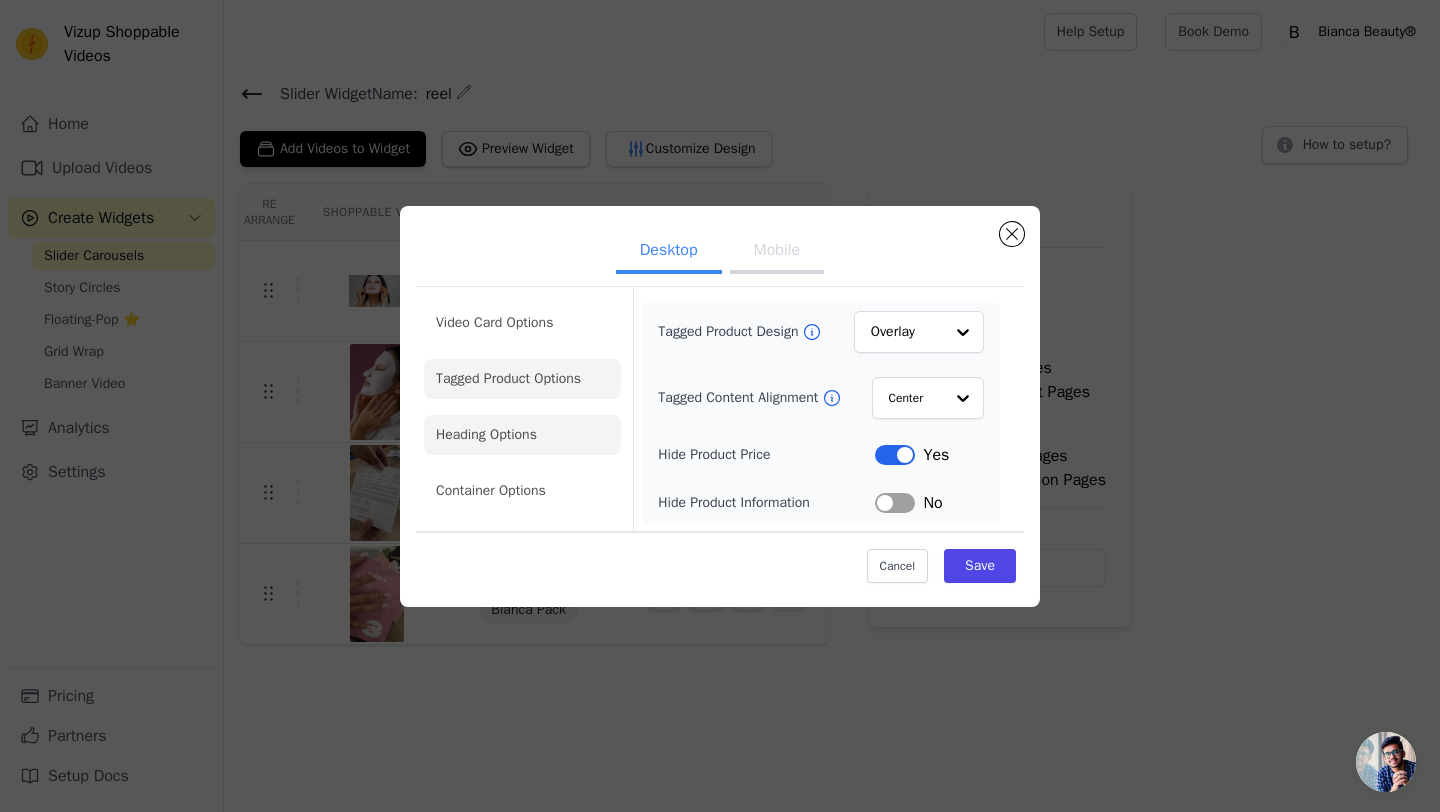 click on "Heading Options" 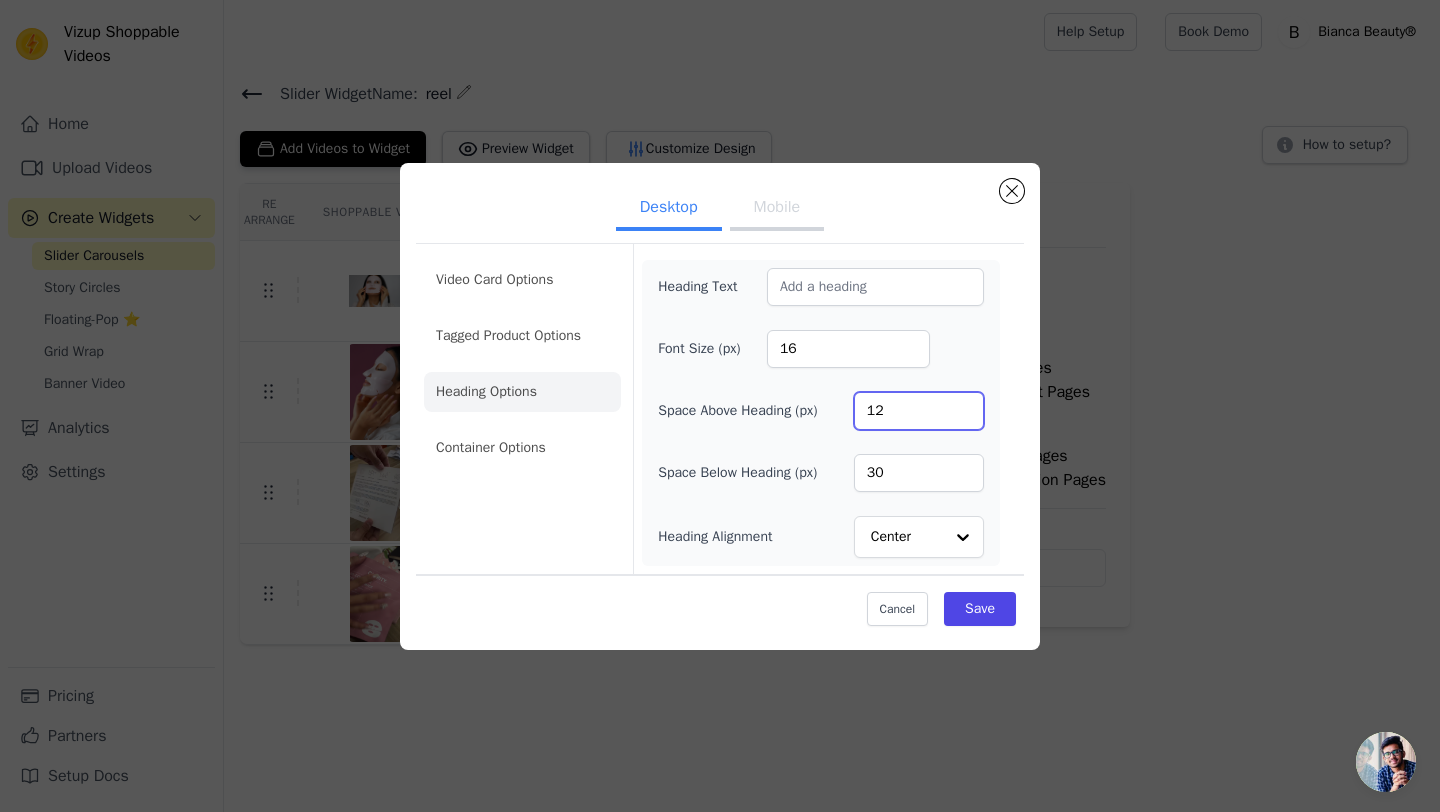 click on "12" at bounding box center [919, 411] 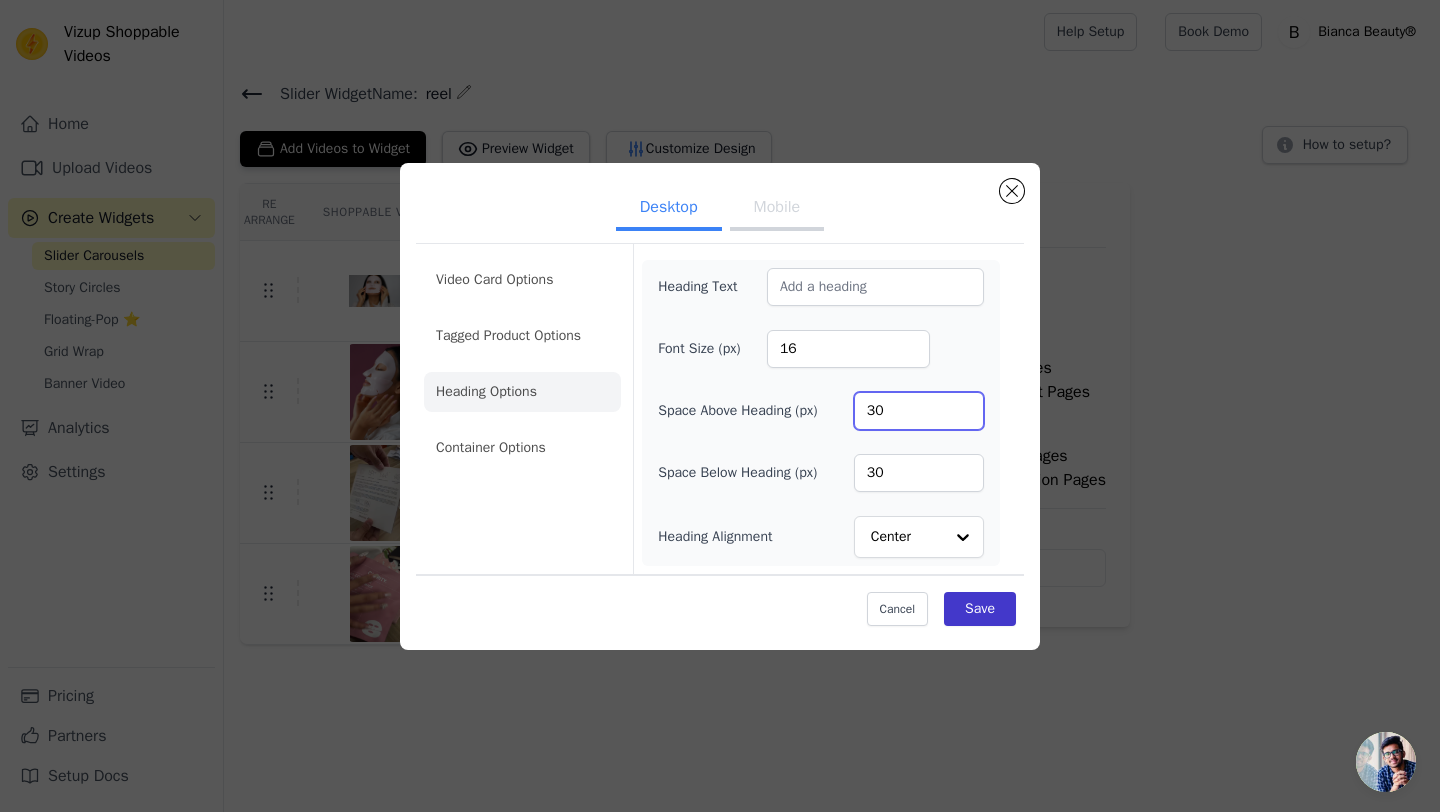 type on "30" 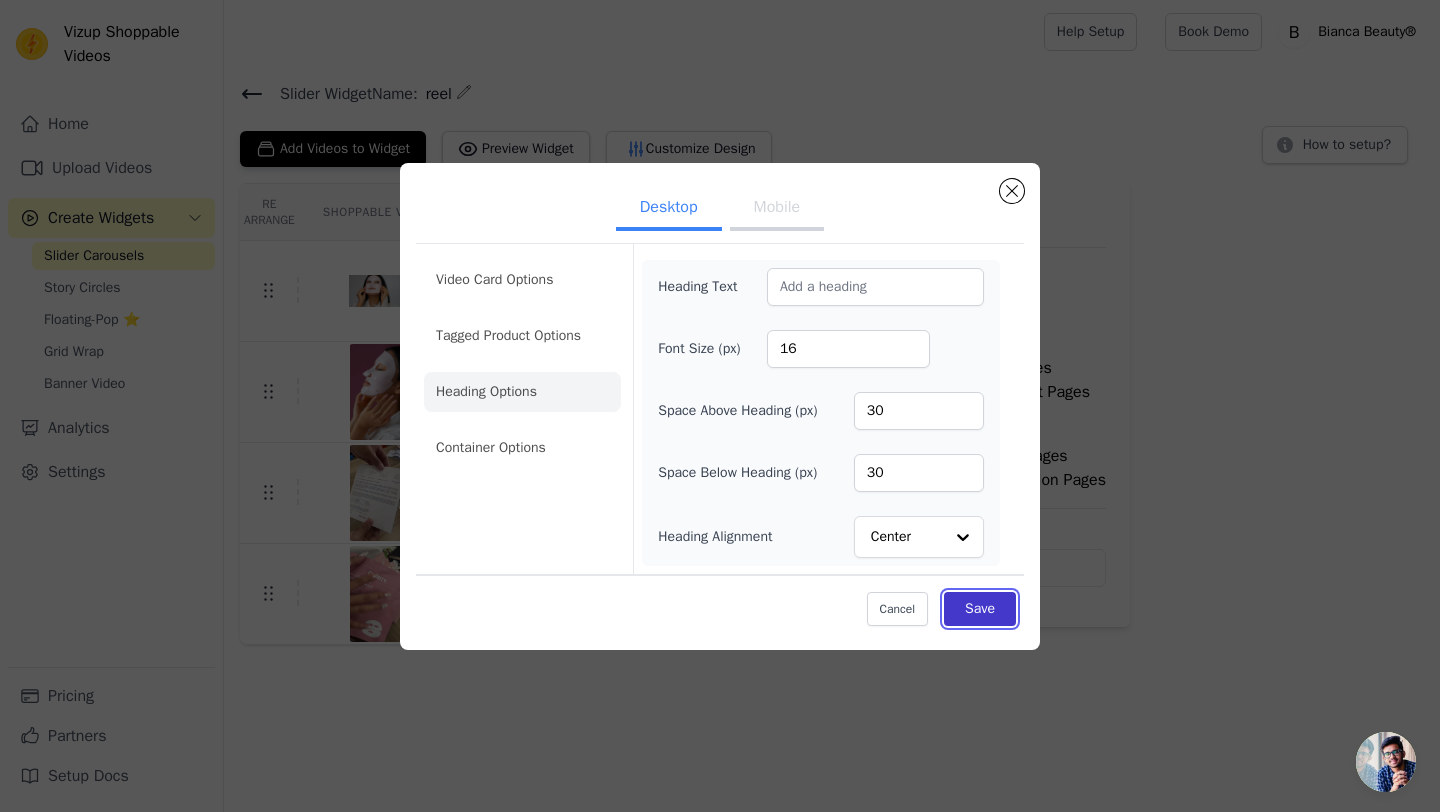 click on "Save" at bounding box center [980, 609] 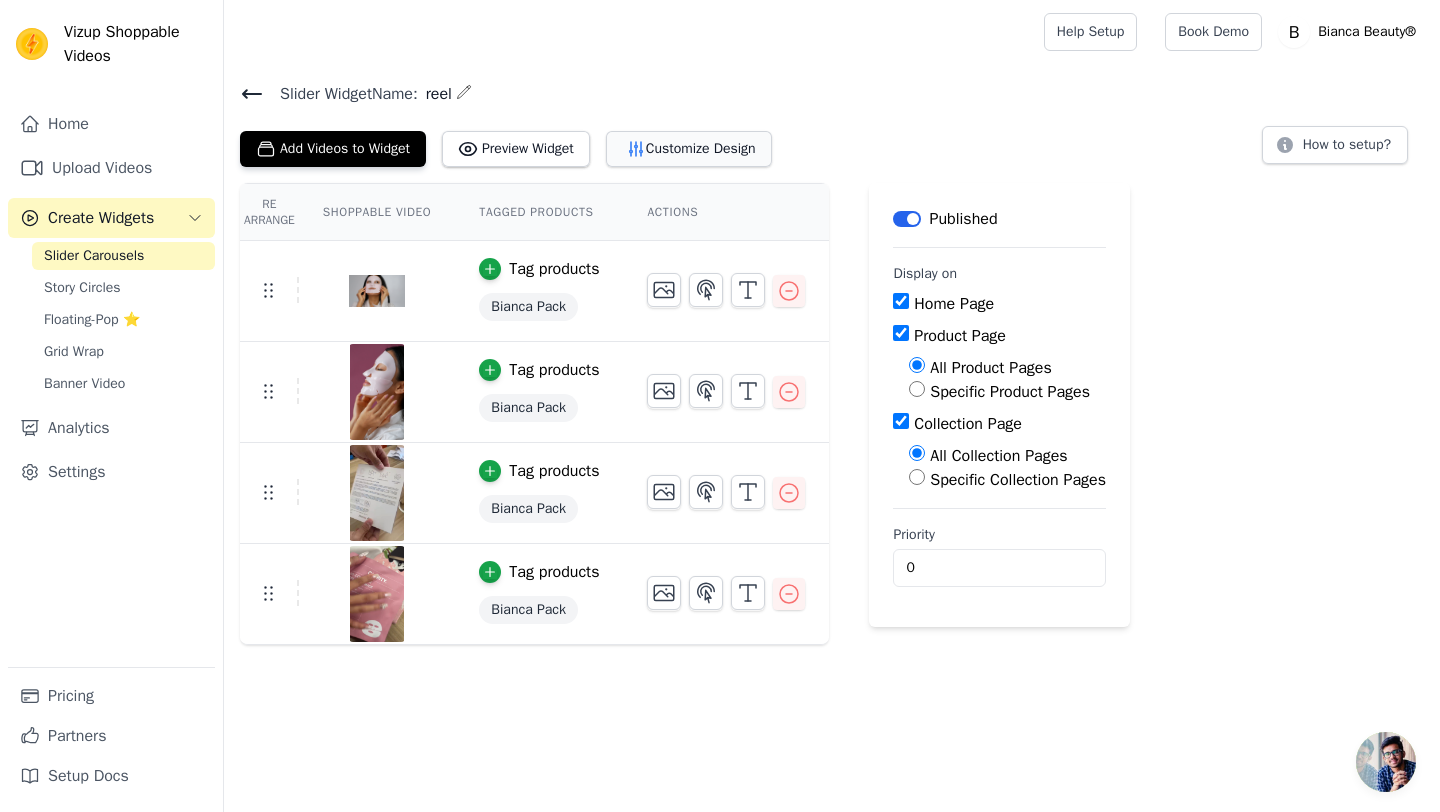 click on "Customize Design" at bounding box center (689, 149) 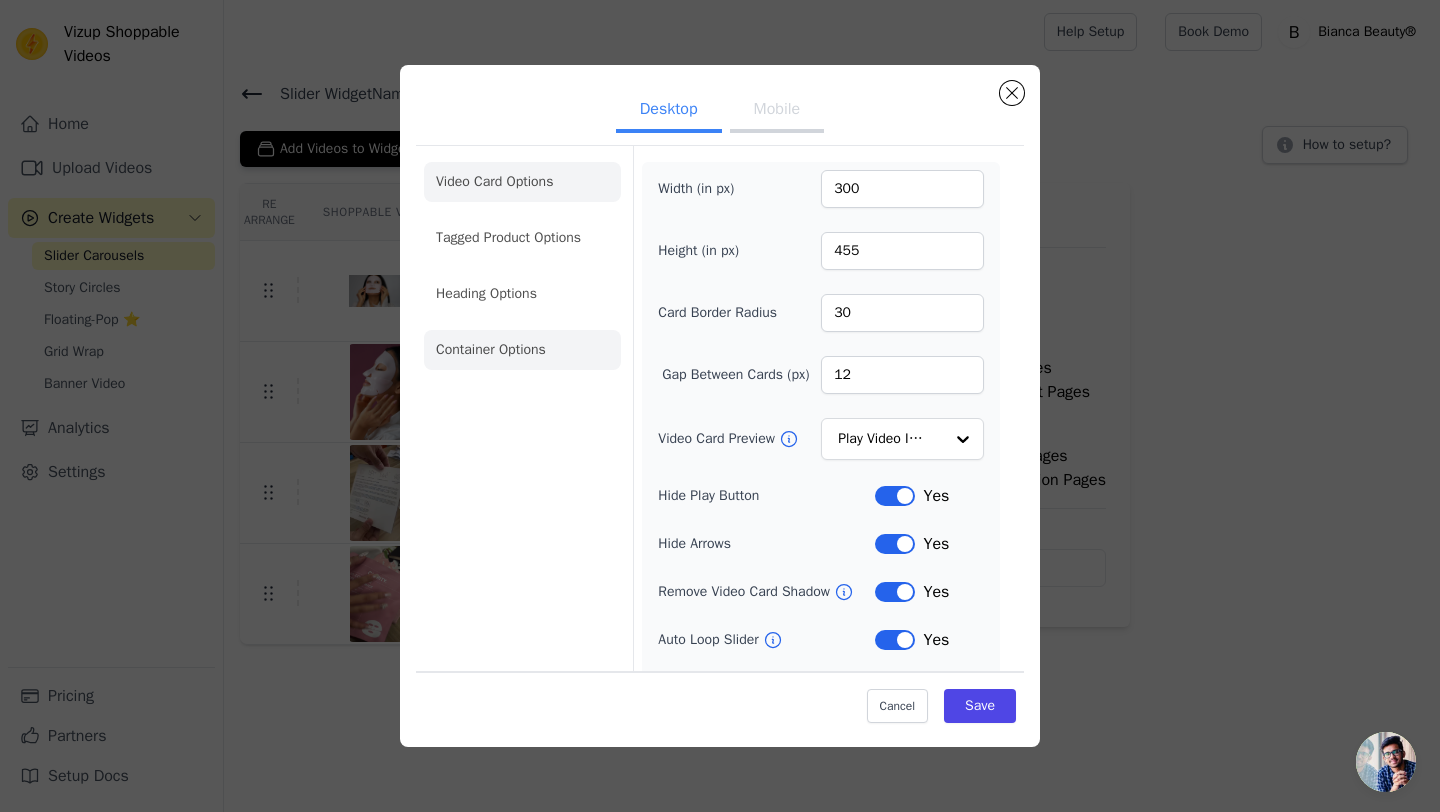 click on "Container Options" 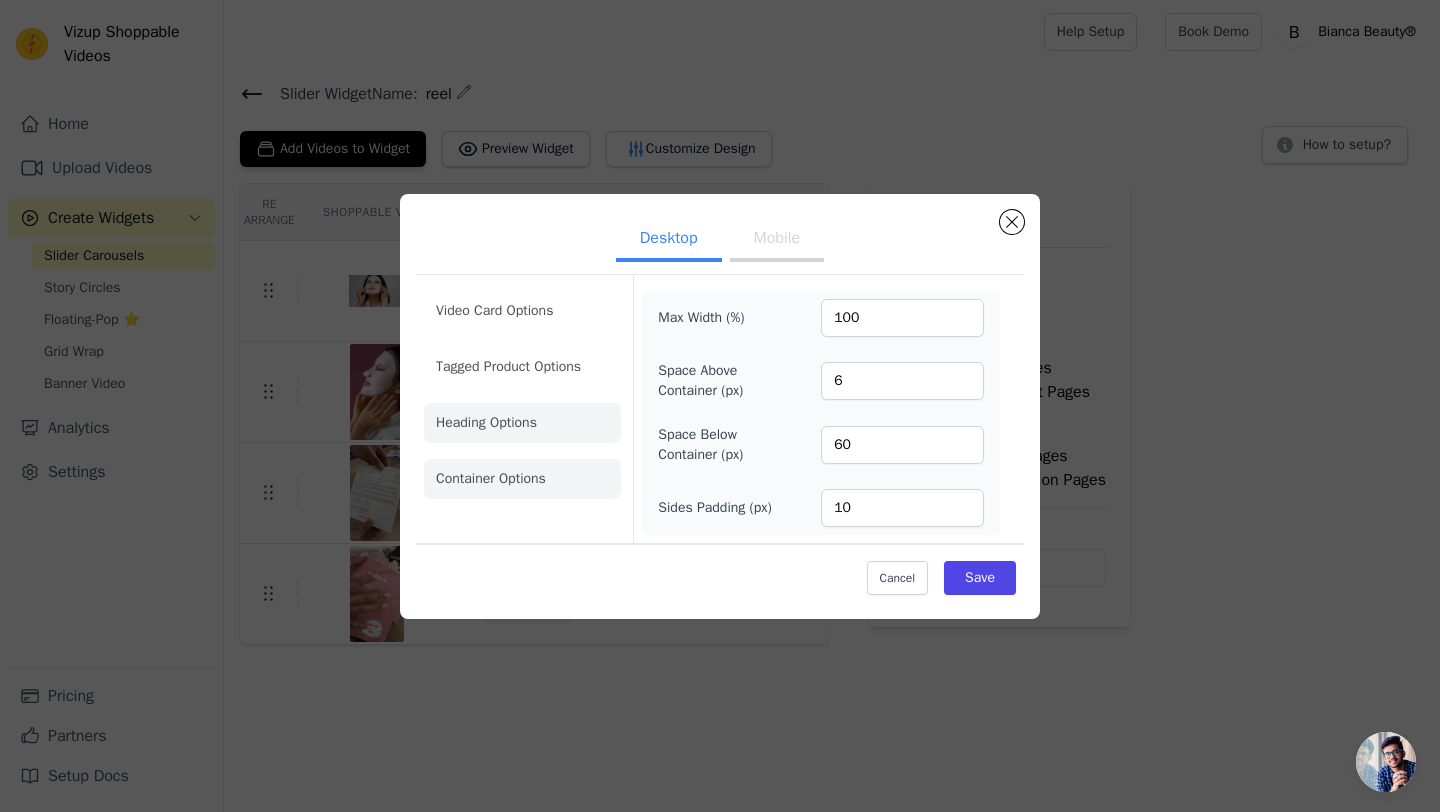 click on "Heading Options" 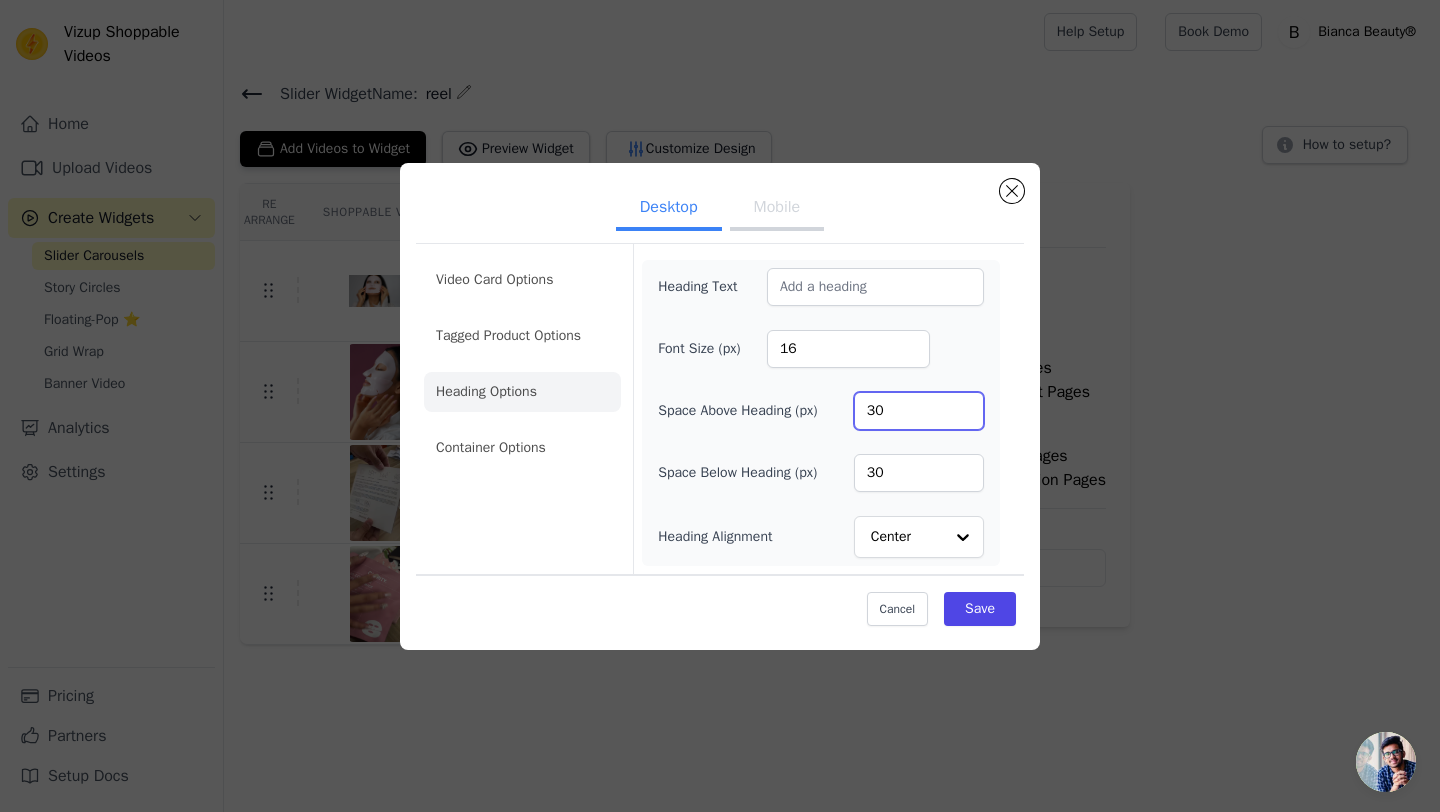 click on "30" at bounding box center (919, 411) 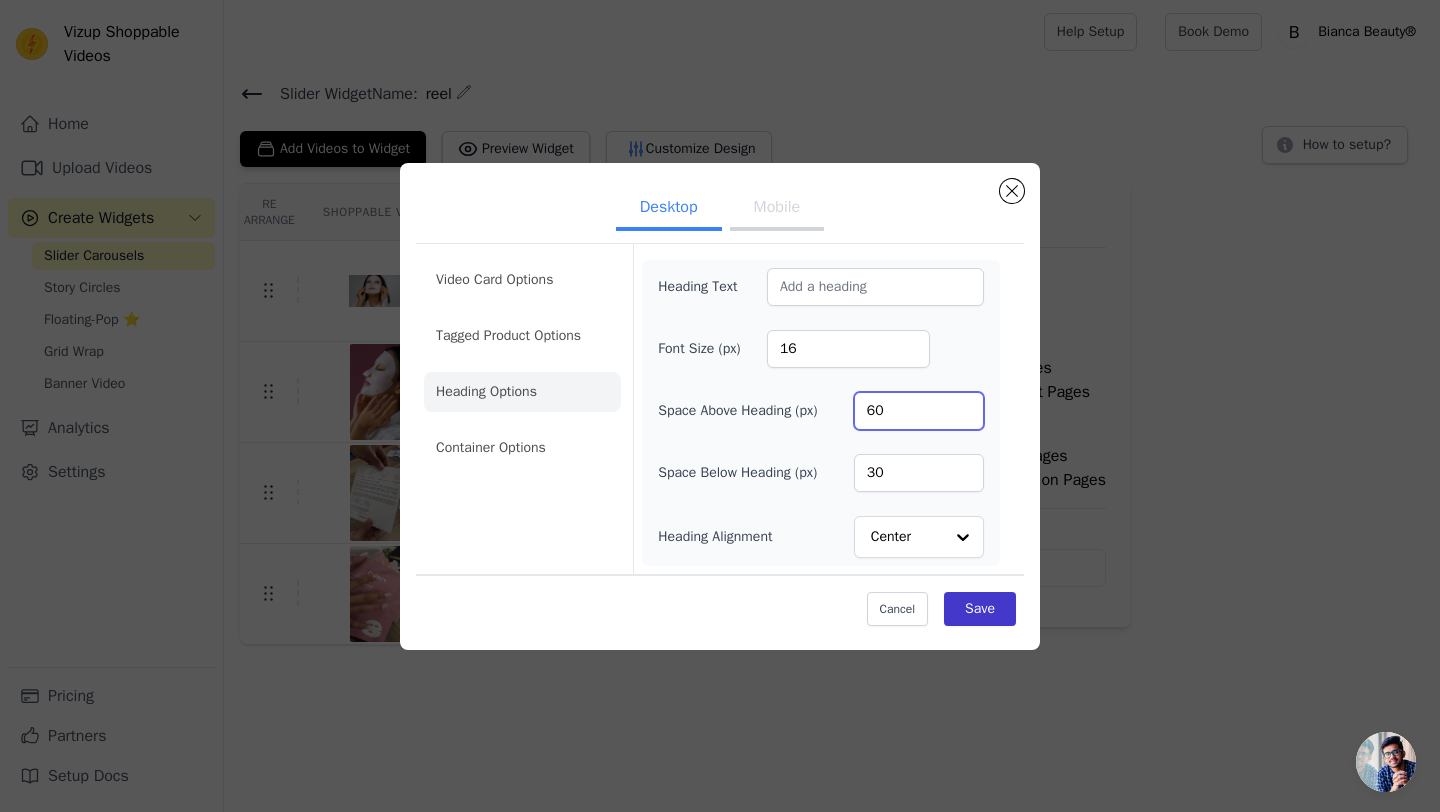 type on "60" 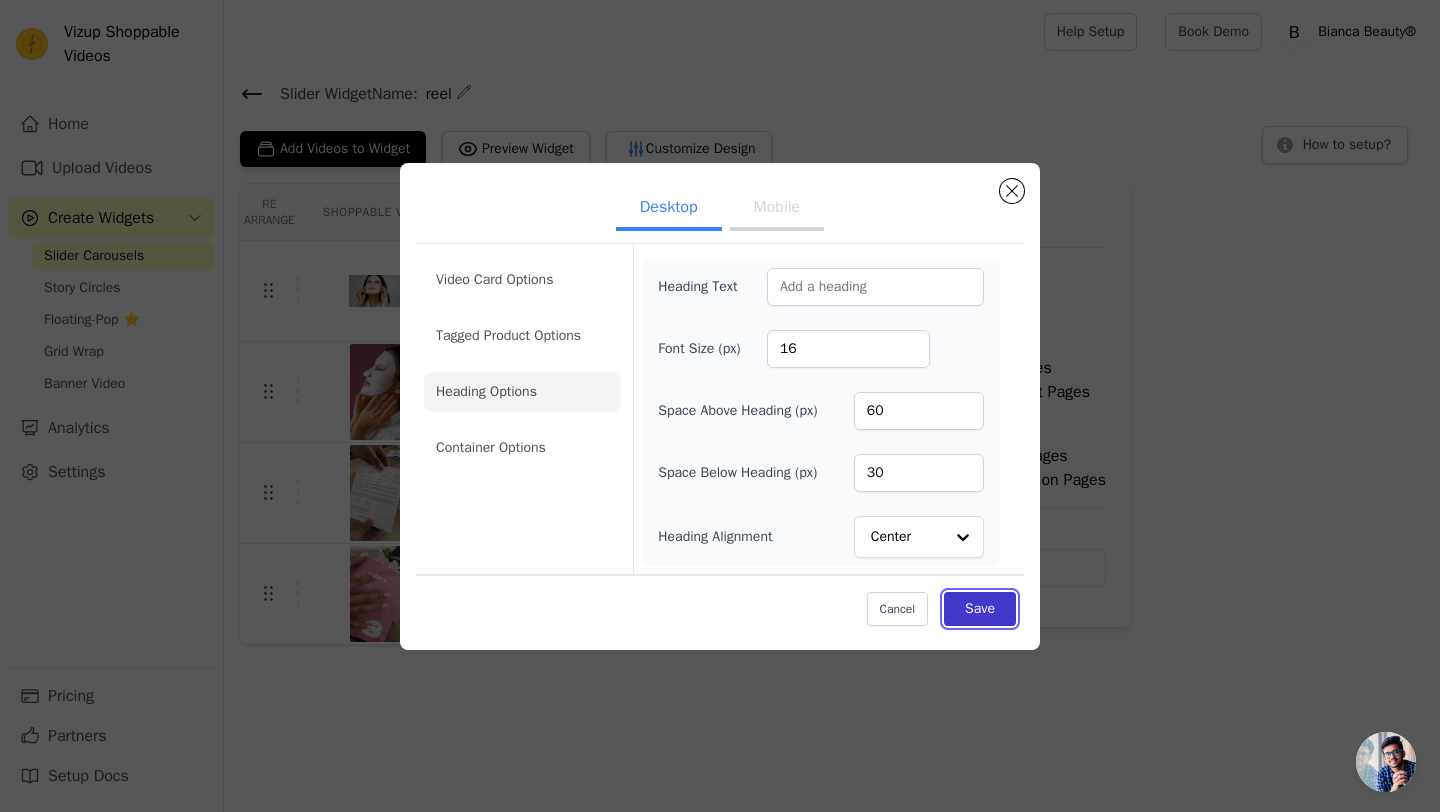 click on "Save" at bounding box center (980, 609) 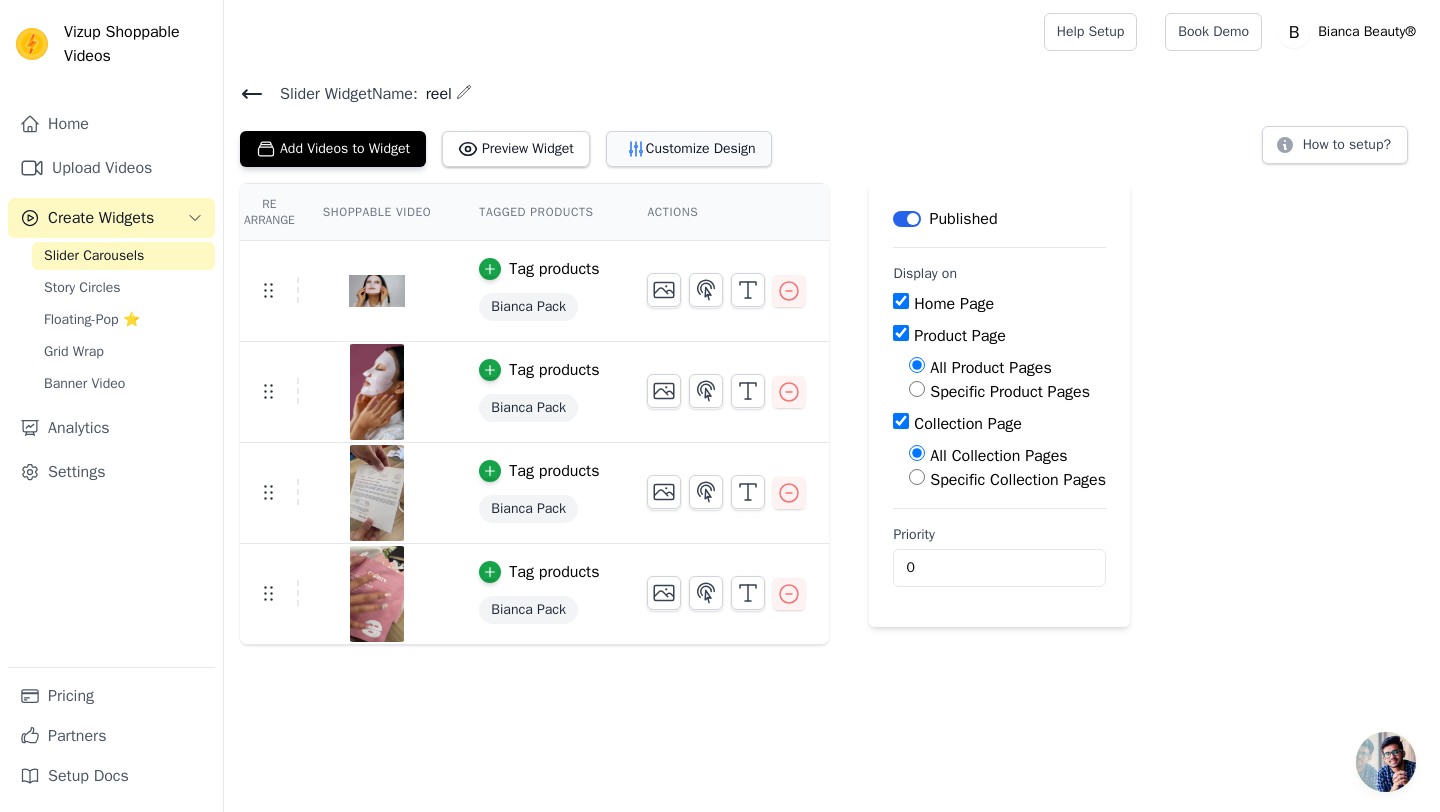 click on "Customize Design" at bounding box center [689, 149] 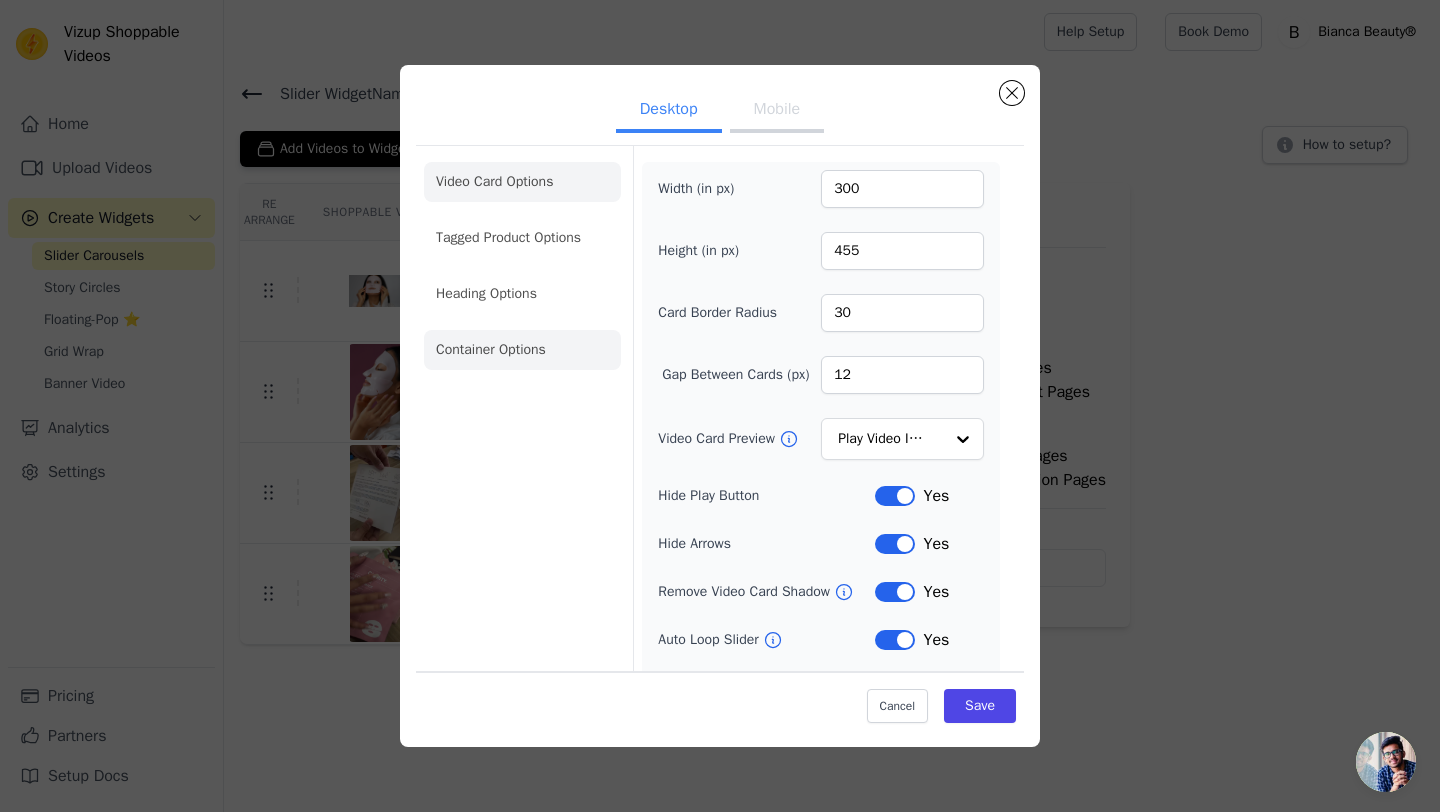 click on "Container Options" 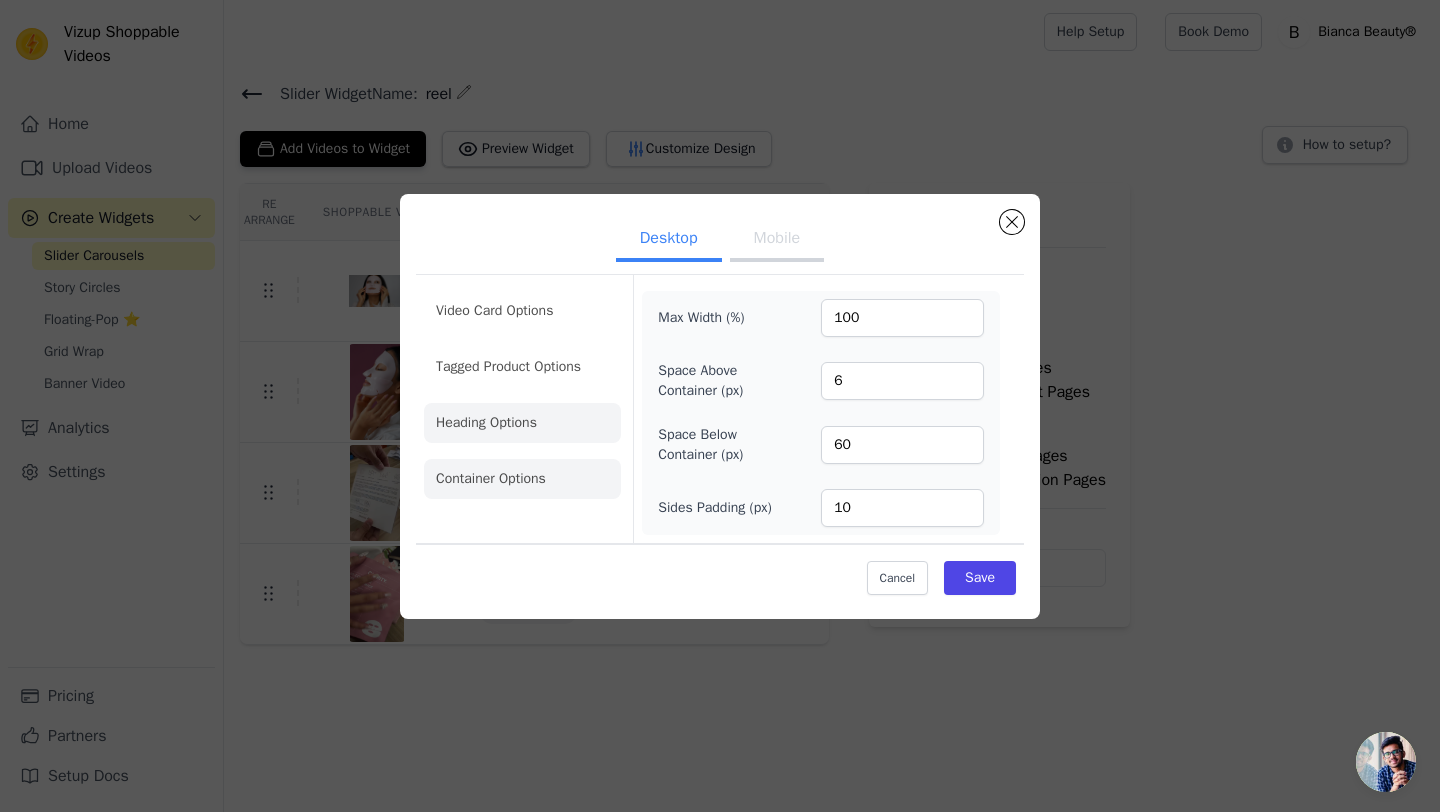 click on "Heading Options" 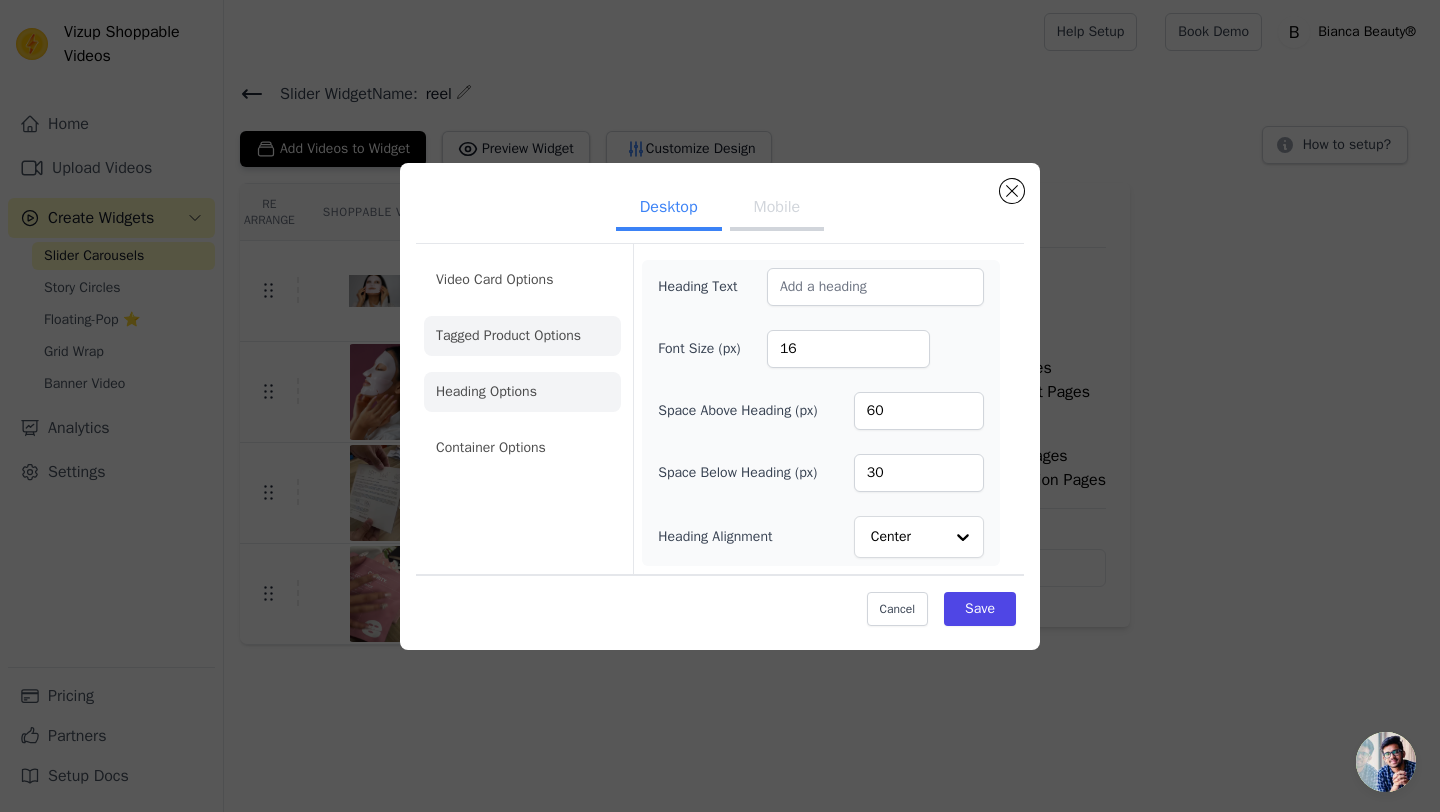 click on "Tagged Product Options" 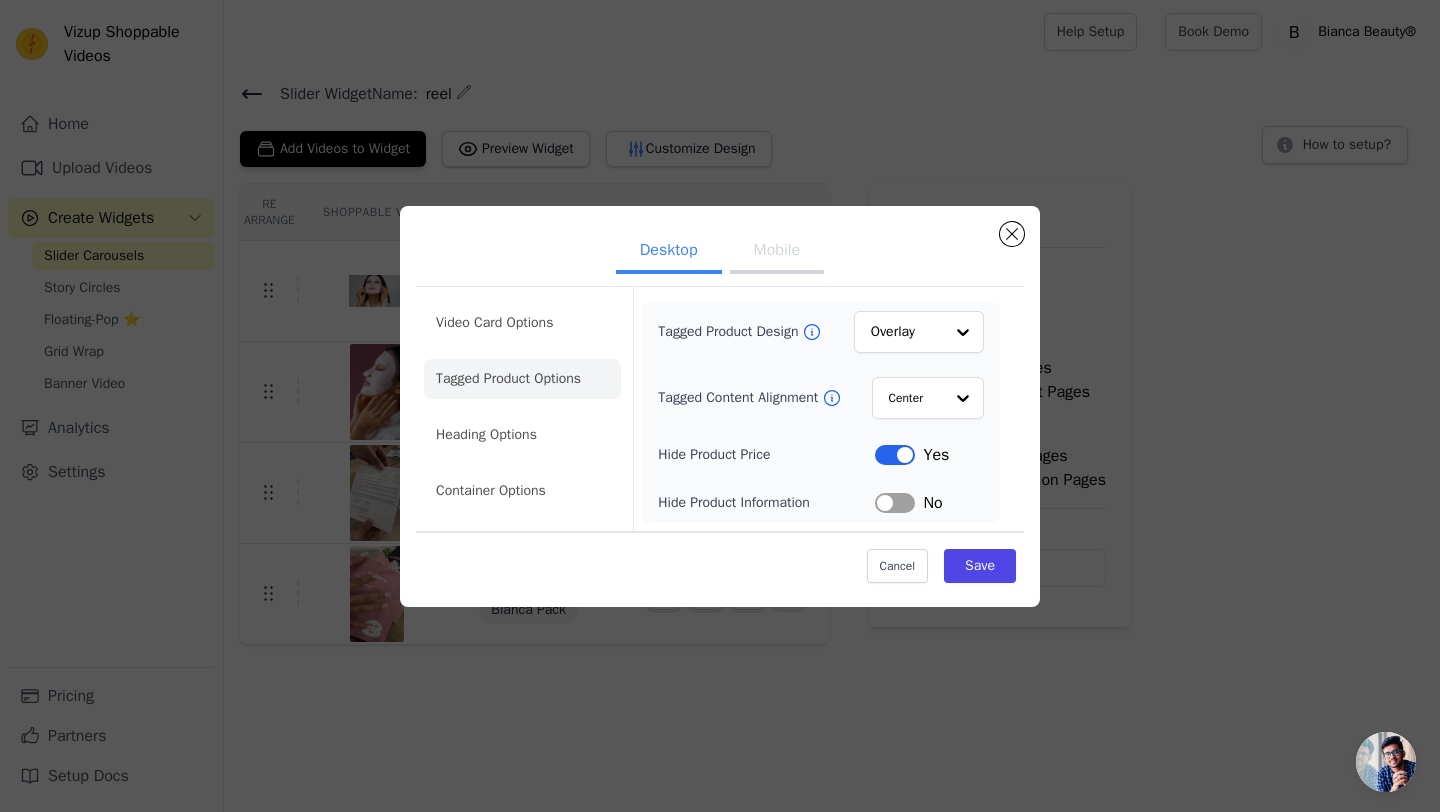 click on "Video Card Options" 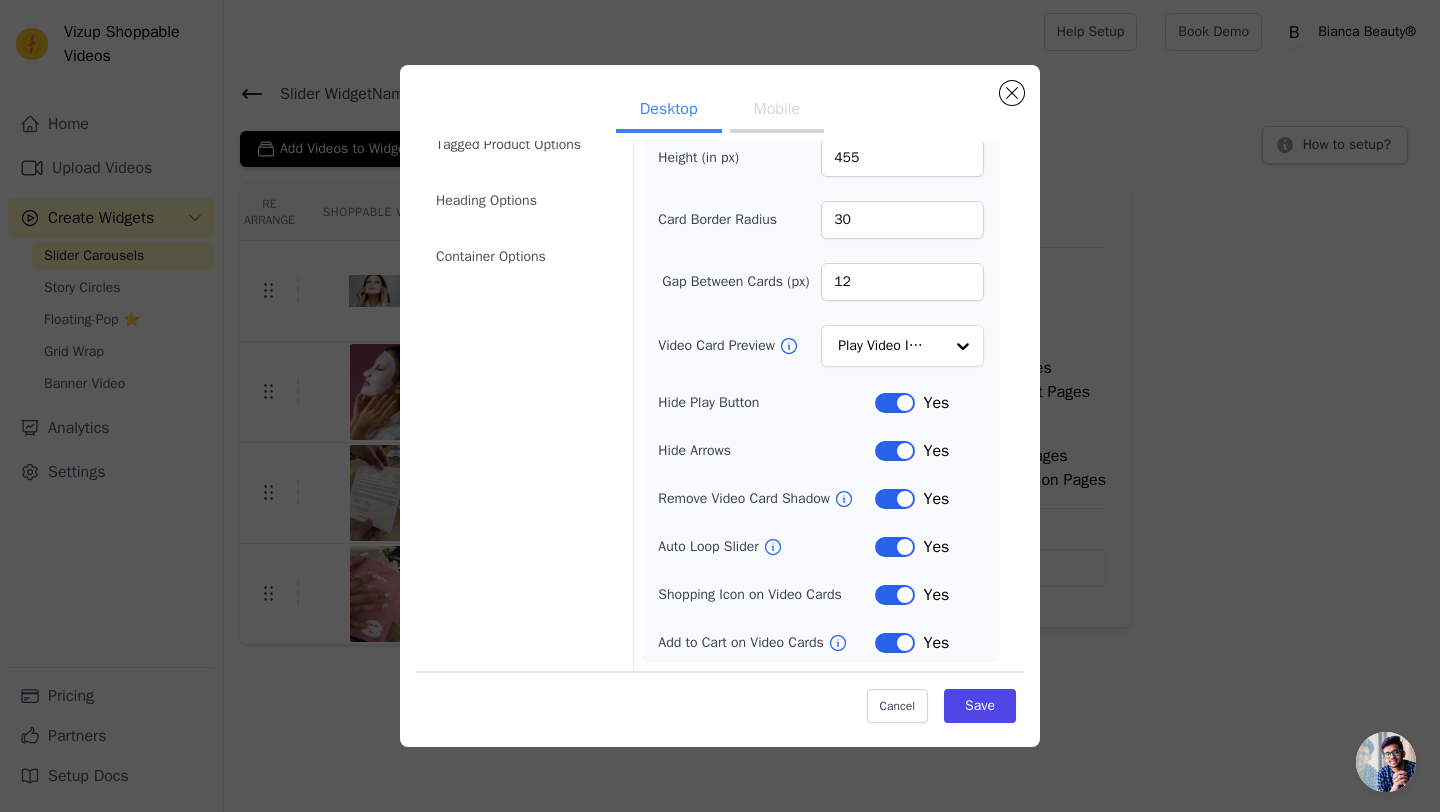 scroll, scrollTop: 0, scrollLeft: 0, axis: both 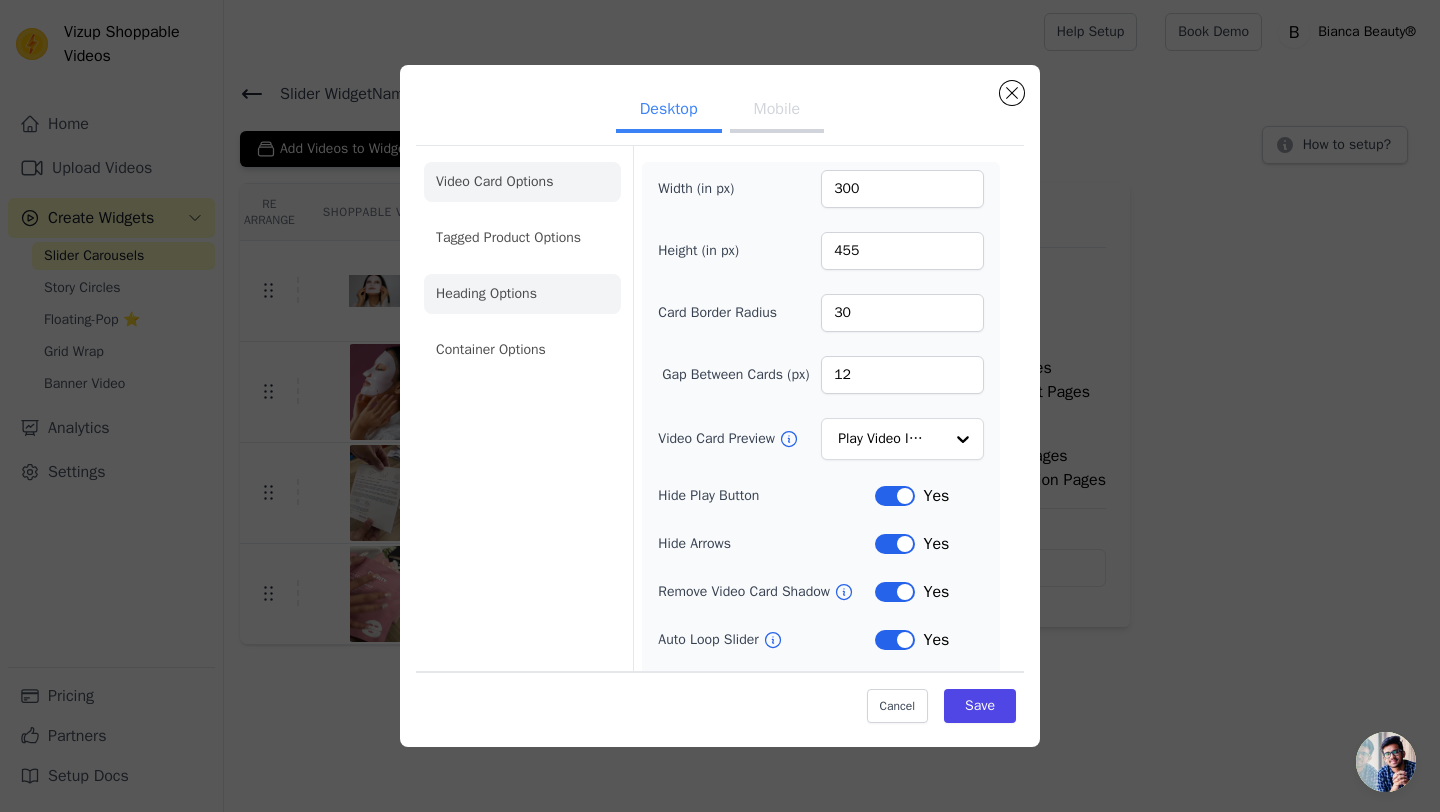 click on "Heading Options" 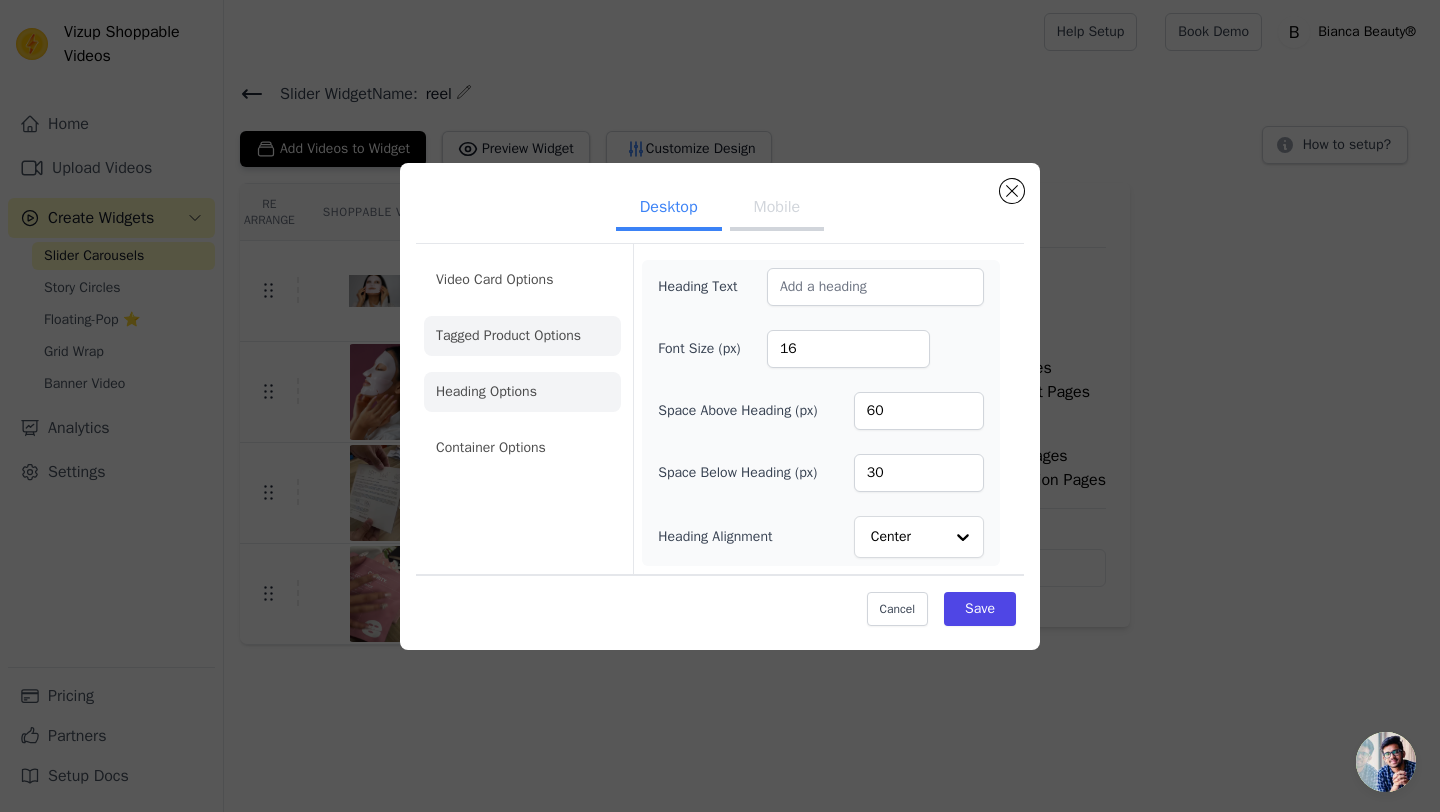 click on "Tagged Product Options" 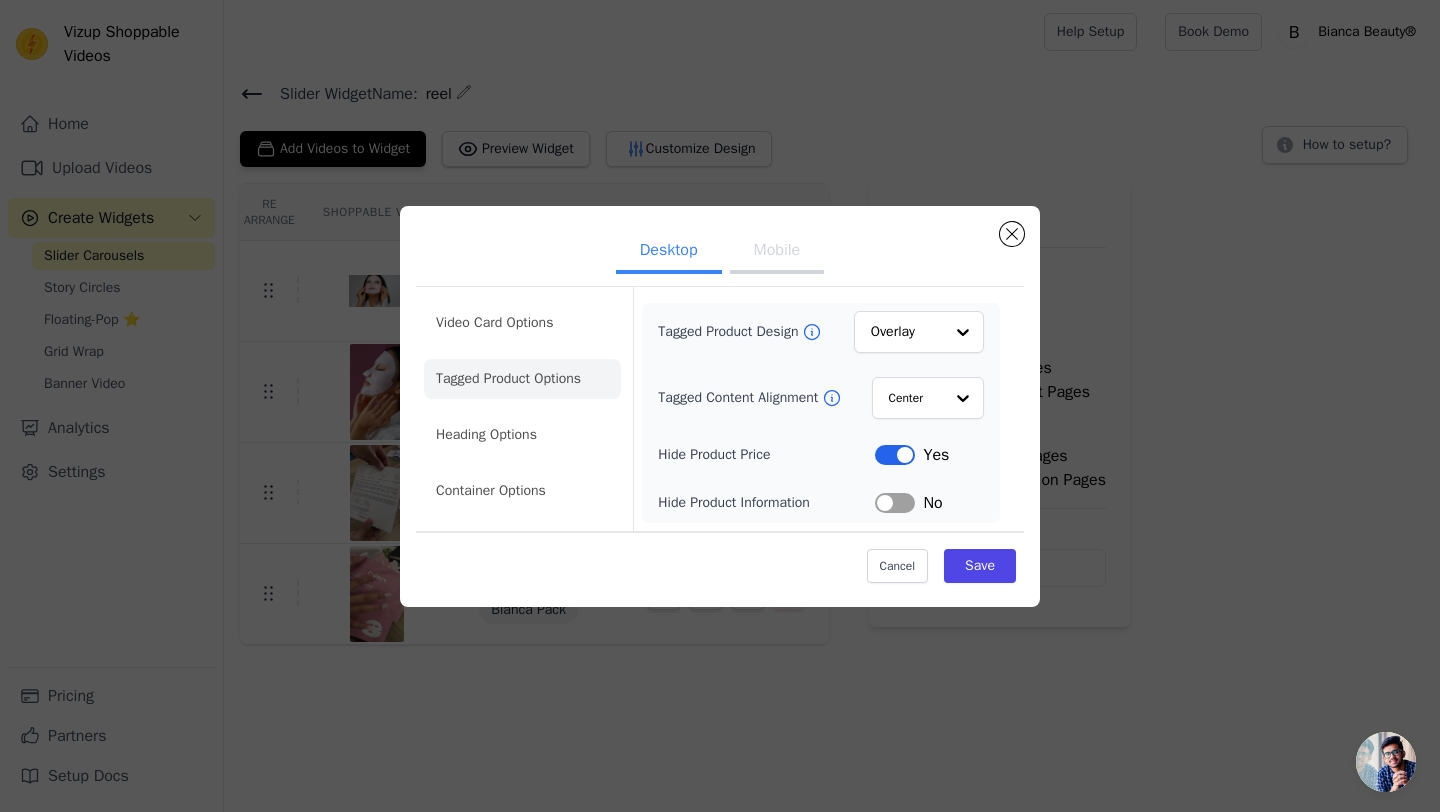 click on "Video Card Options" 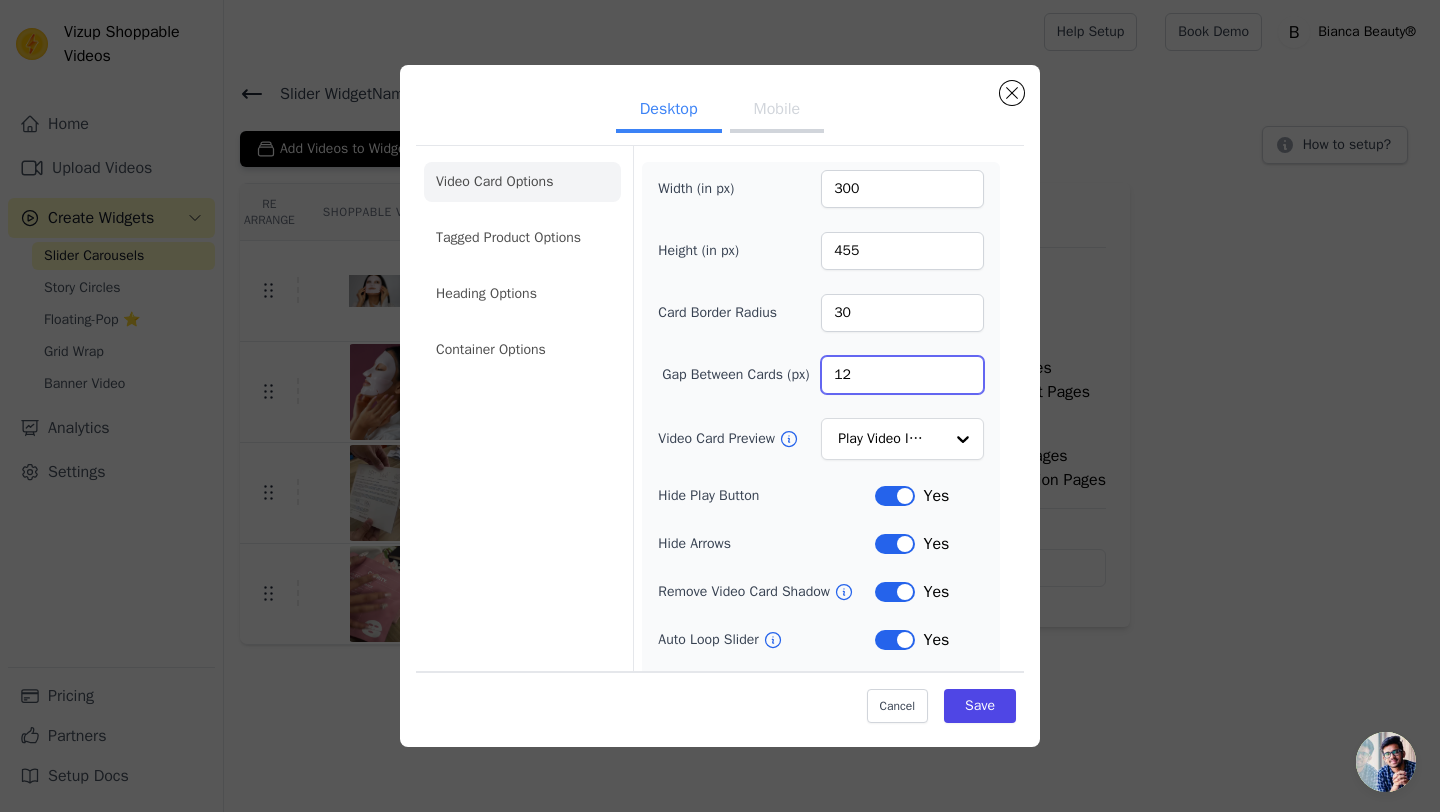 click on "12" at bounding box center [902, 375] 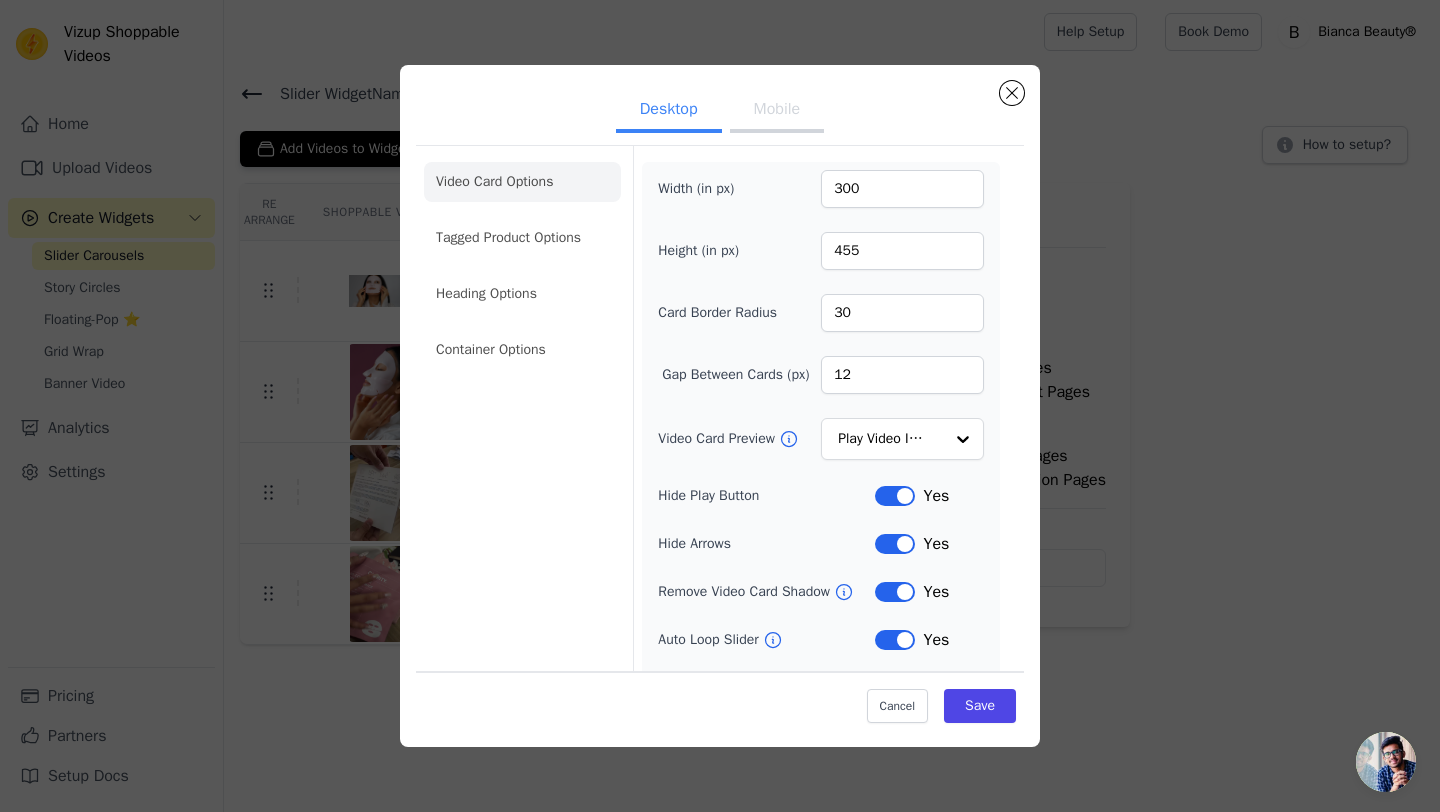 click on "Gap Between Cards (px)" at bounding box center [735, 375] 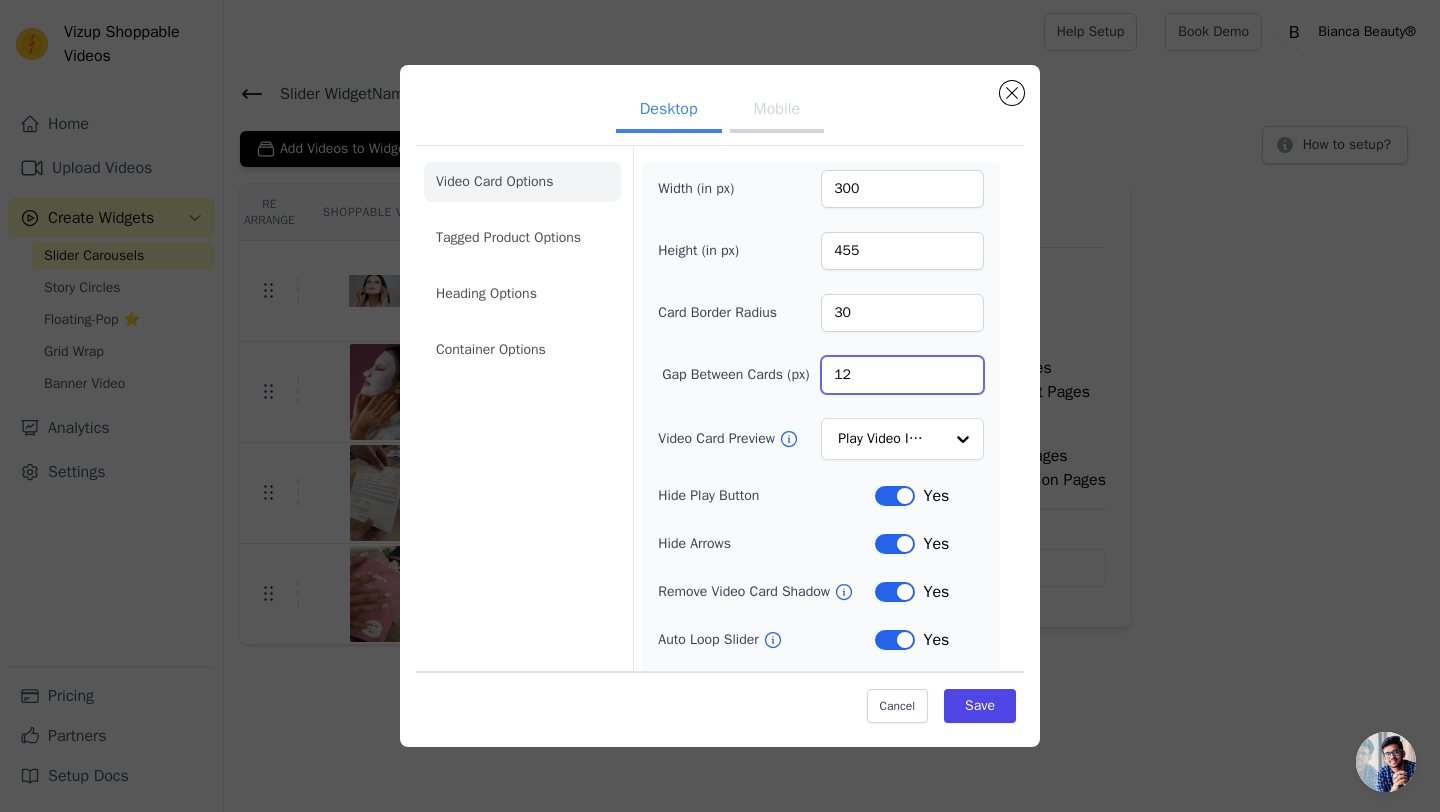 click on "12" at bounding box center (902, 375) 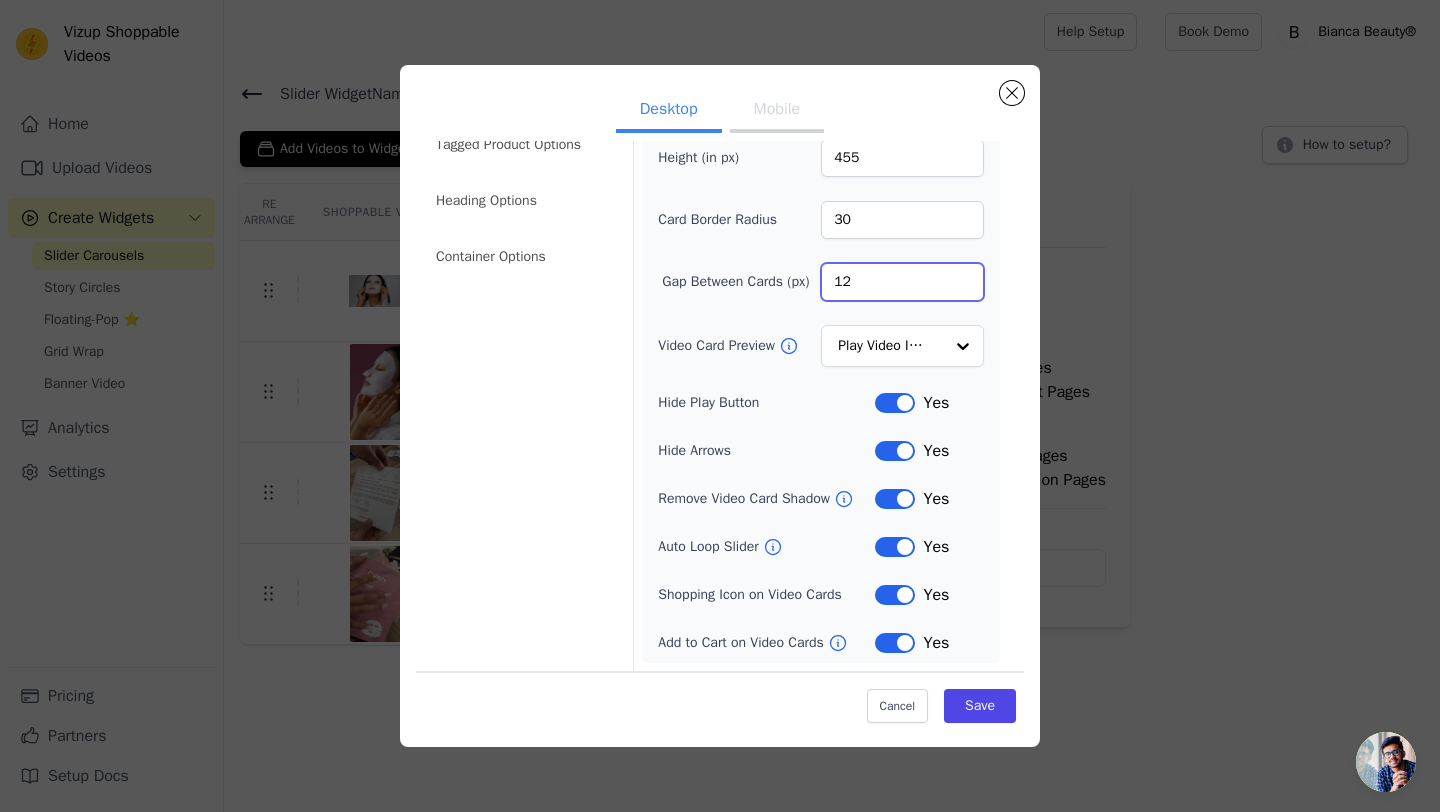 scroll, scrollTop: 0, scrollLeft: 0, axis: both 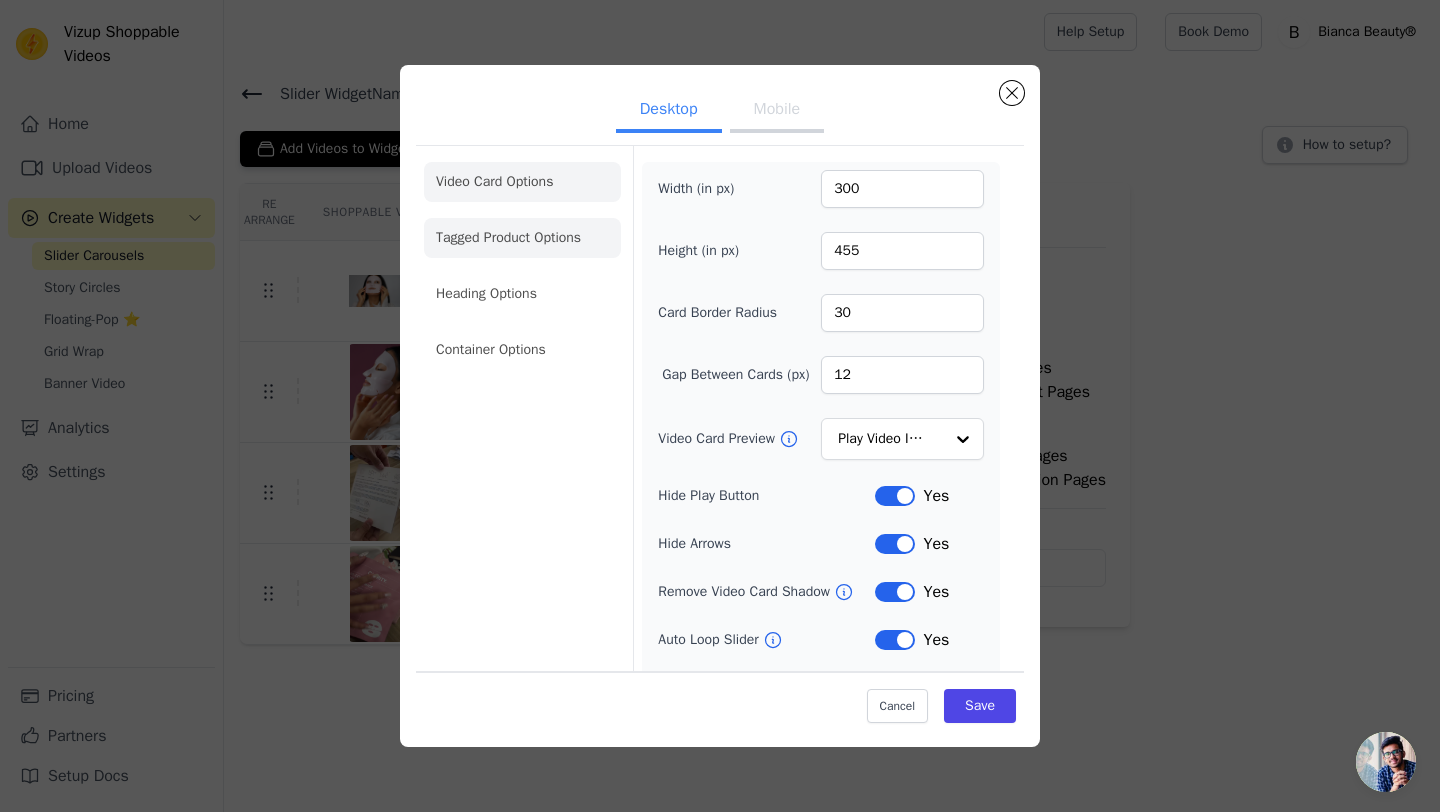 click on "Tagged Product Options" 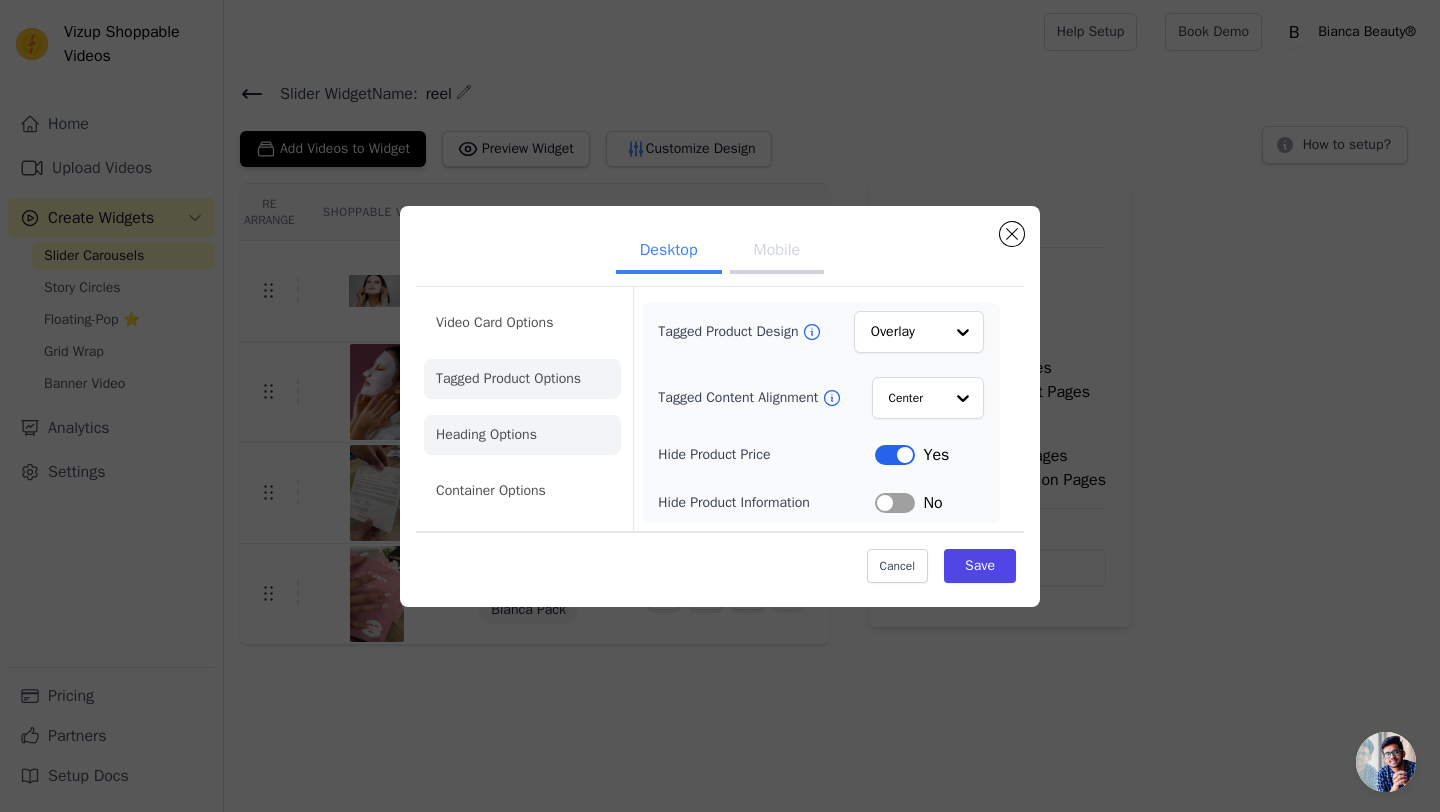 click on "Heading Options" 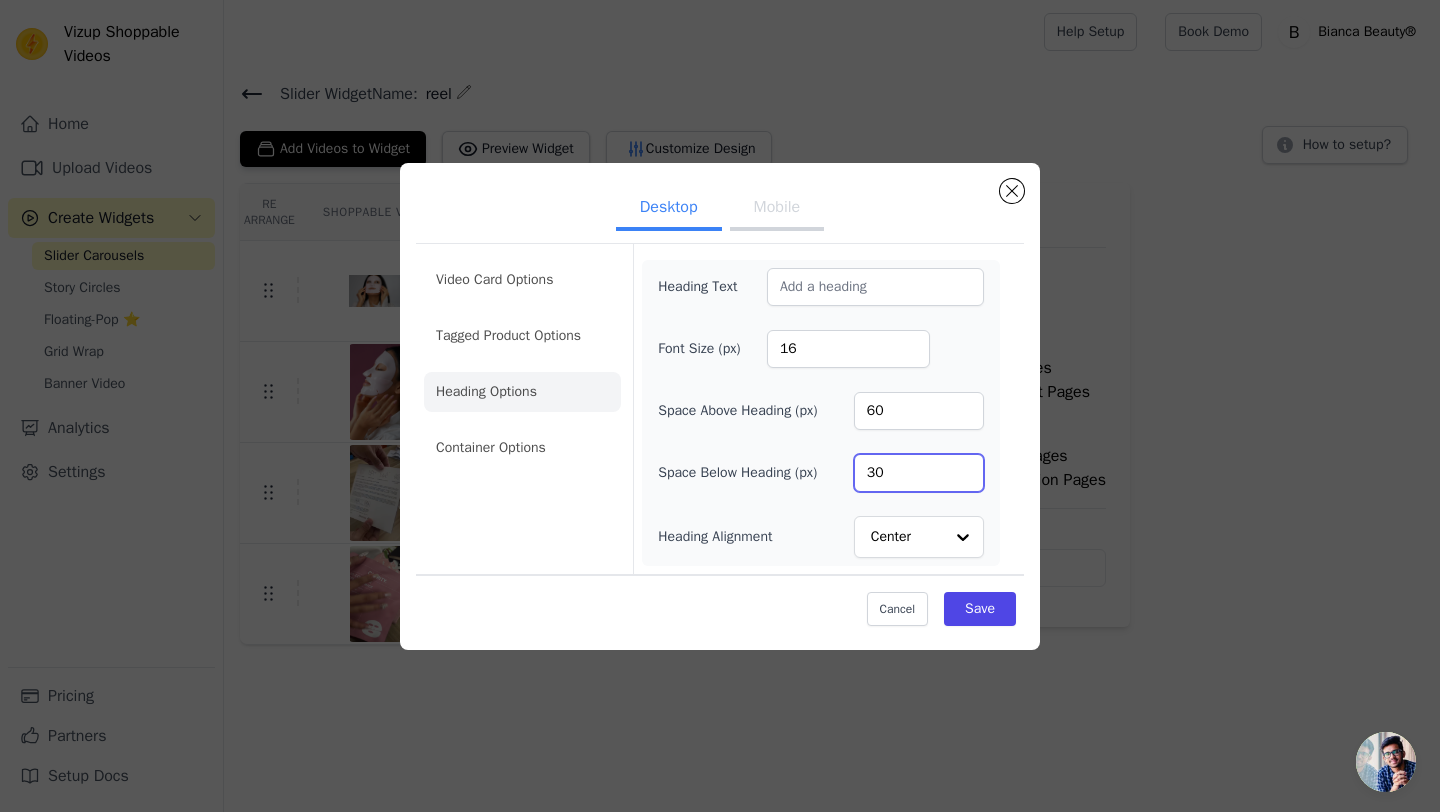 click on "30" at bounding box center [919, 473] 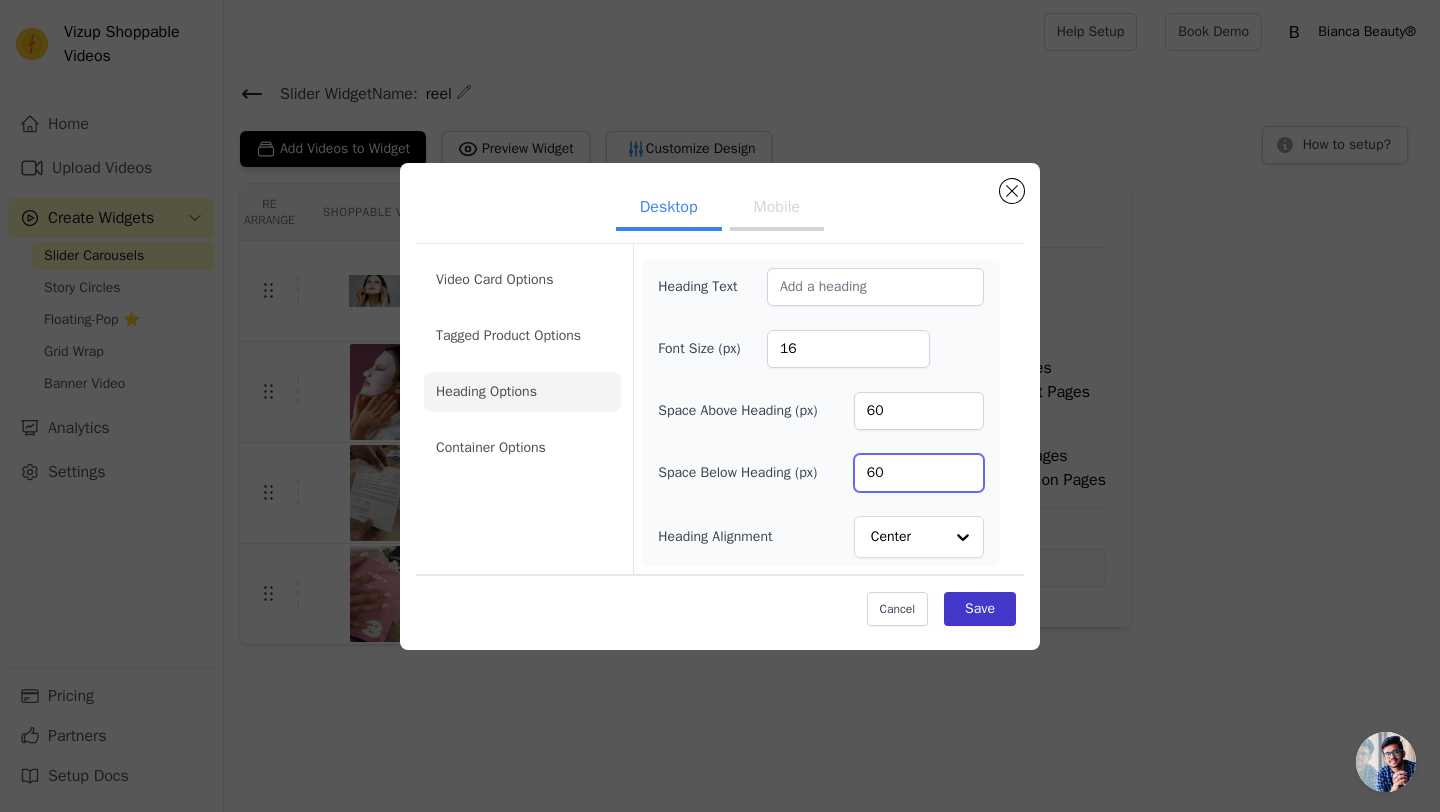 type on "60" 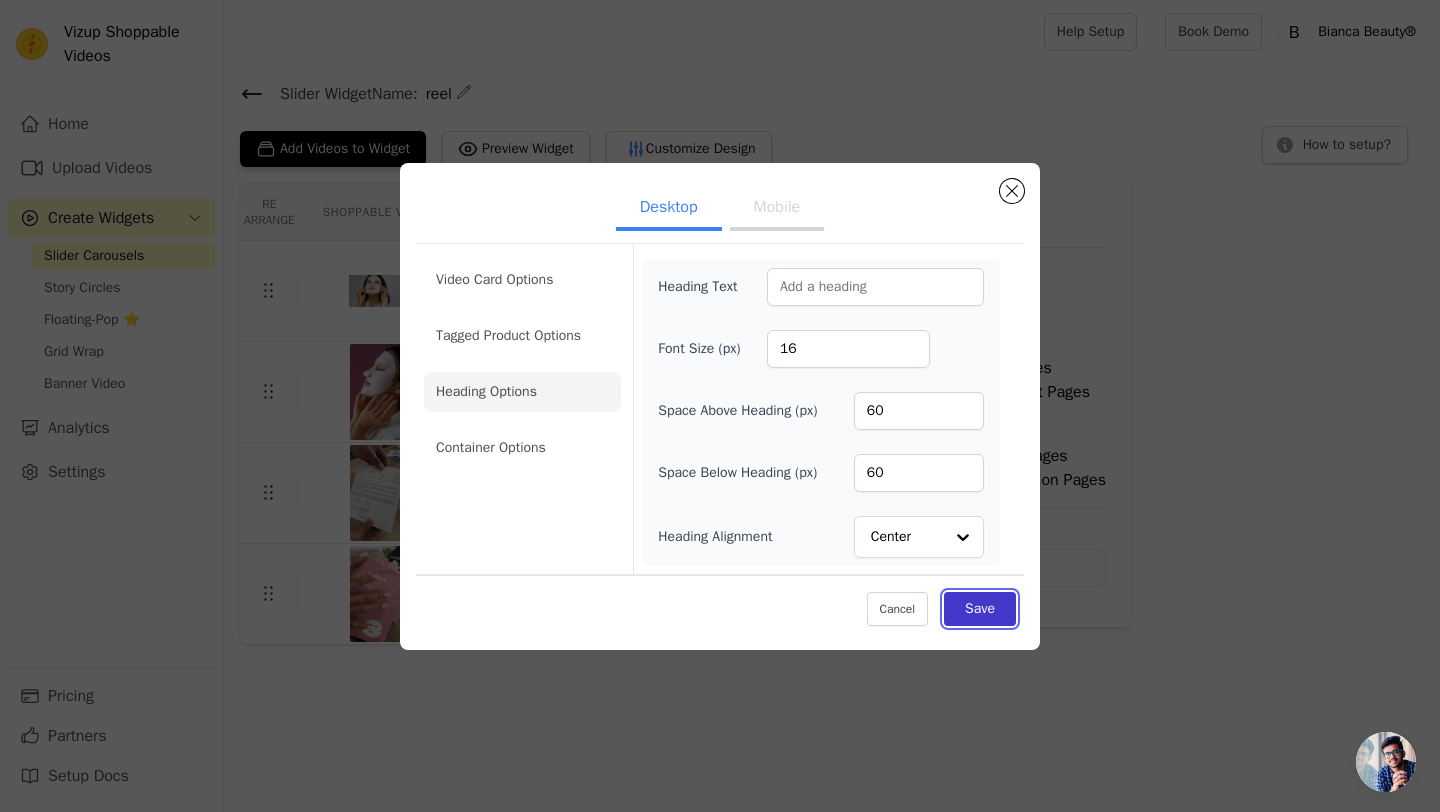click on "Save" at bounding box center [980, 609] 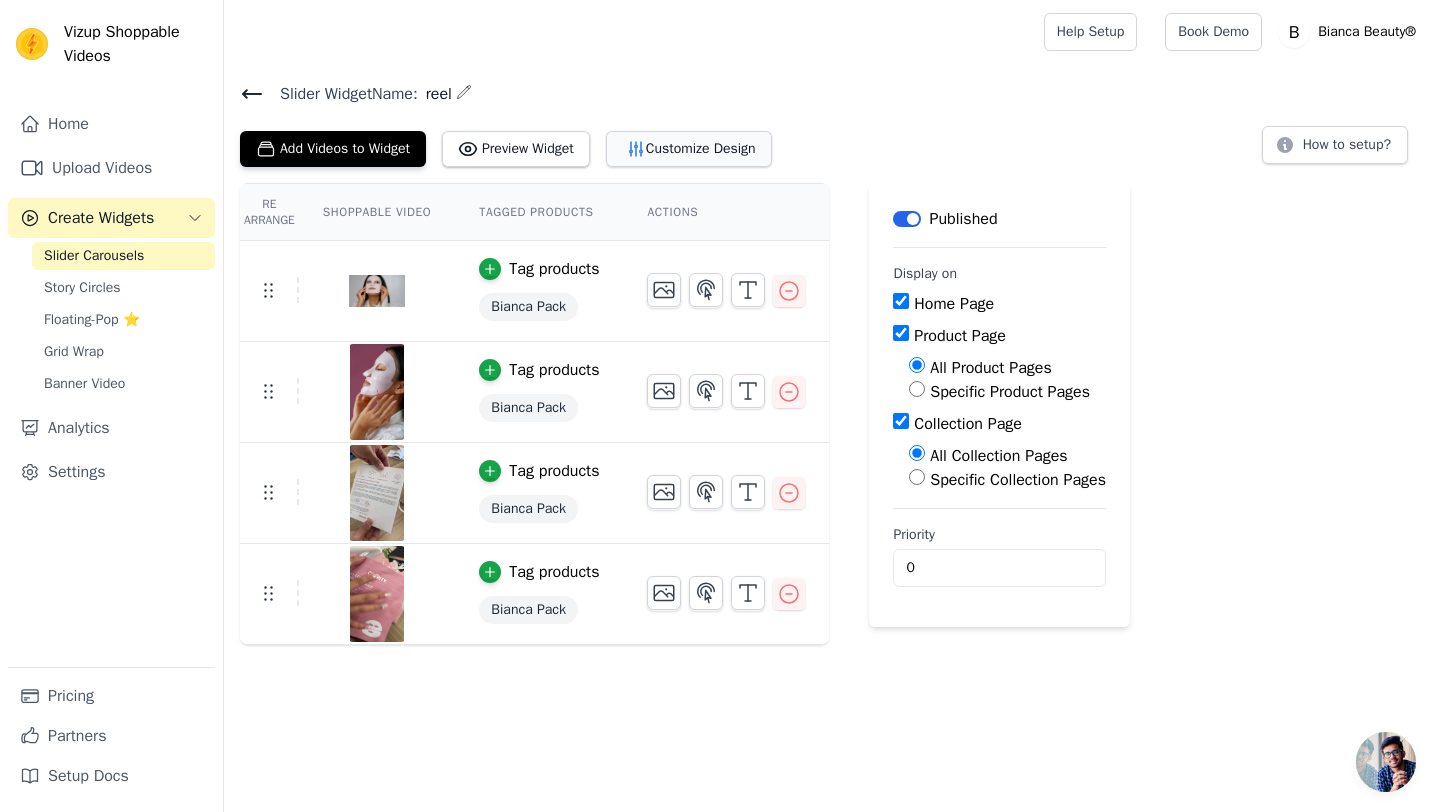 click on "Customize Design" at bounding box center (689, 149) 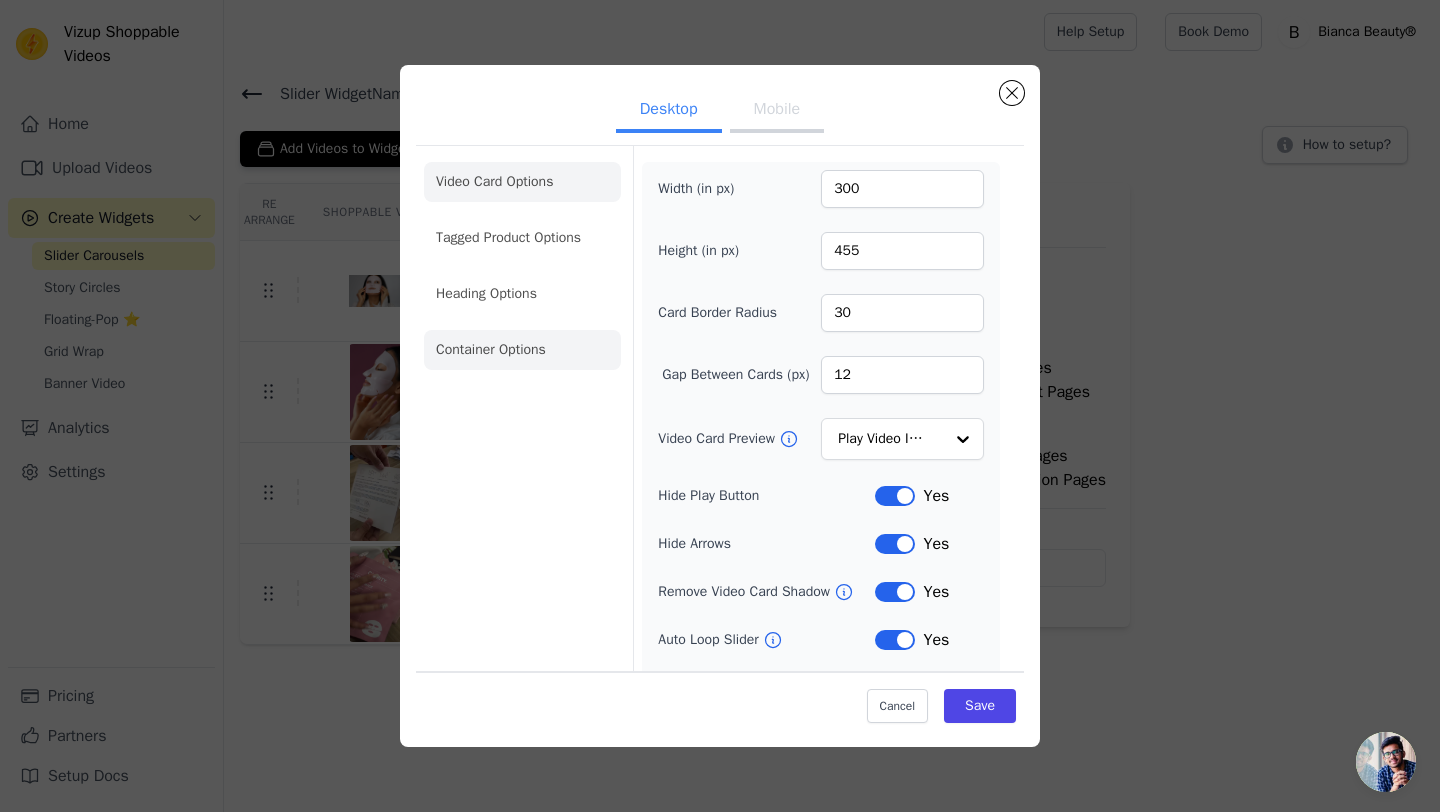 click on "Container Options" 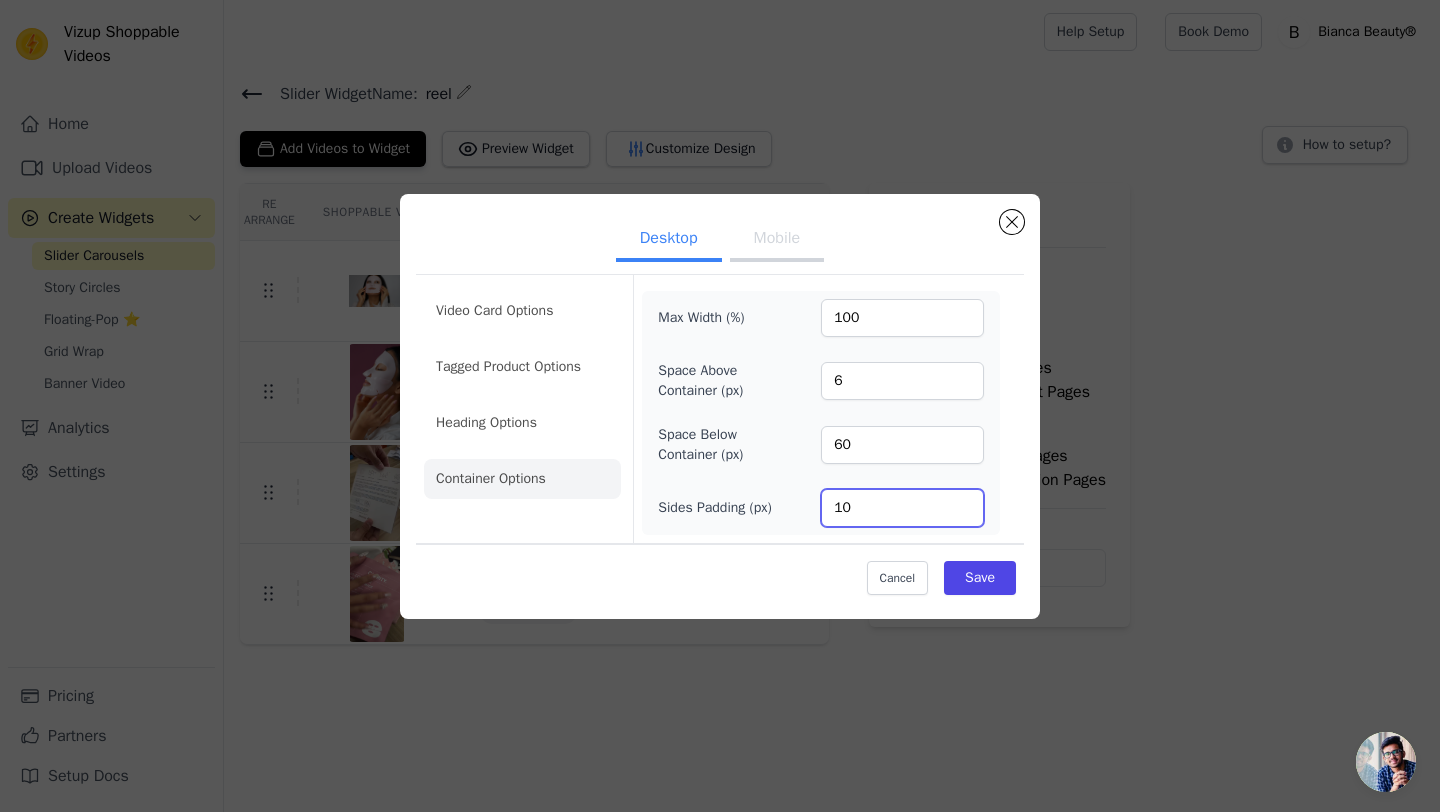 click on "10" at bounding box center (902, 508) 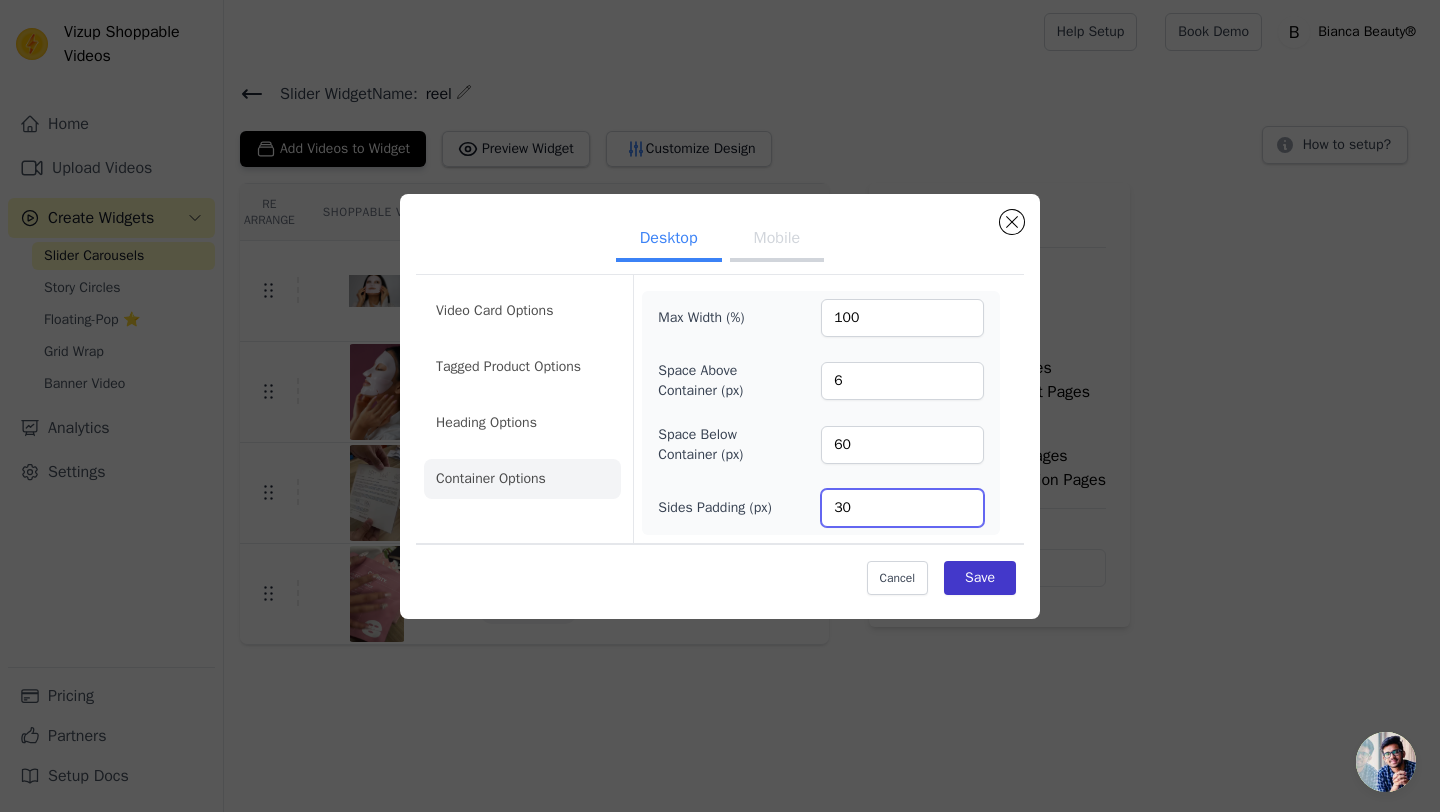 type on "30" 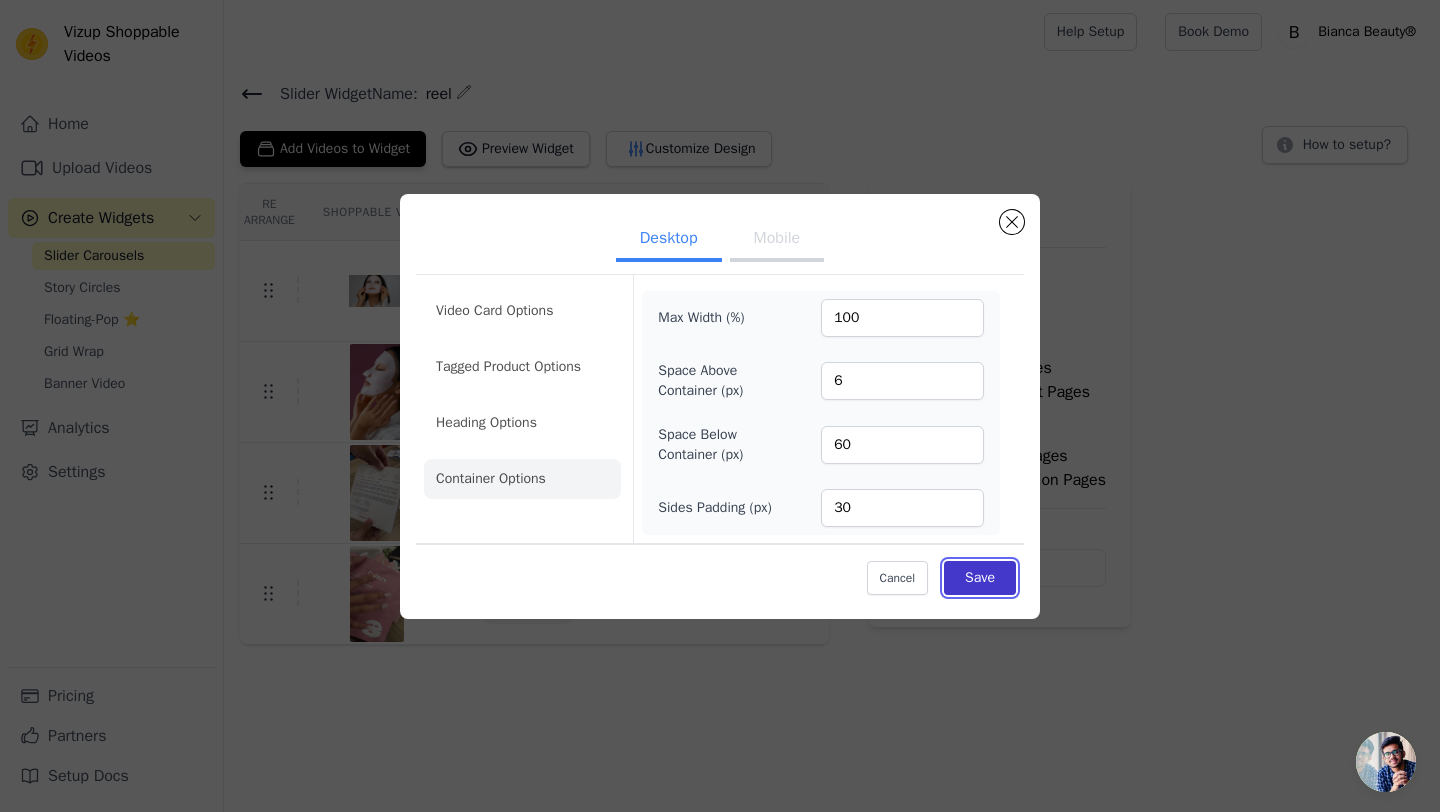click on "Save" at bounding box center (980, 578) 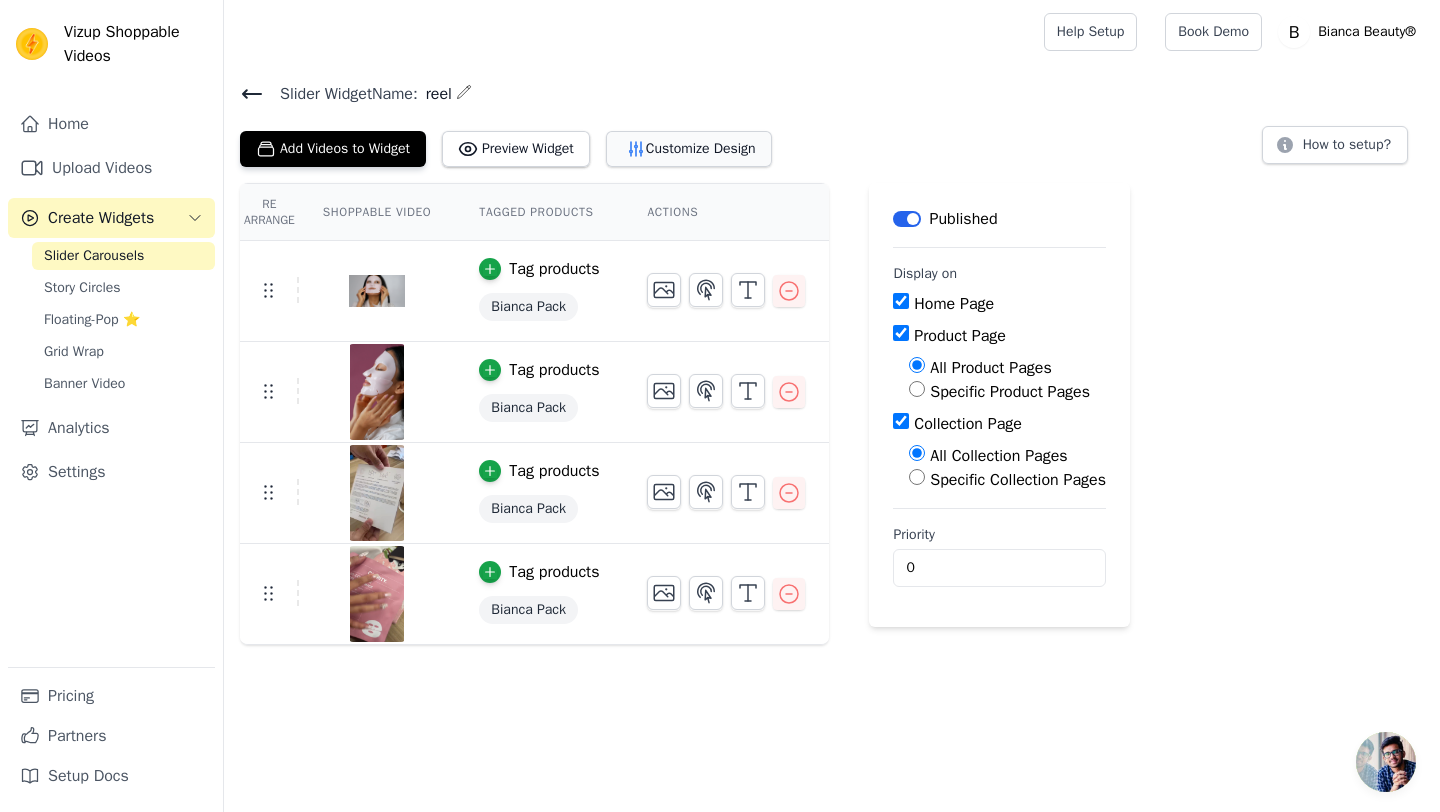 click 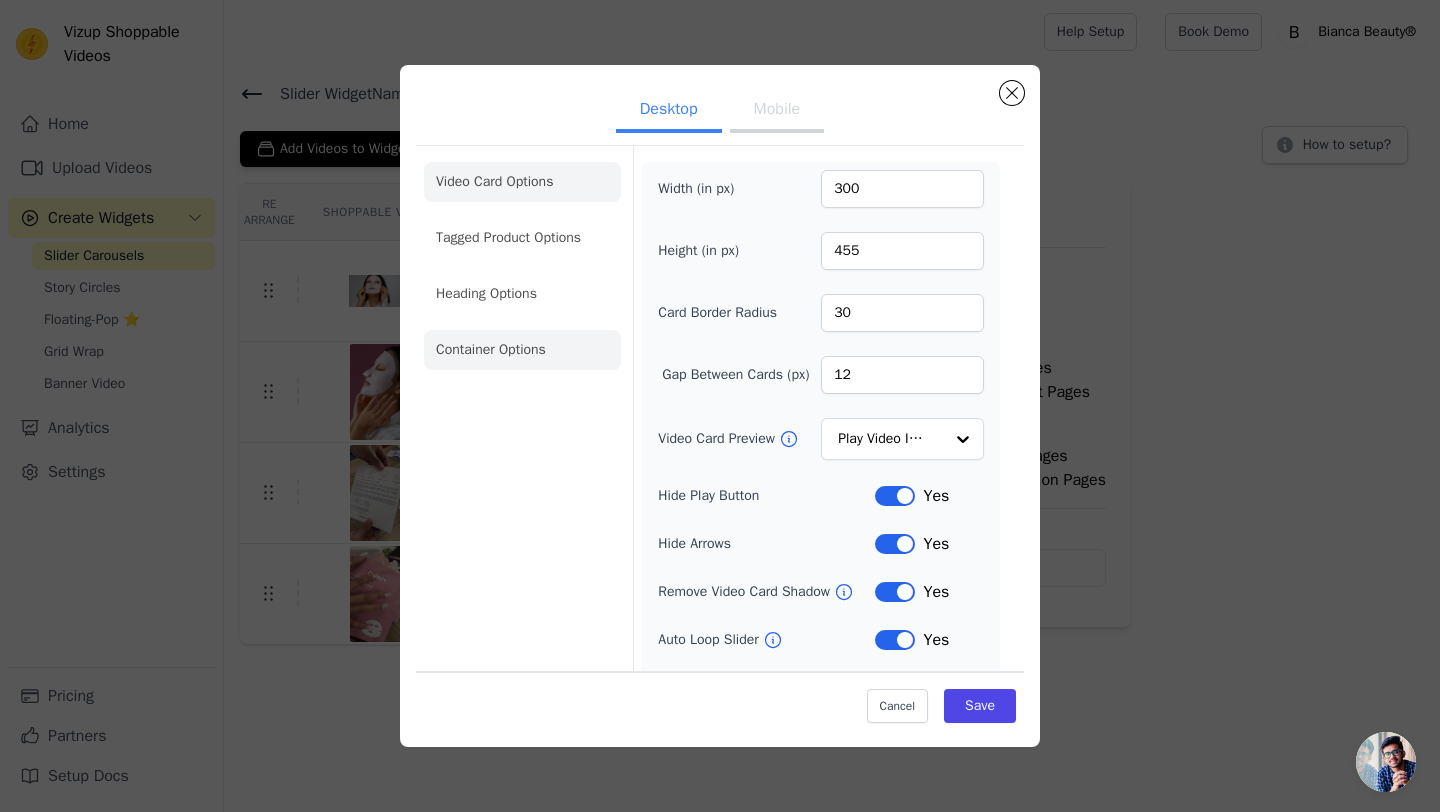 click on "Container Options" 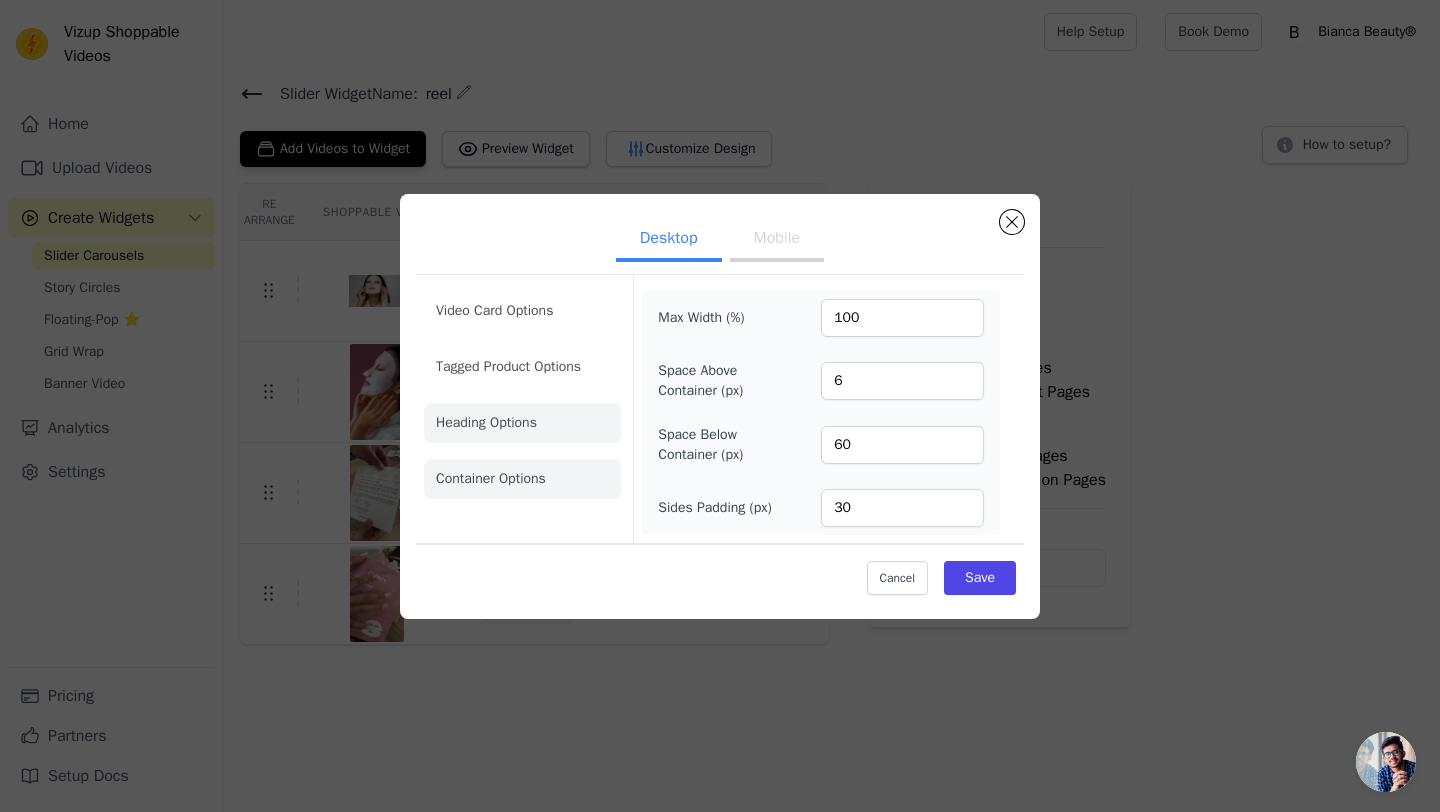 click on "Heading Options" 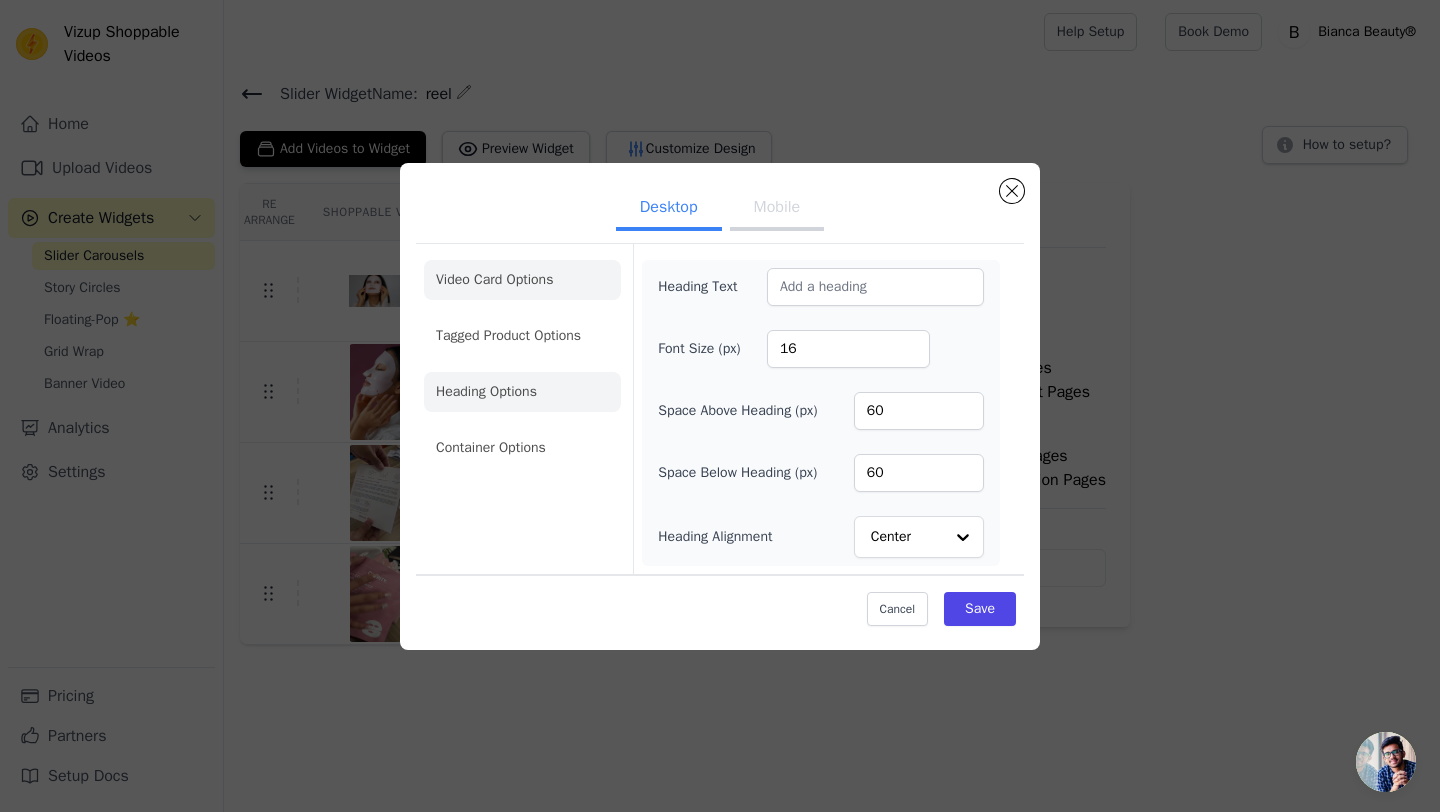 click on "Video Card Options" 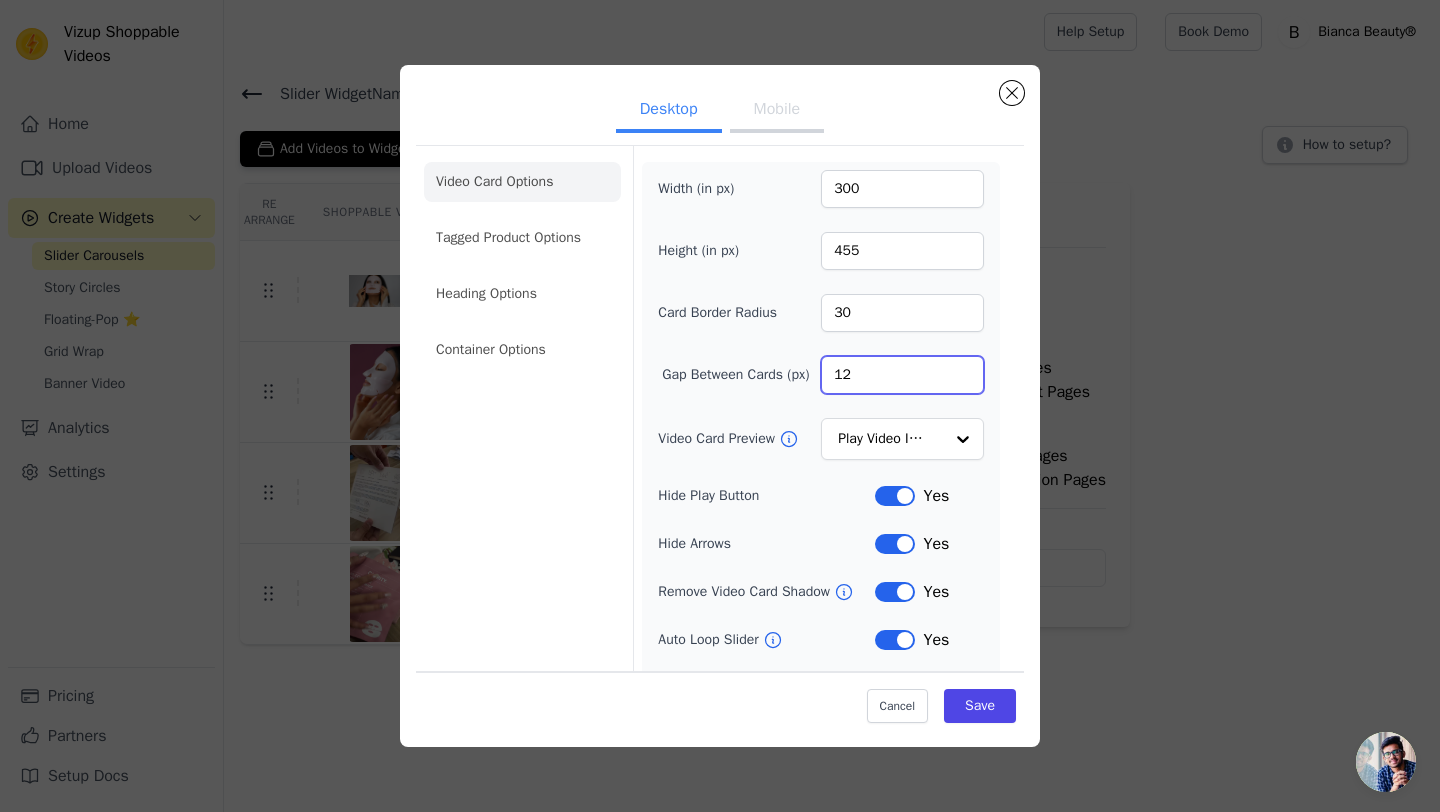 click on "12" at bounding box center (902, 375) 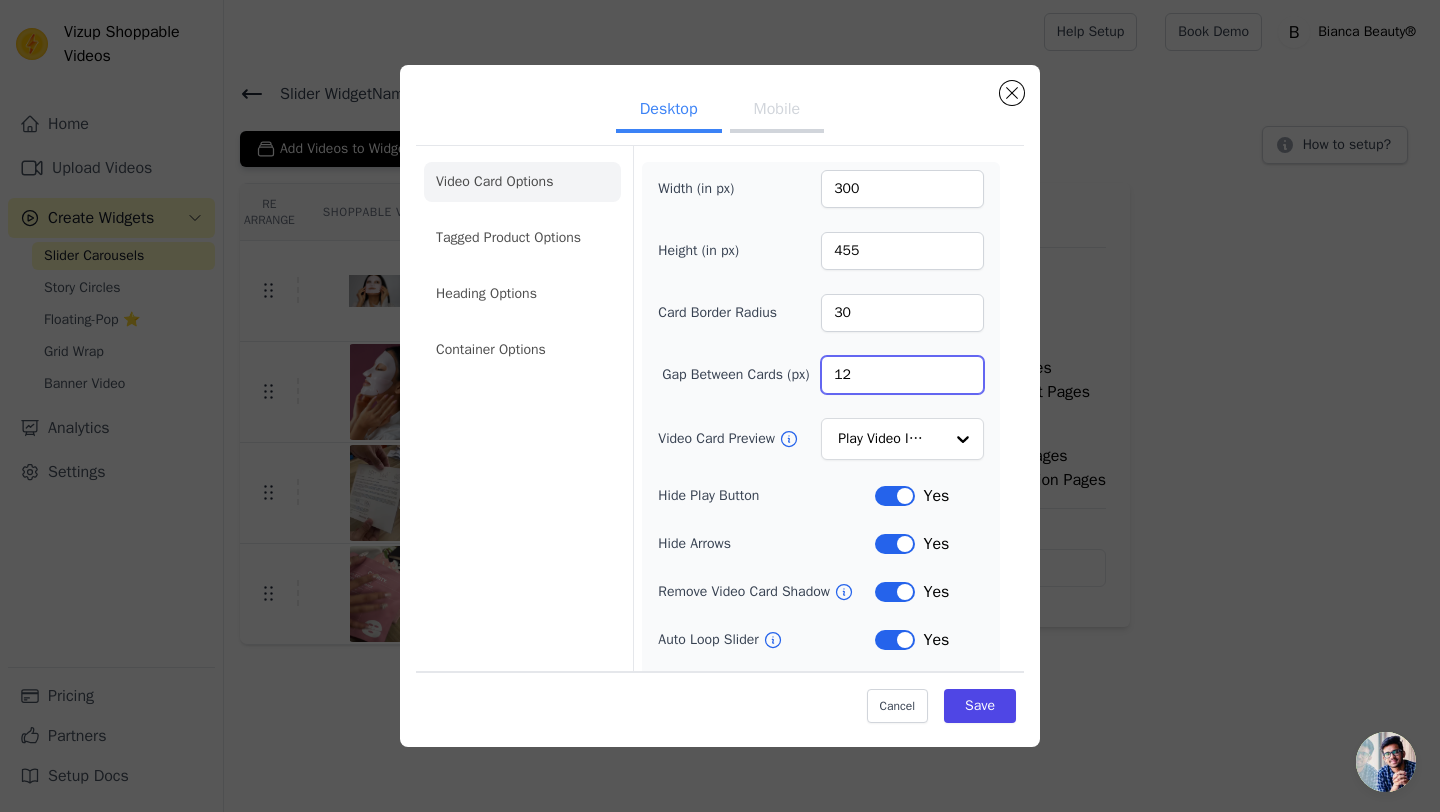 type on "3" 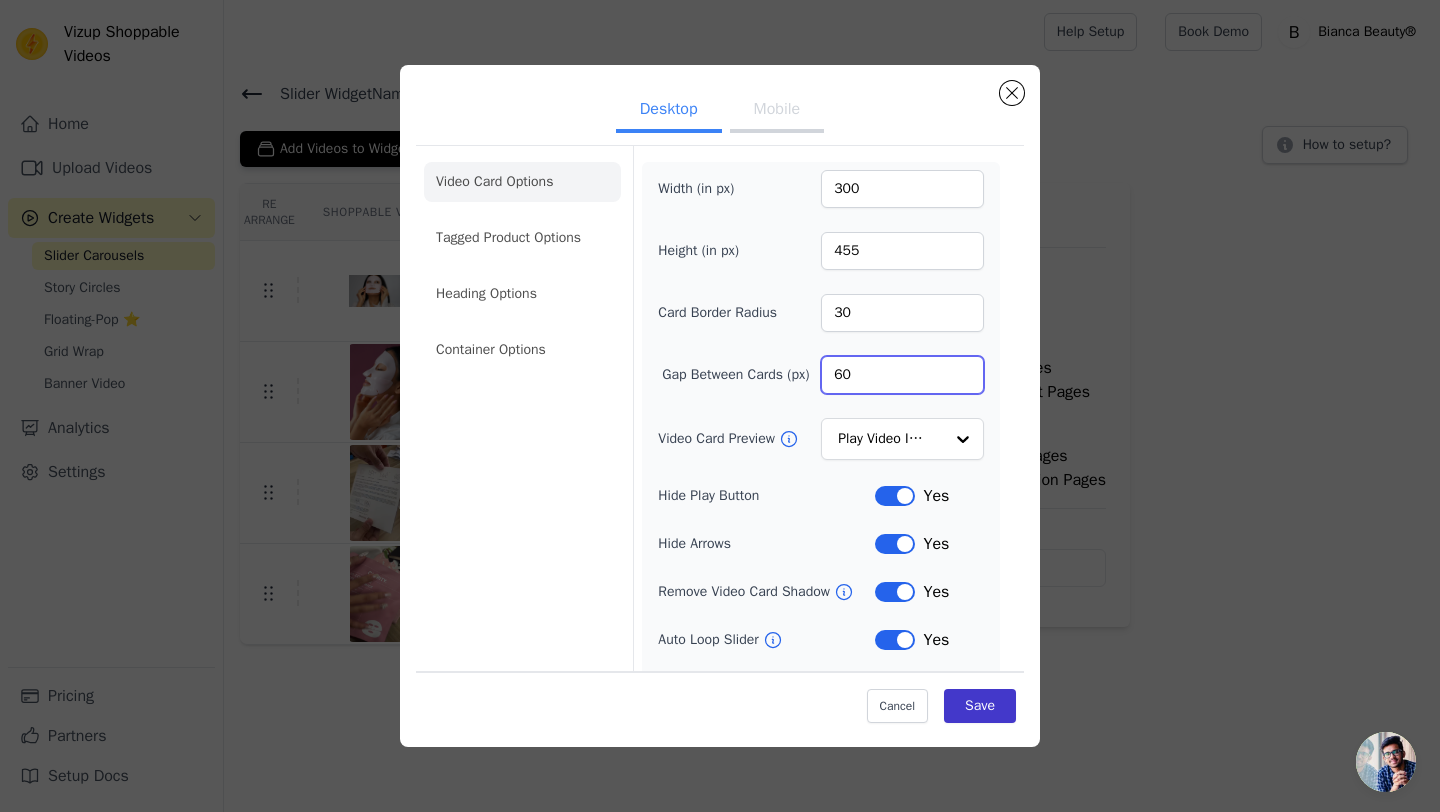 type on "60" 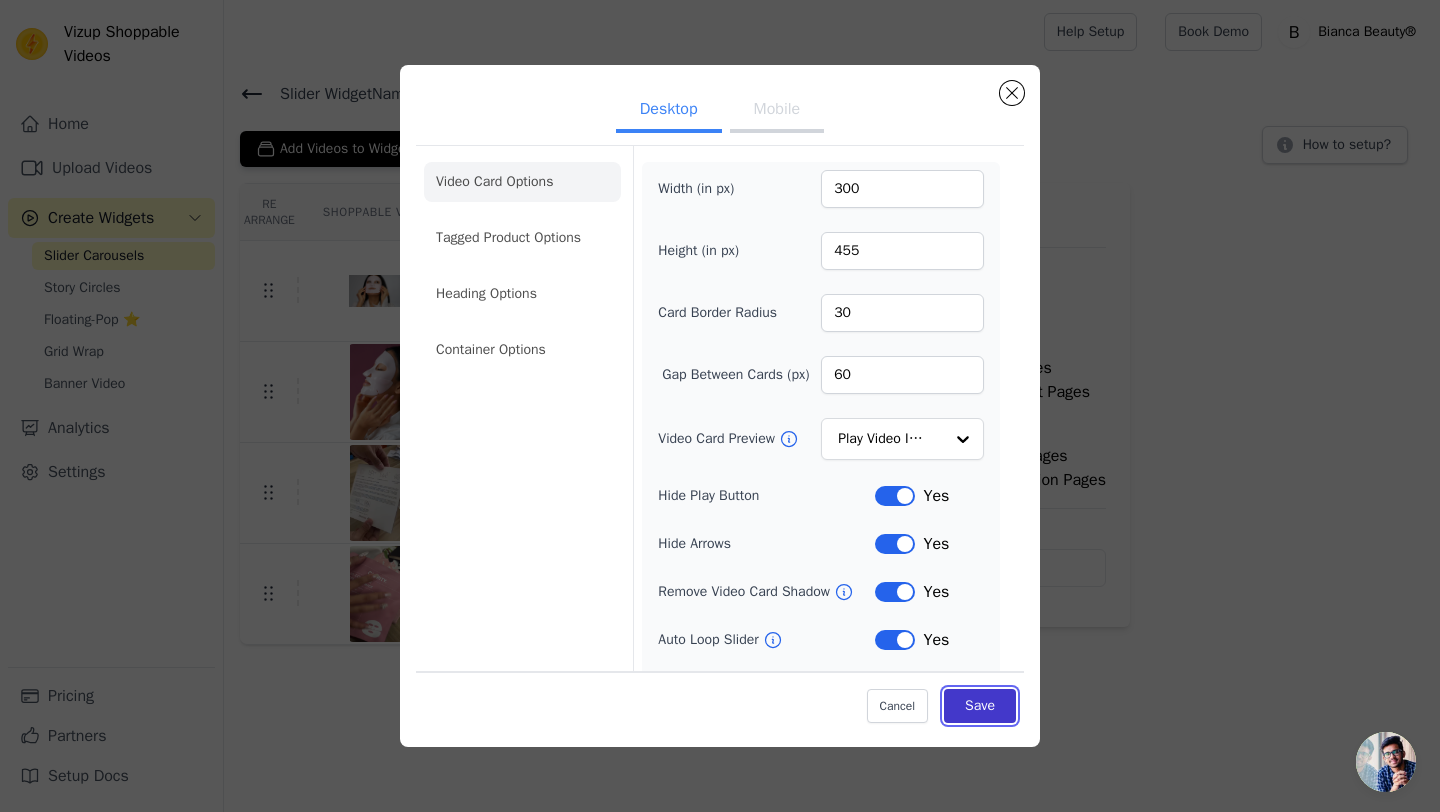 click on "Save" at bounding box center (980, 706) 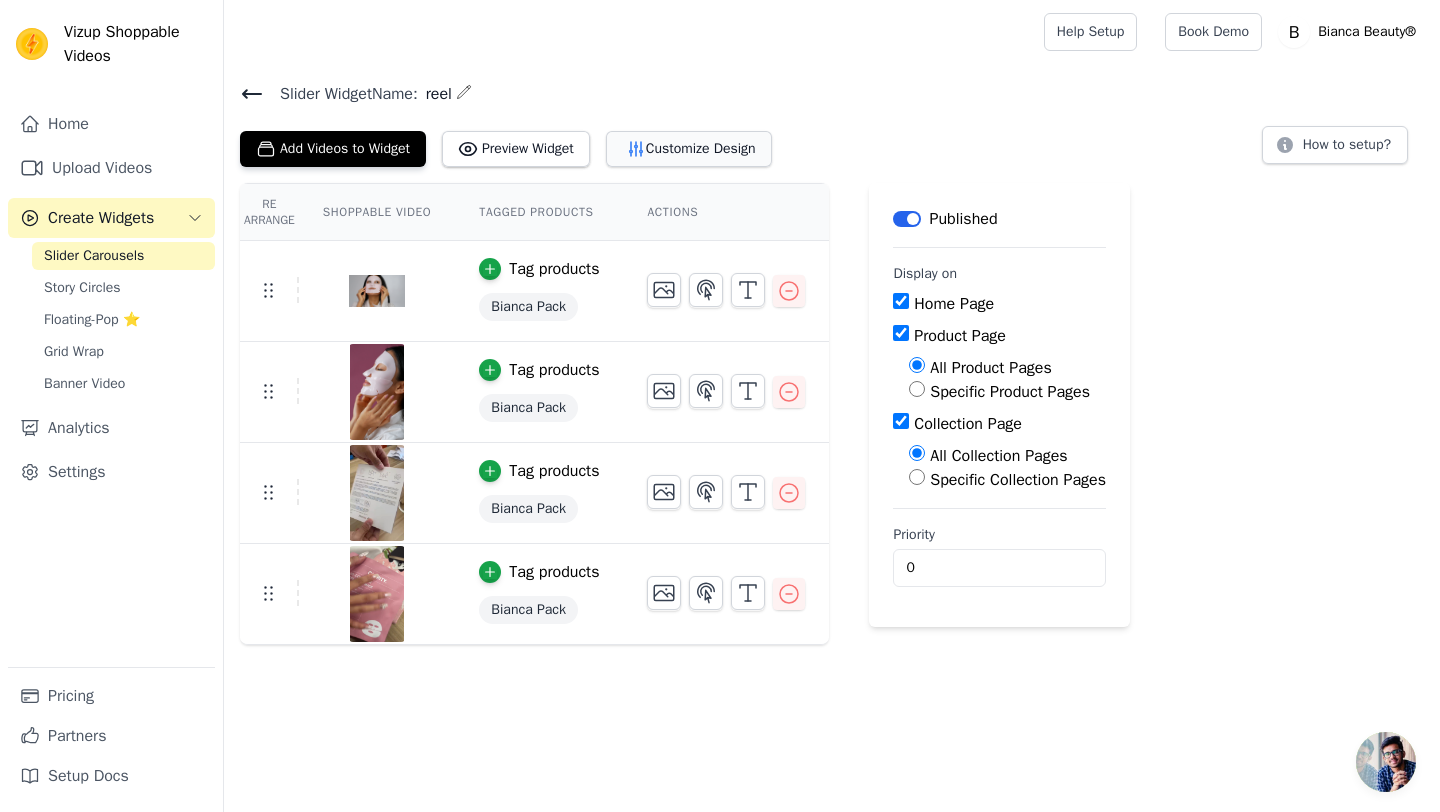 click on "Customize Design" at bounding box center [689, 149] 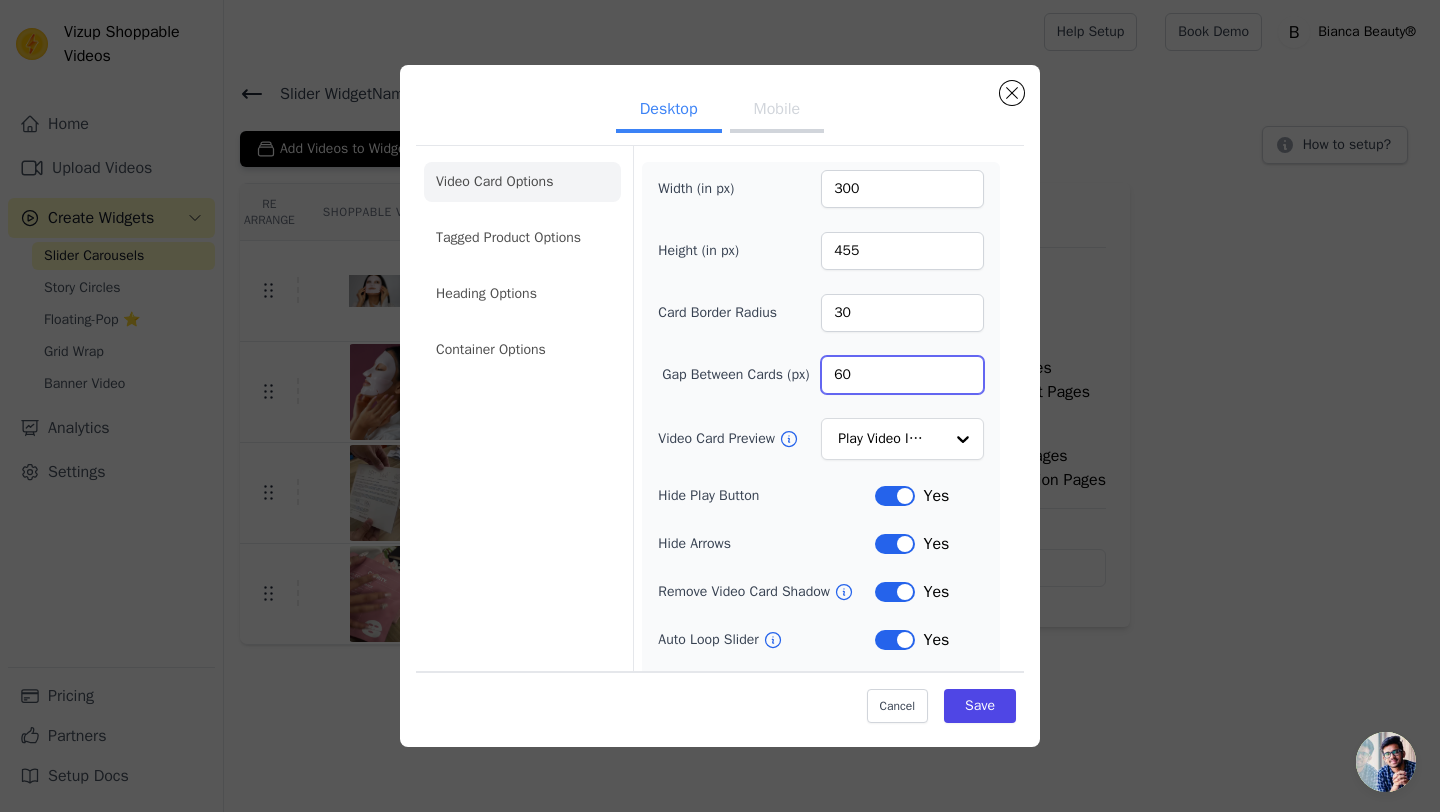 click on "60" at bounding box center (902, 375) 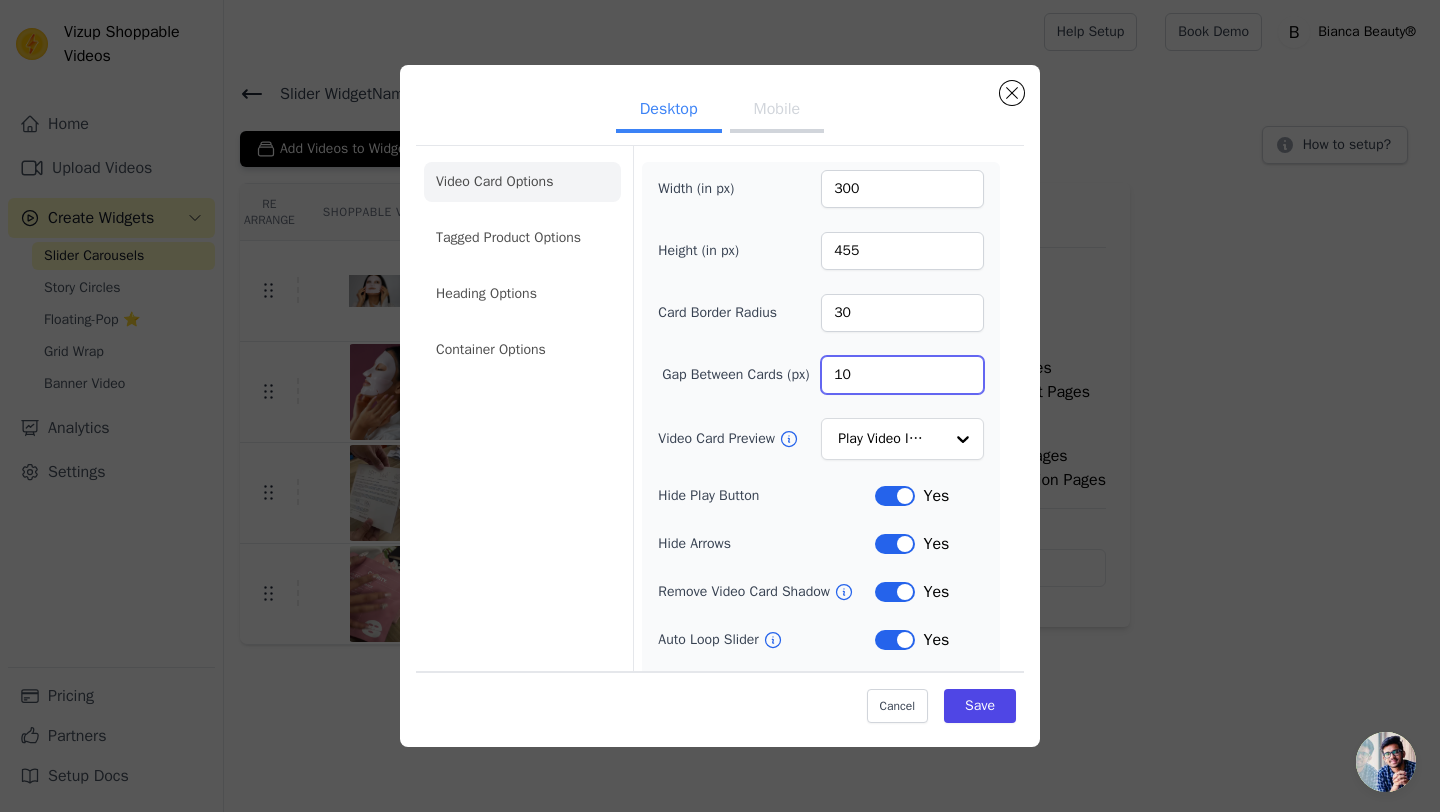 type on "10" 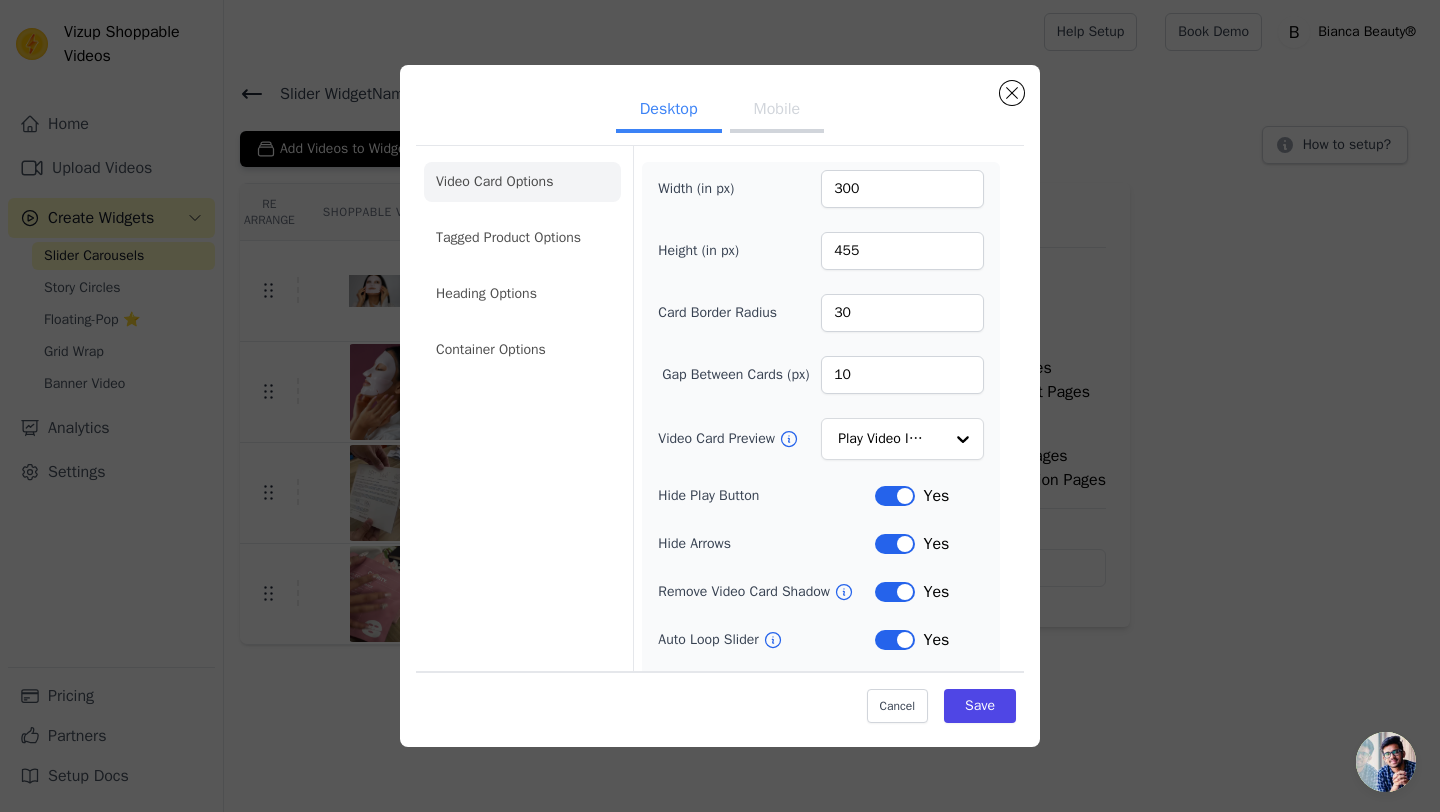 click on "Card Border Radius   30" at bounding box center [821, 313] 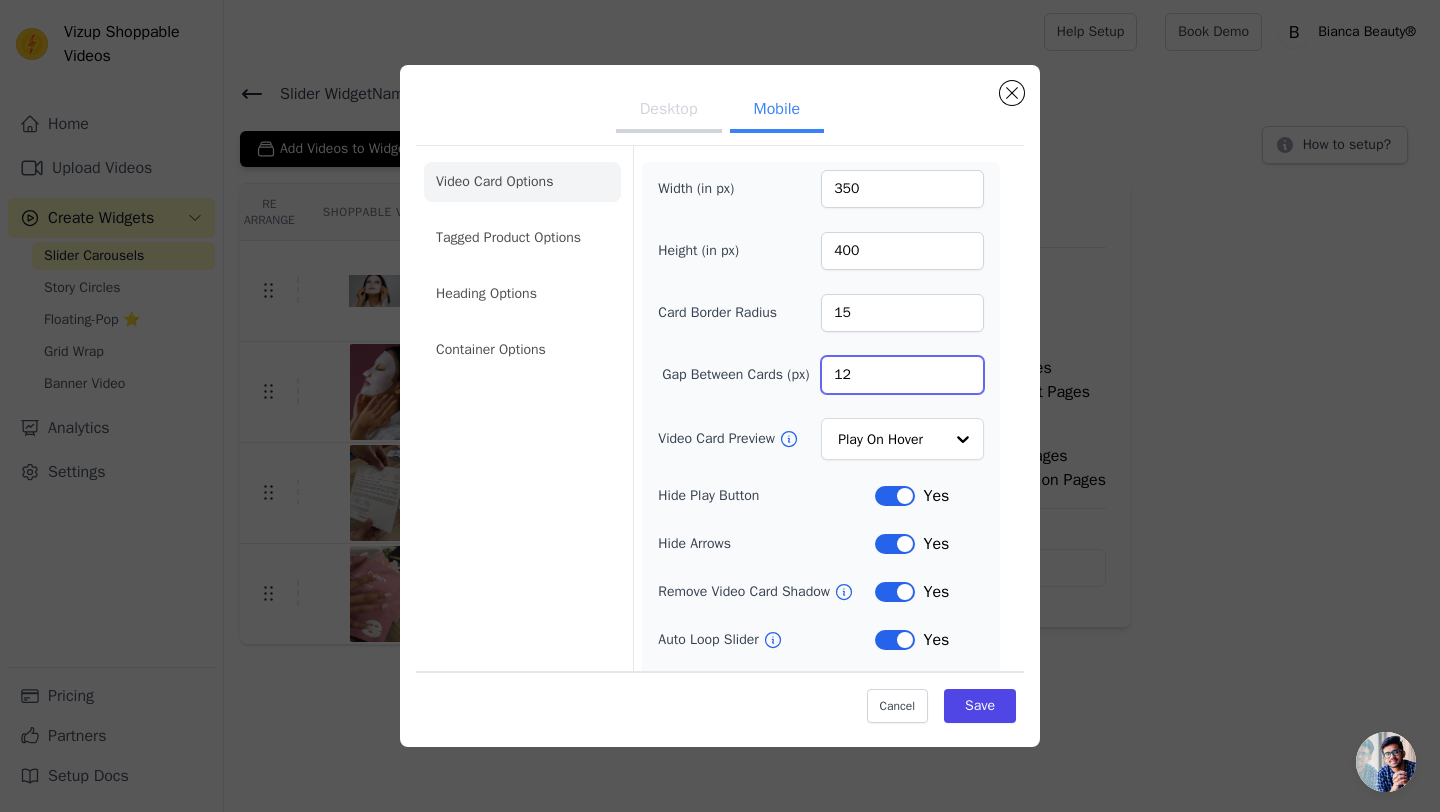 click on "12" at bounding box center (902, 375) 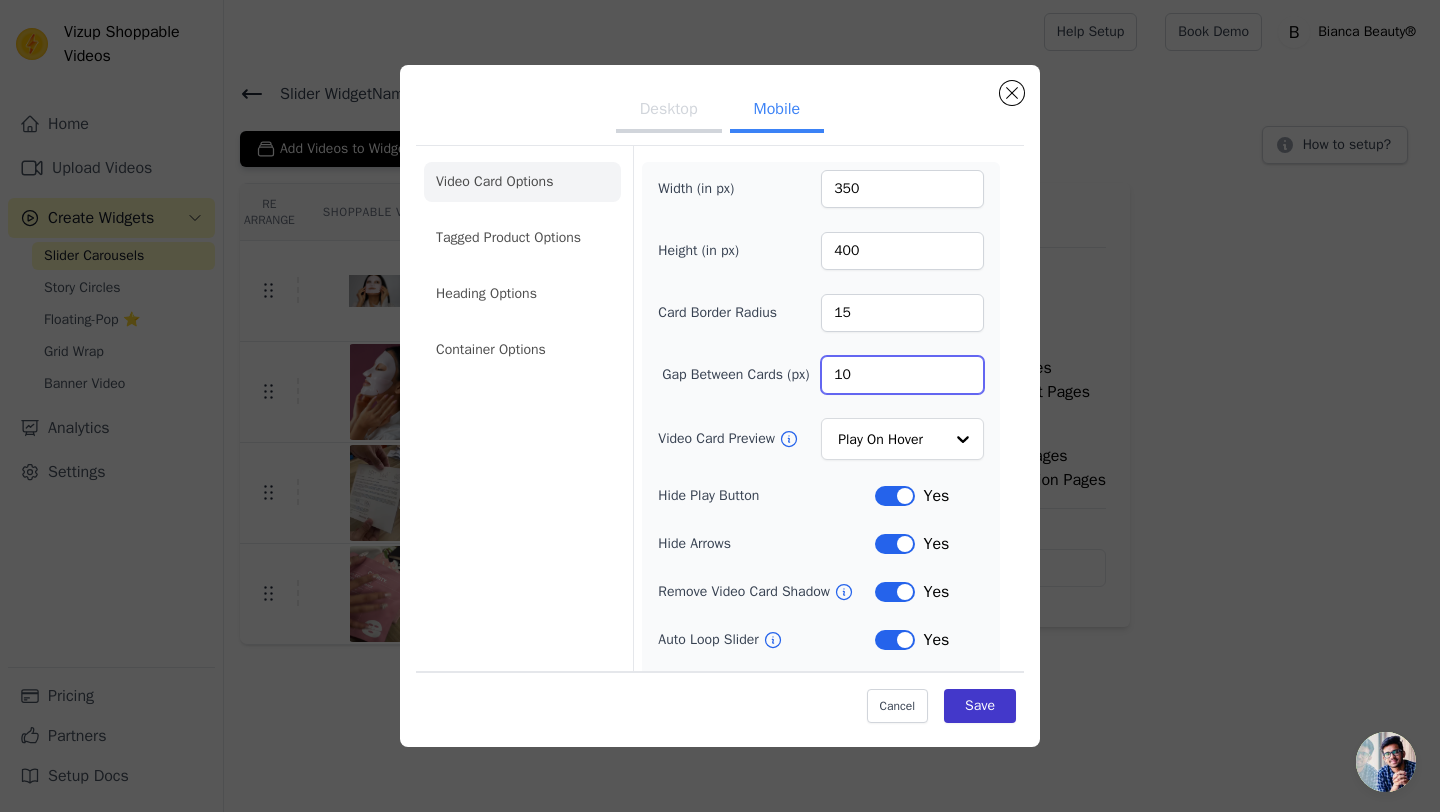 type on "10" 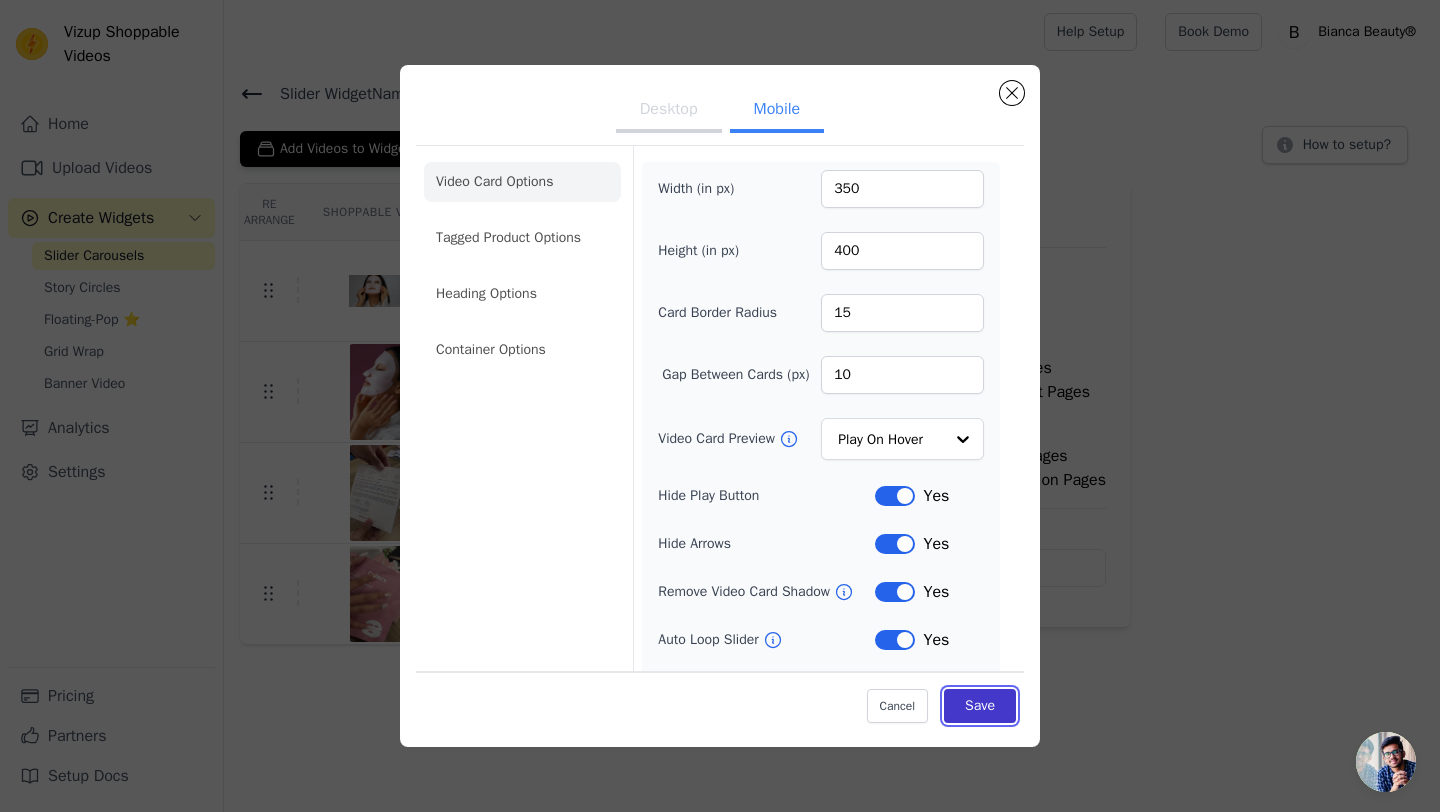 click on "Save" at bounding box center (980, 706) 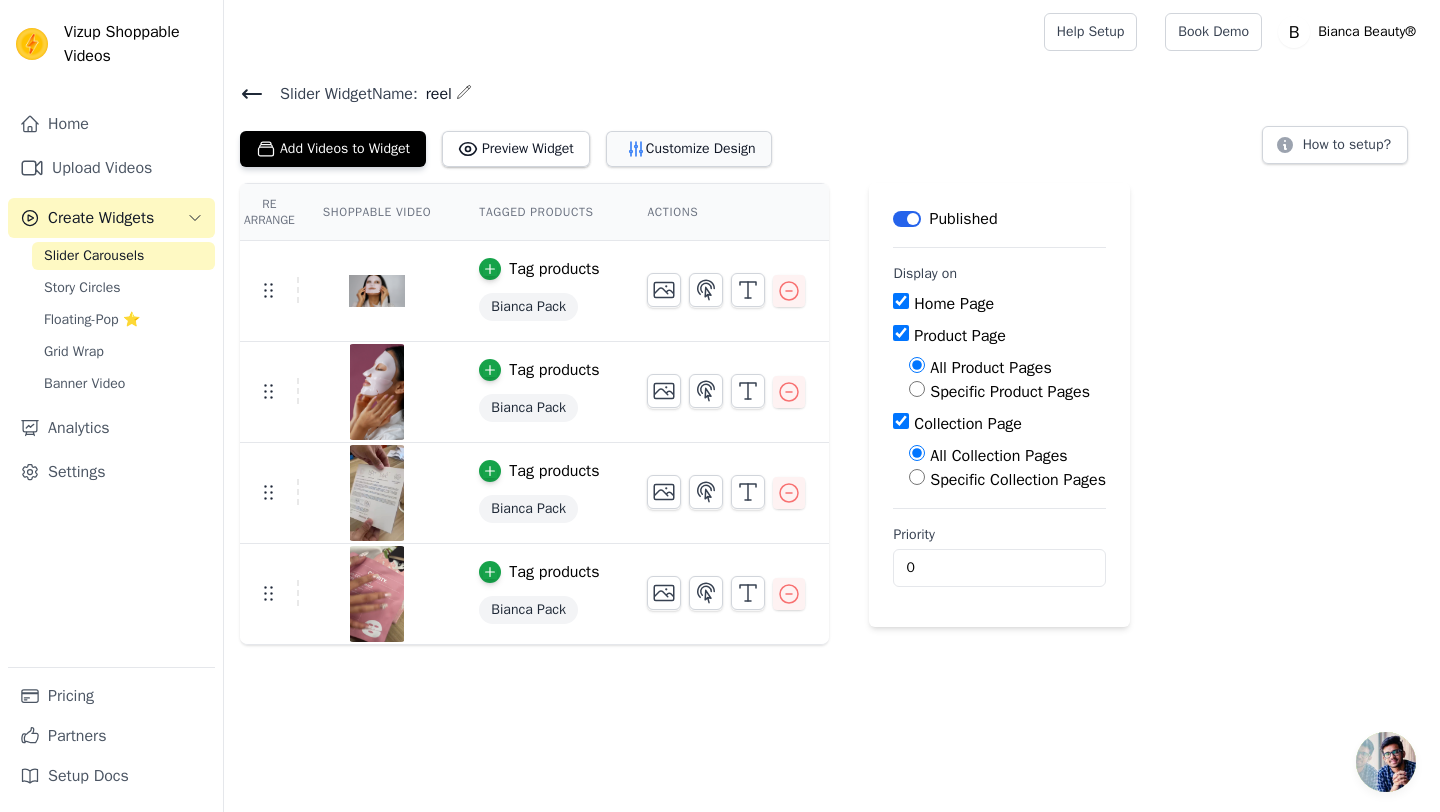 click on "Customize Design" at bounding box center [689, 149] 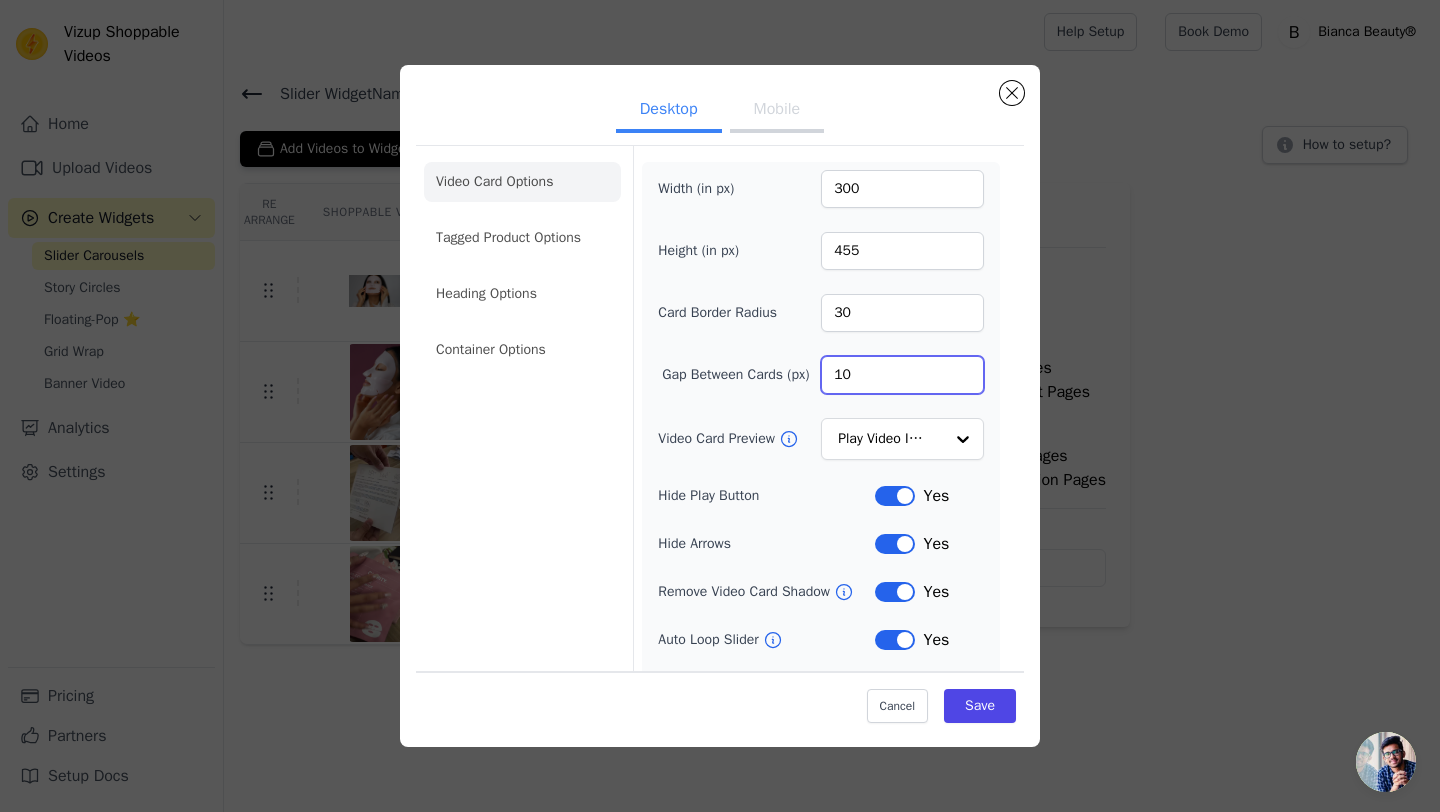 click on "10" at bounding box center [902, 375] 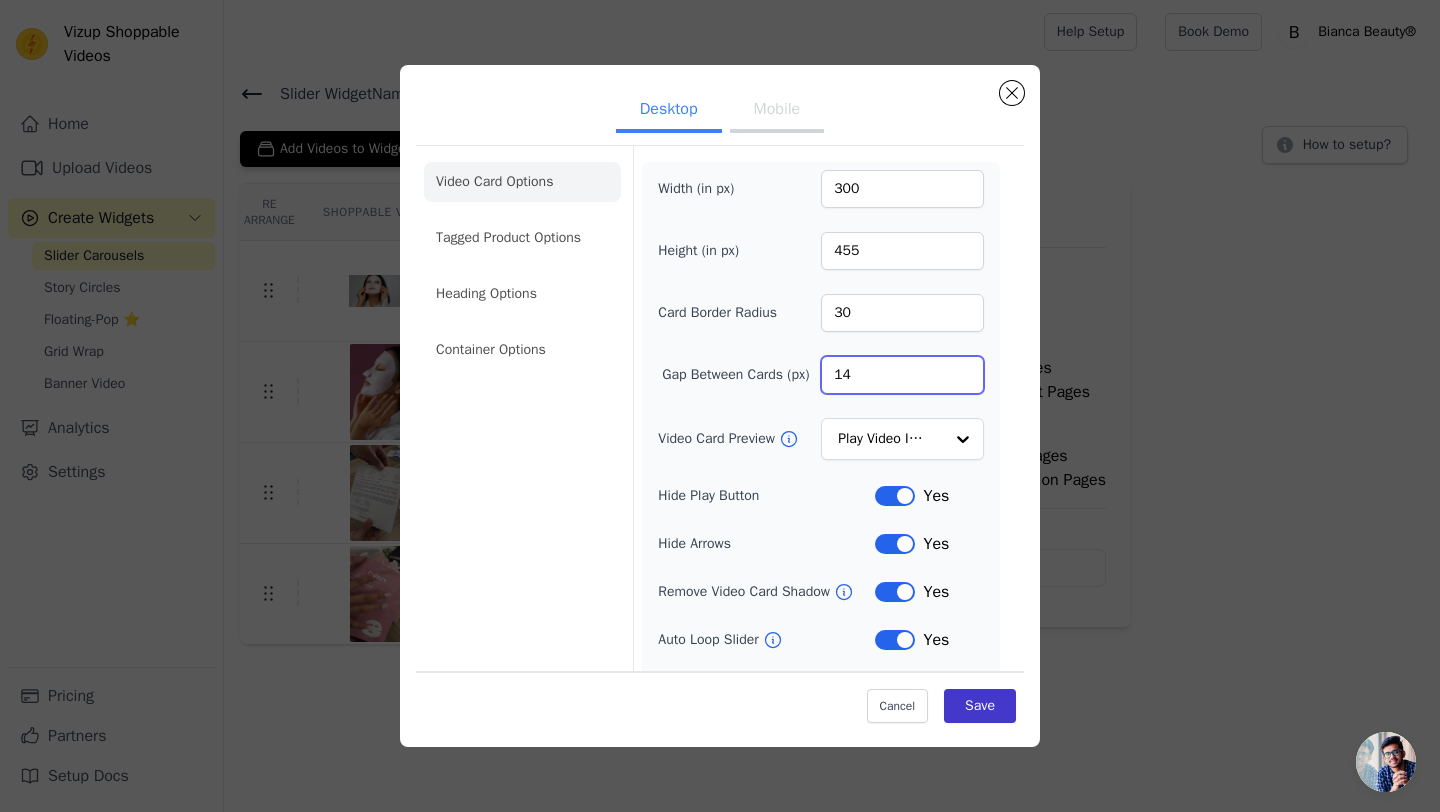 type on "14" 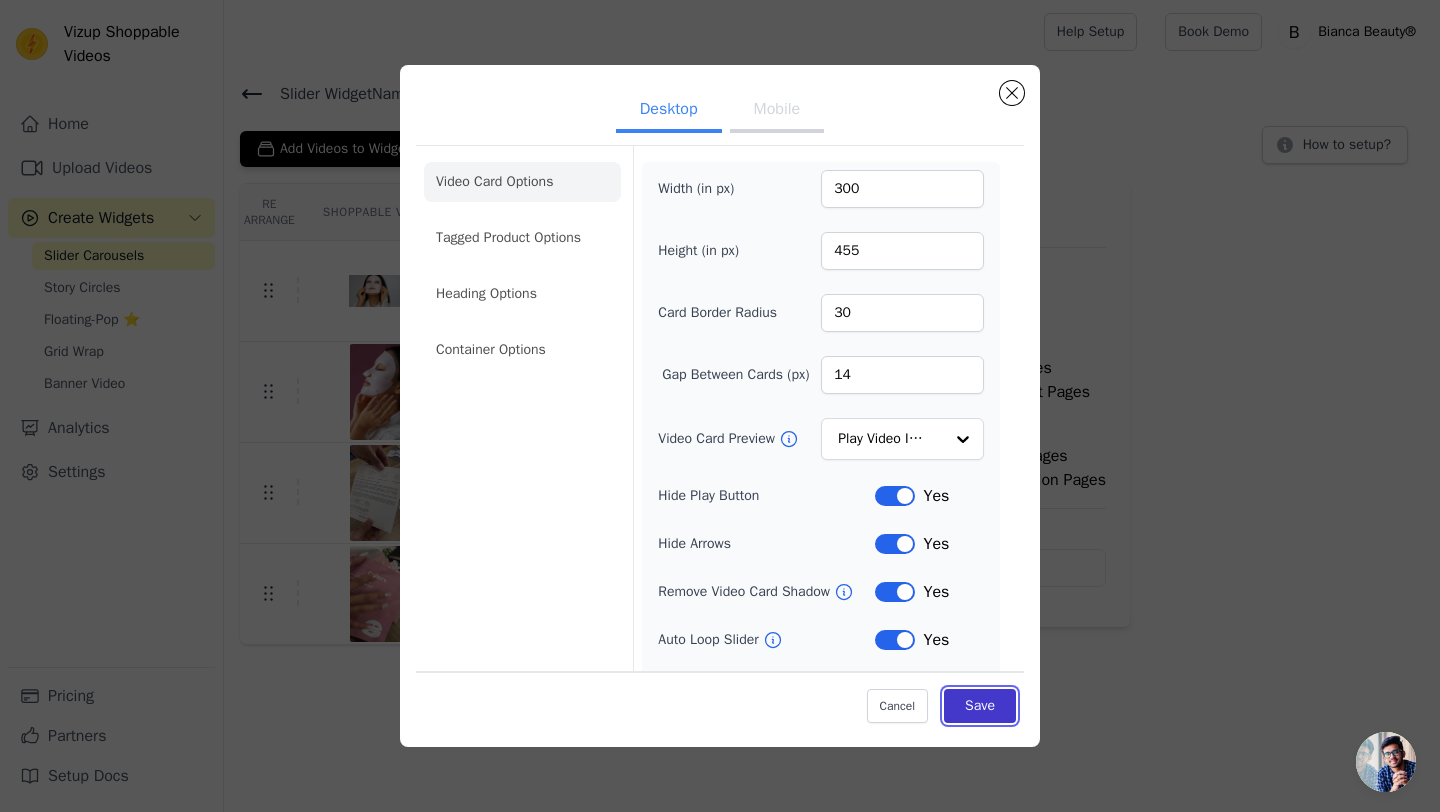 click on "Save" at bounding box center (980, 706) 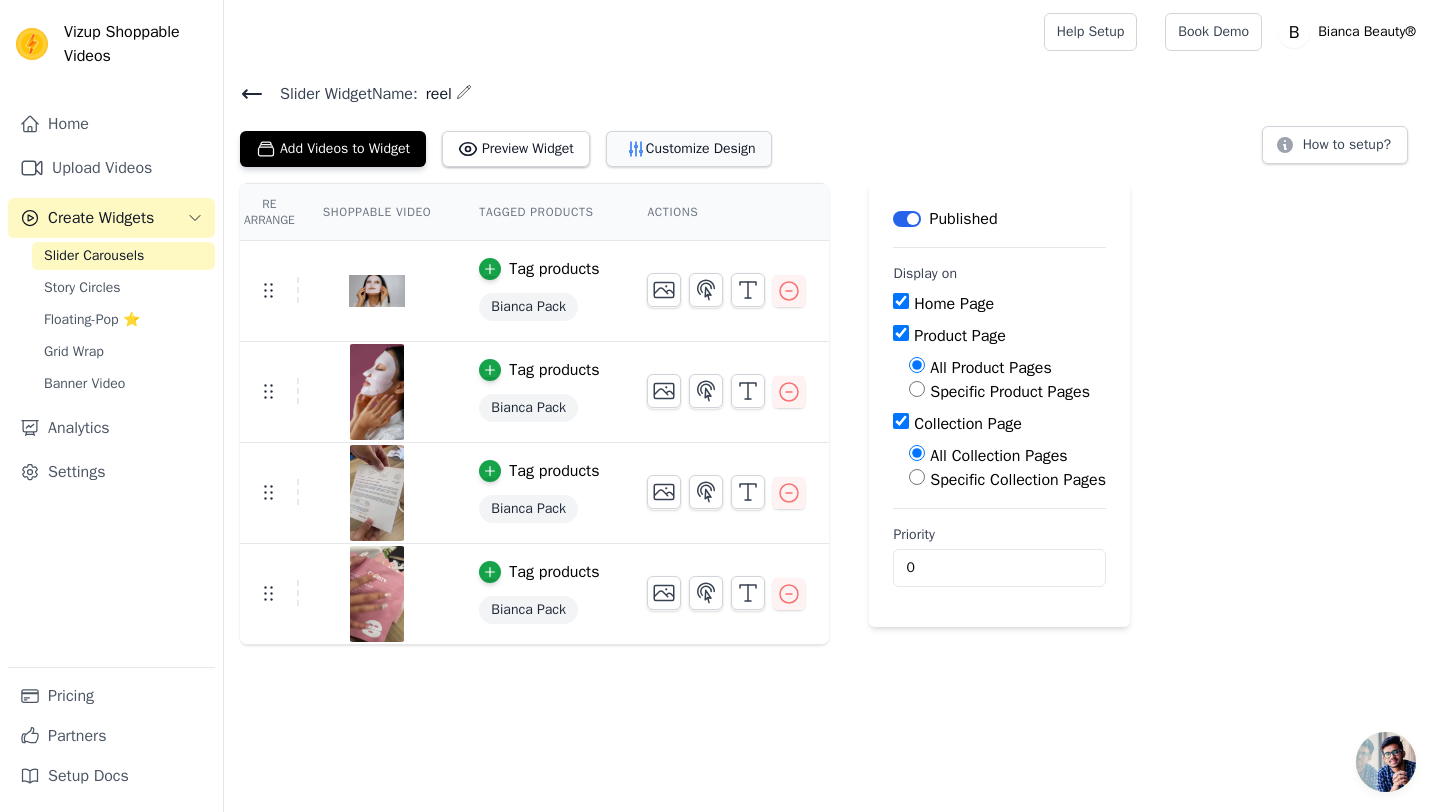 click on "Customize Design" at bounding box center [689, 149] 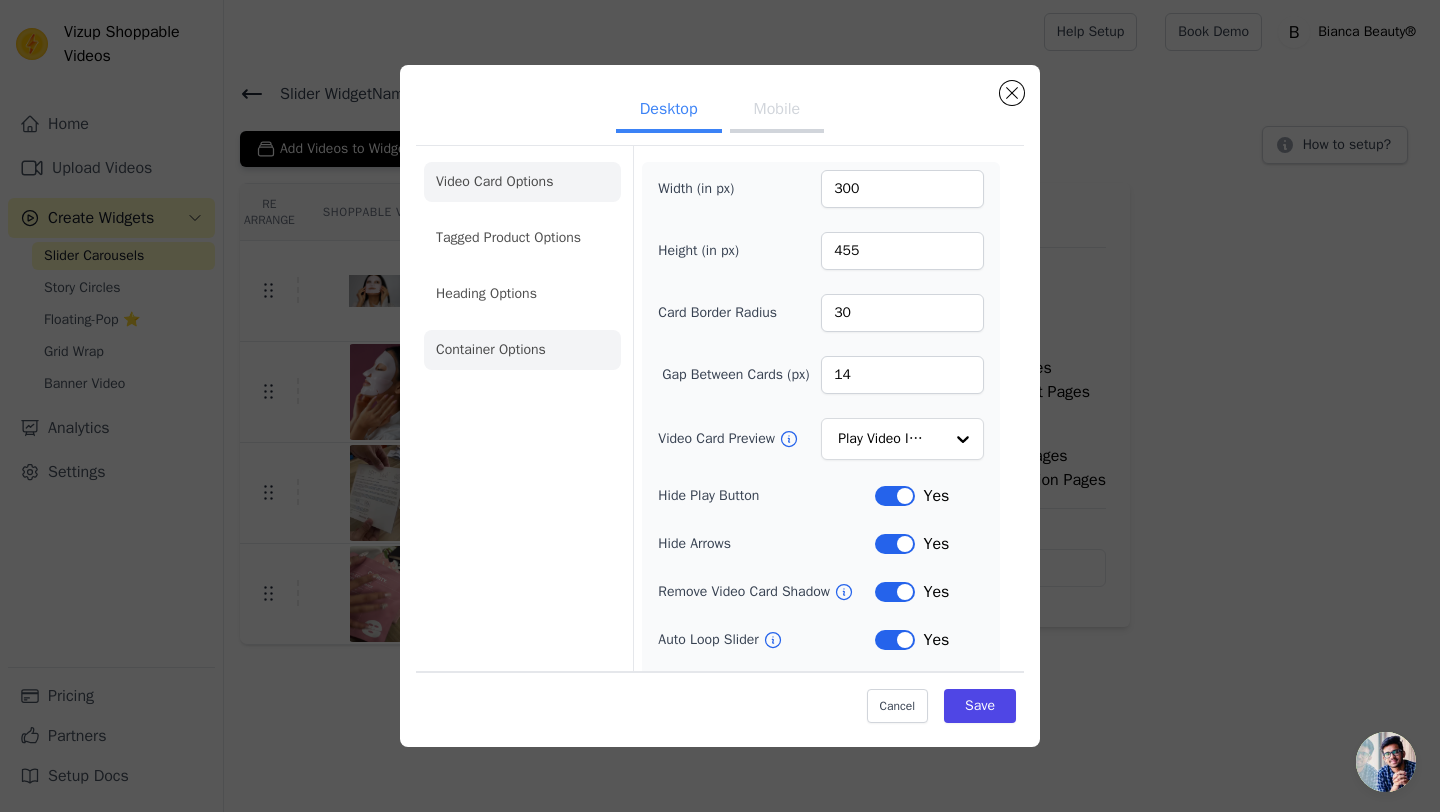 click on "Container Options" 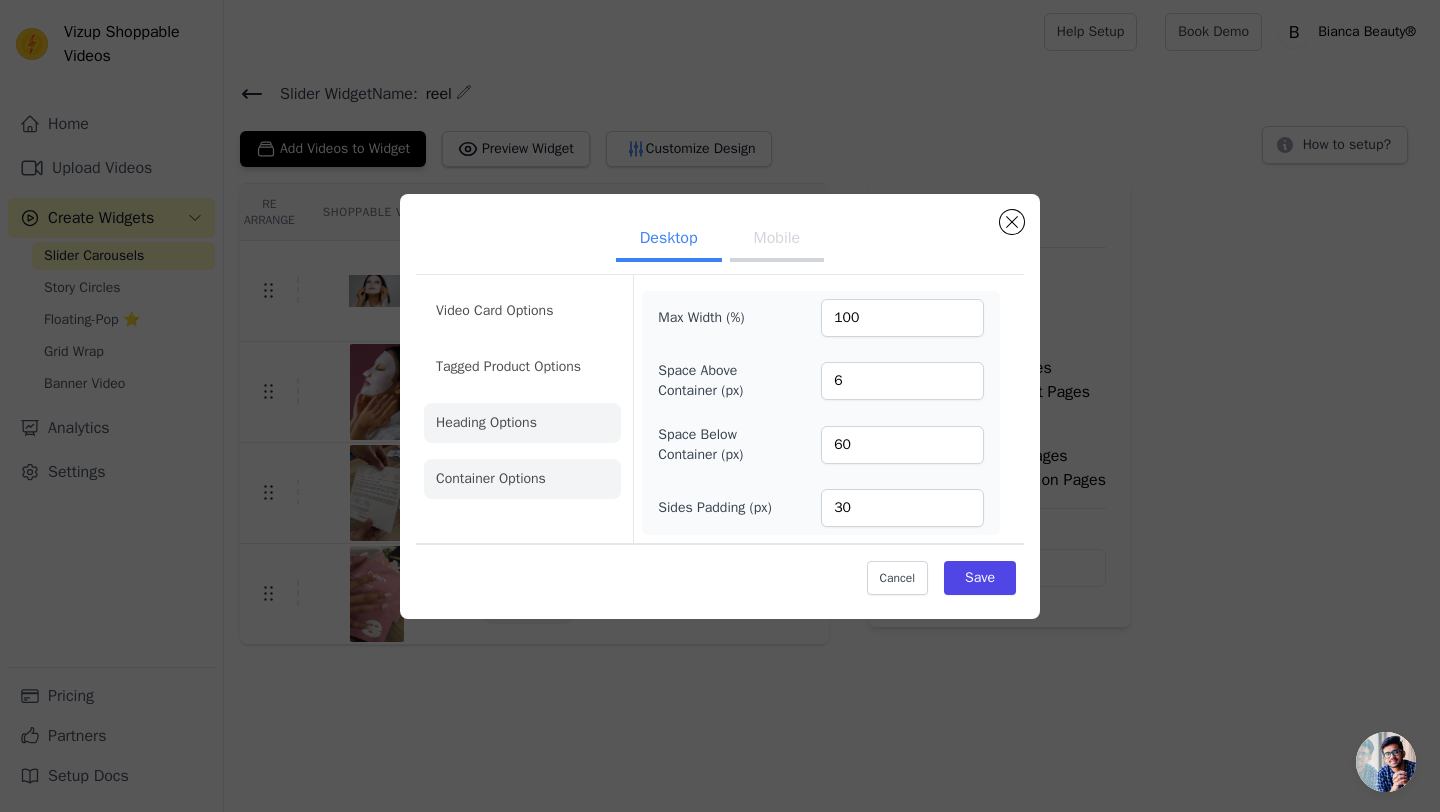 click on "Heading Options" 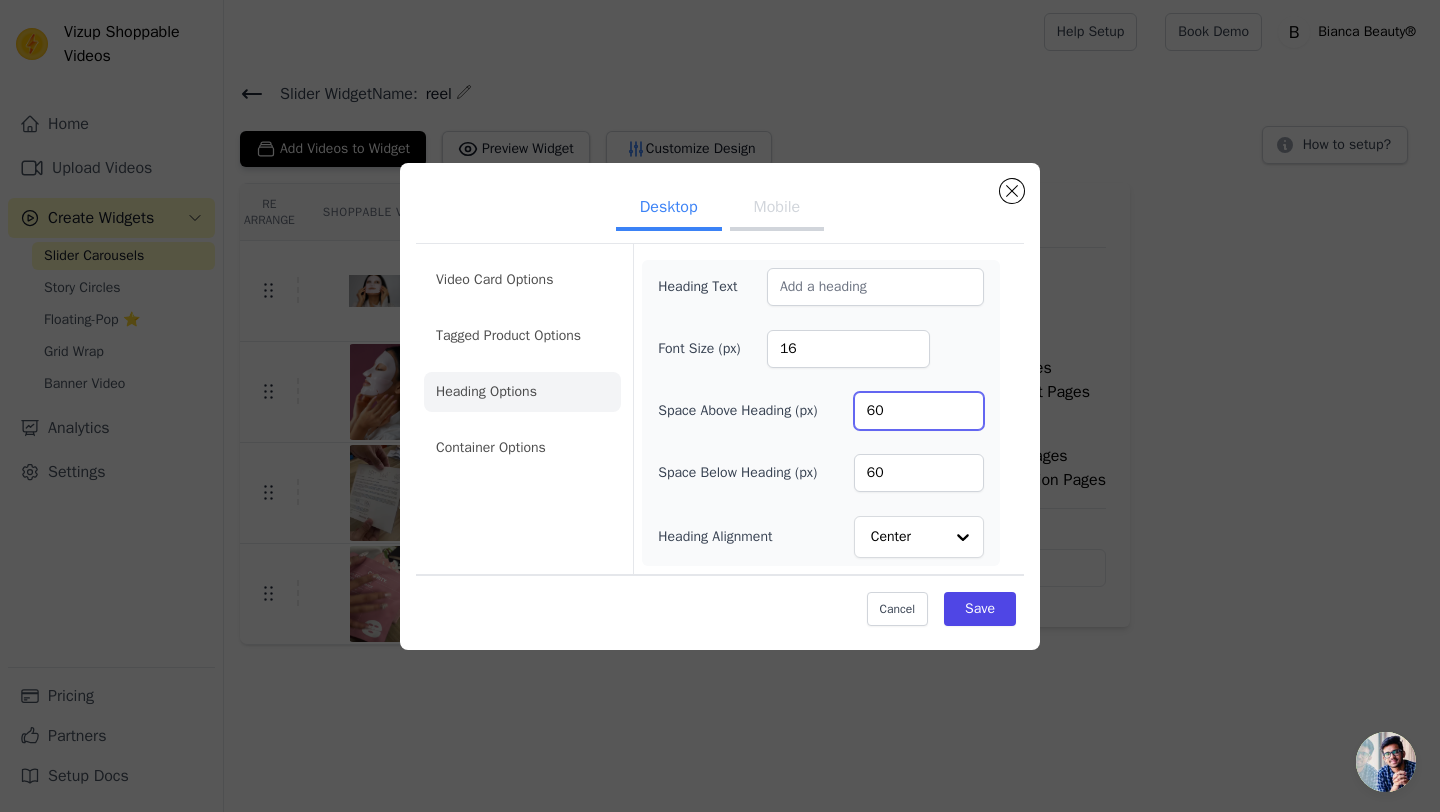 click on "60" at bounding box center (919, 411) 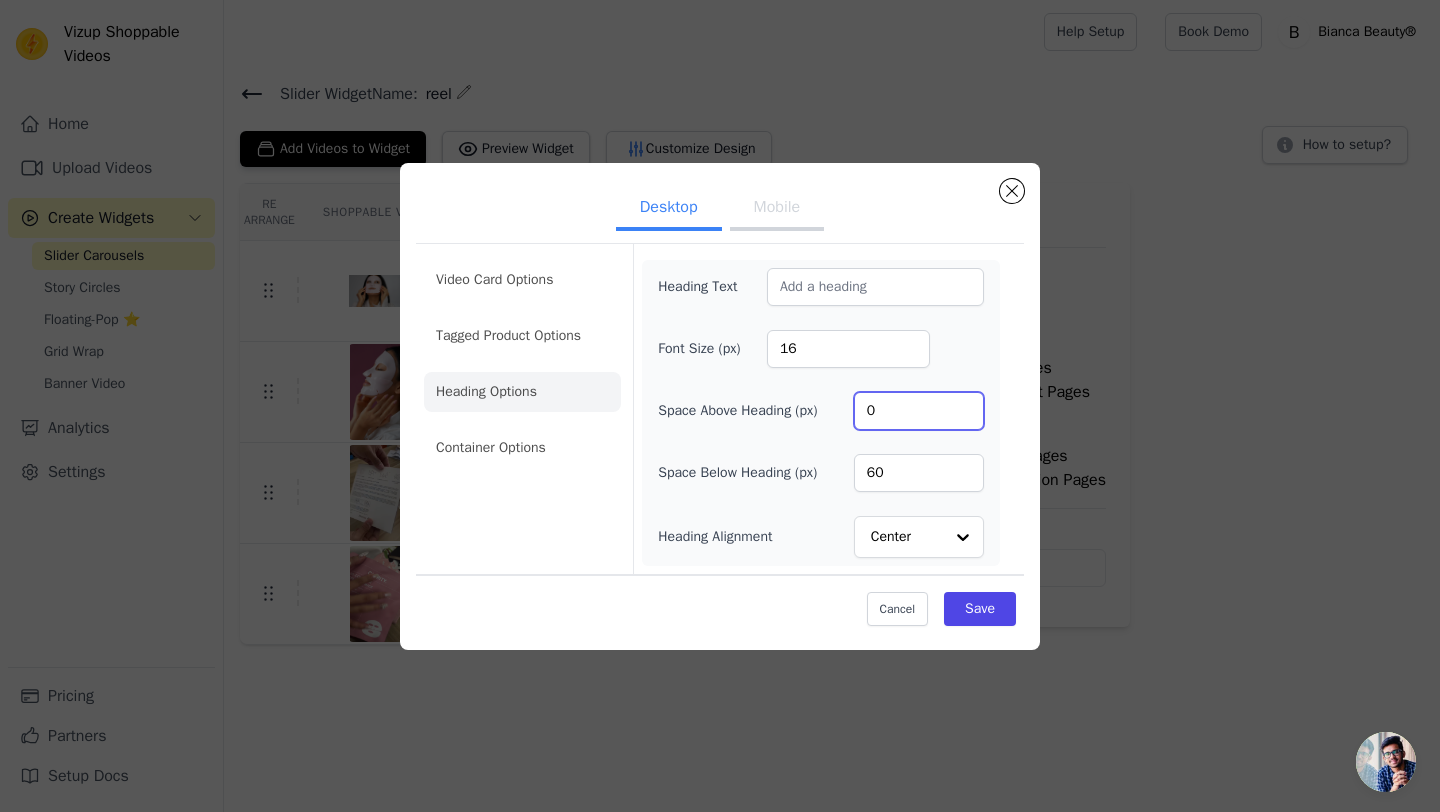 type on "0" 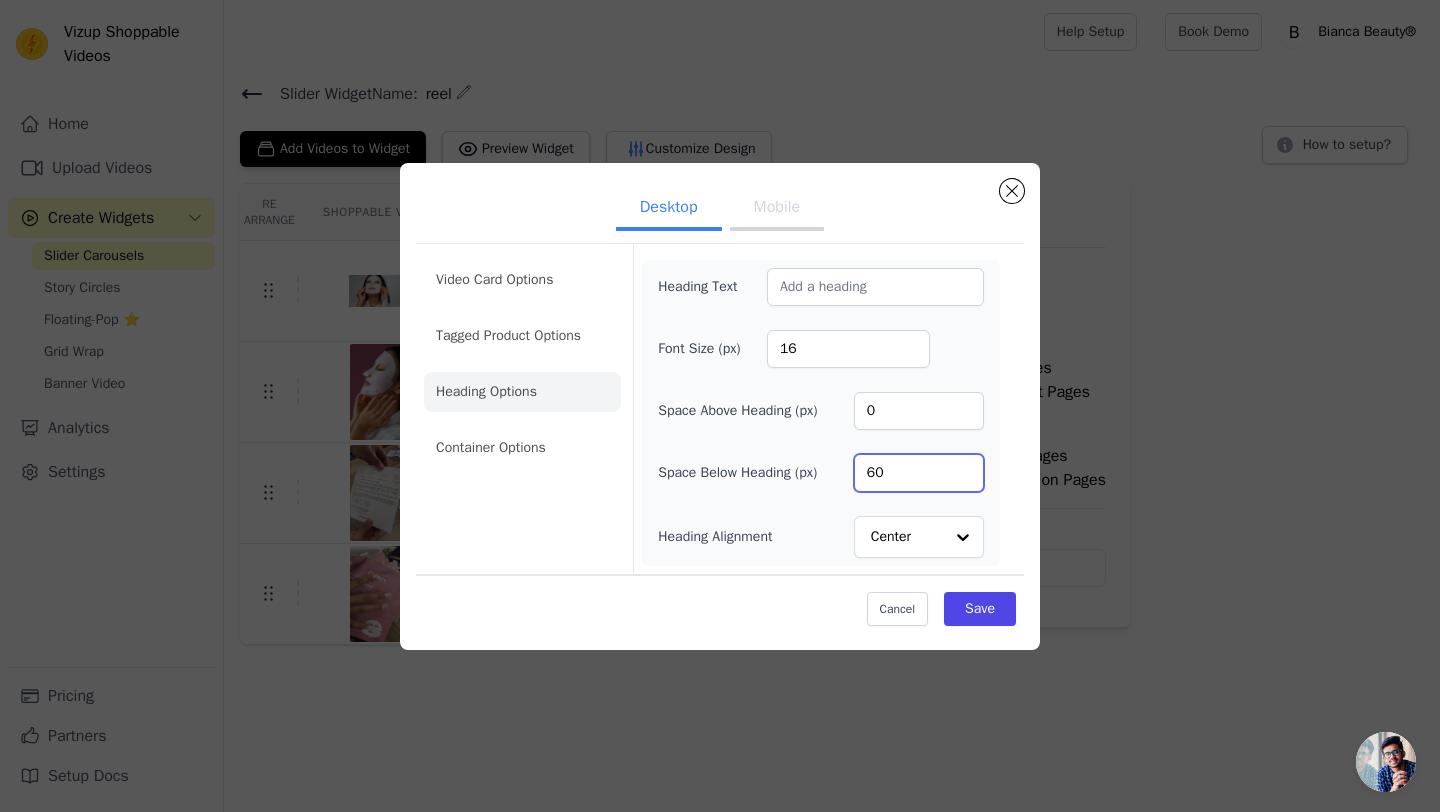 click on "60" at bounding box center (919, 473) 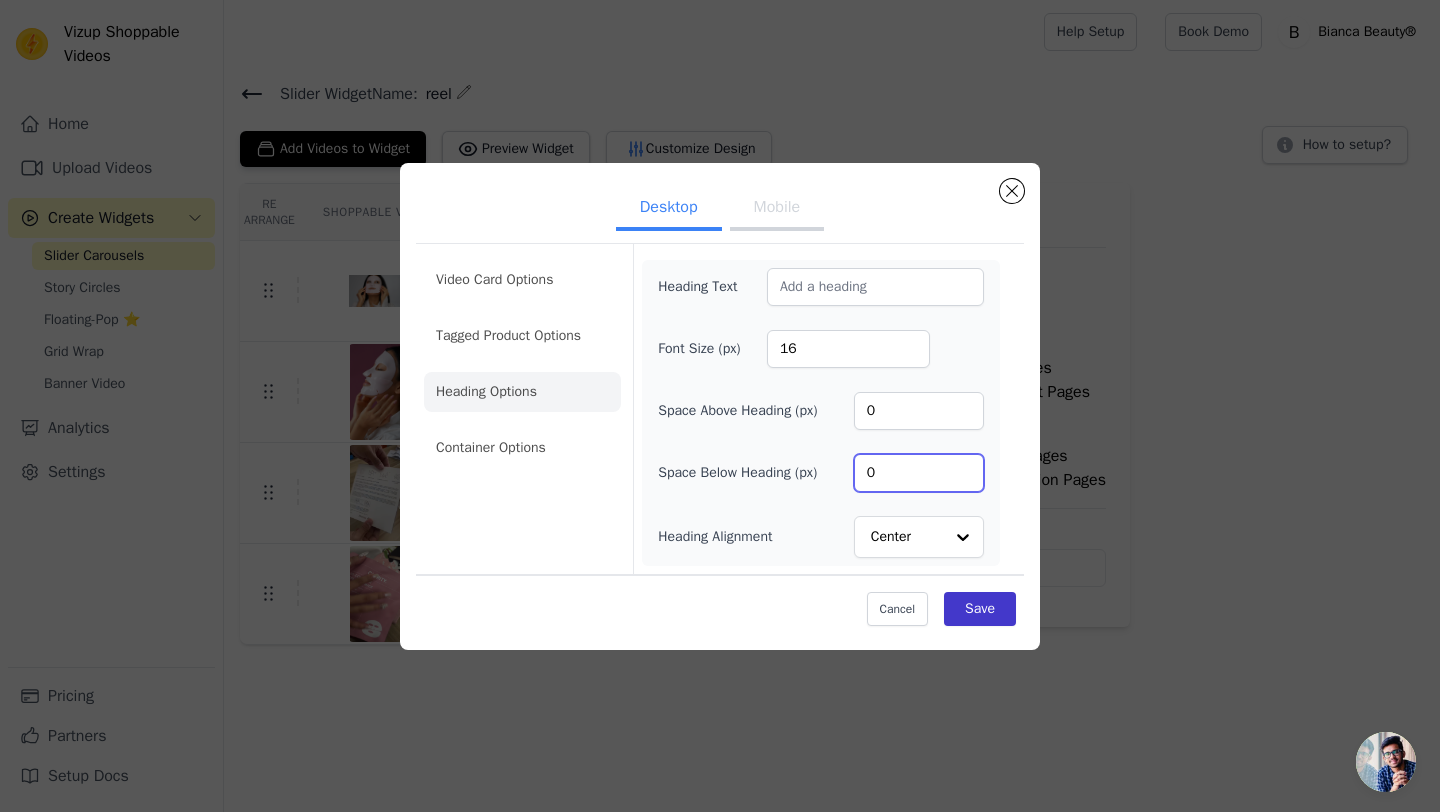 type on "0" 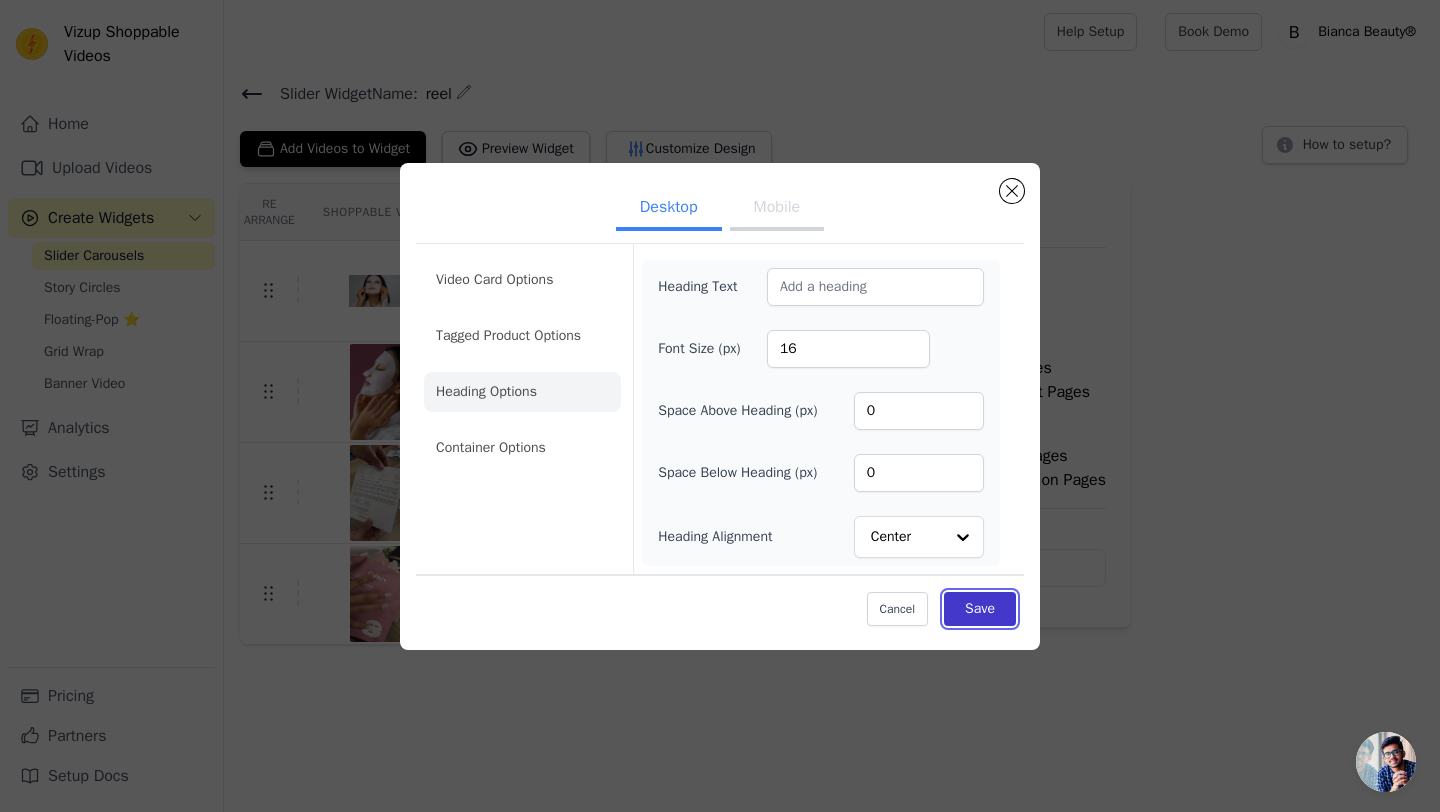 click on "Save" at bounding box center [980, 609] 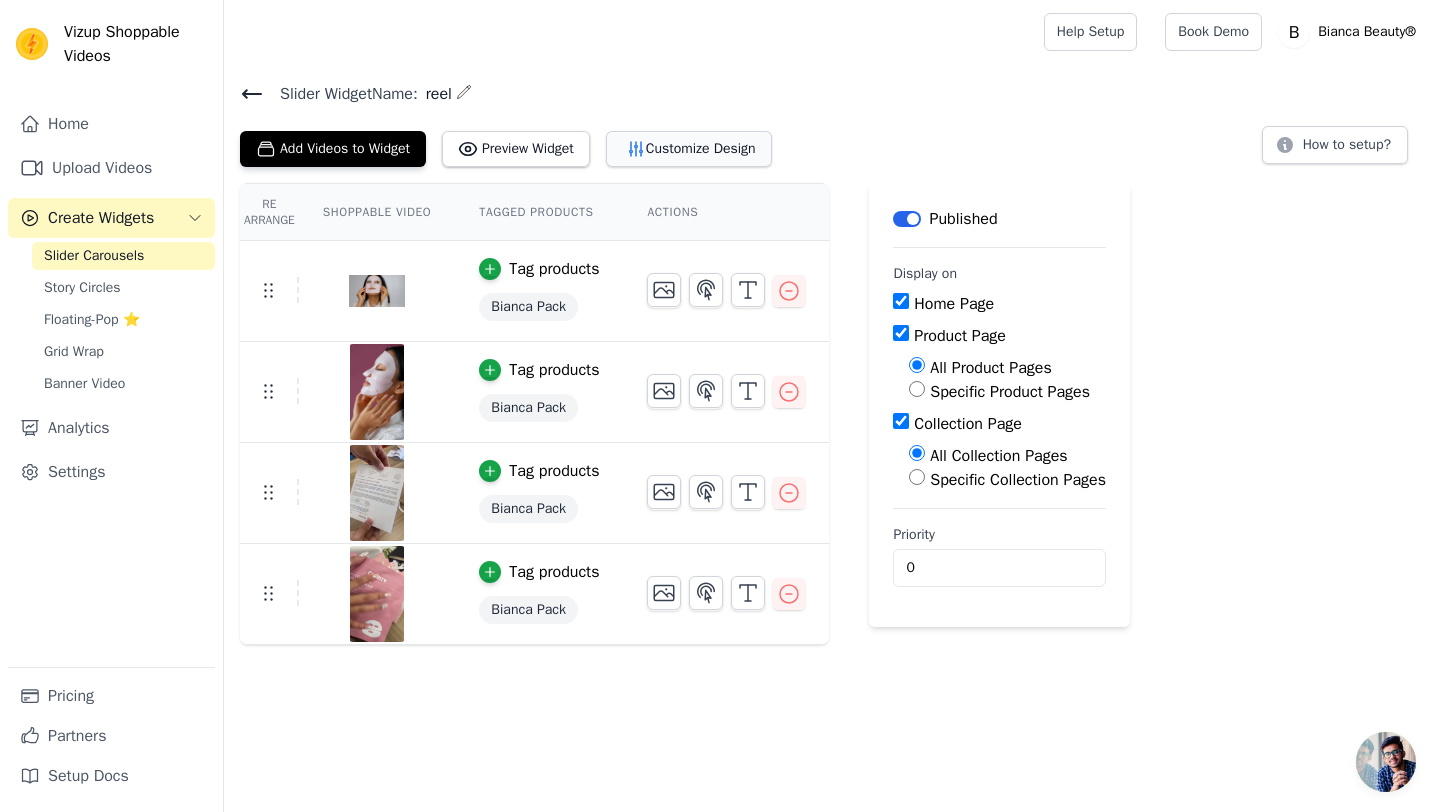 click on "Customize Design" at bounding box center (689, 149) 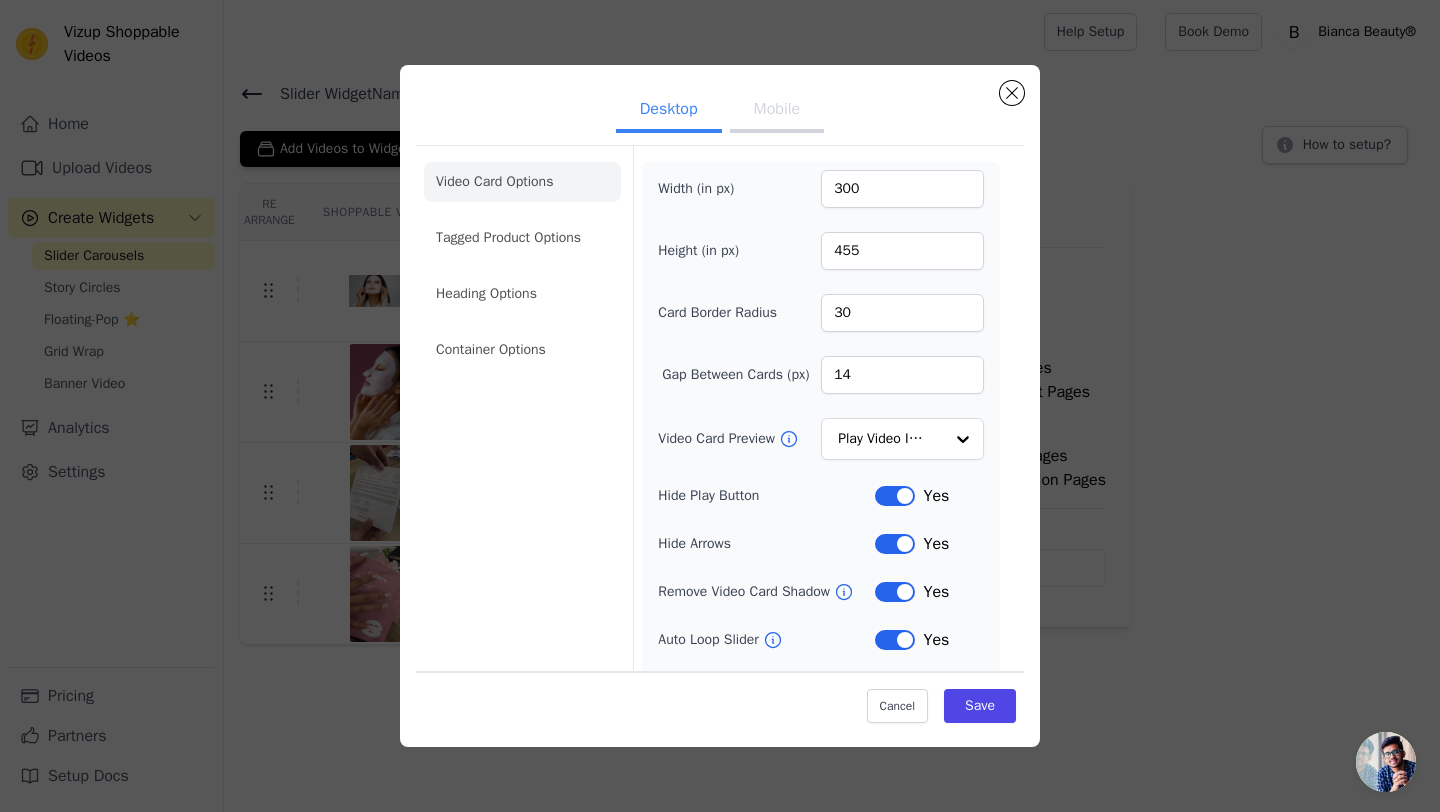 click on "Mobile" at bounding box center [777, 111] 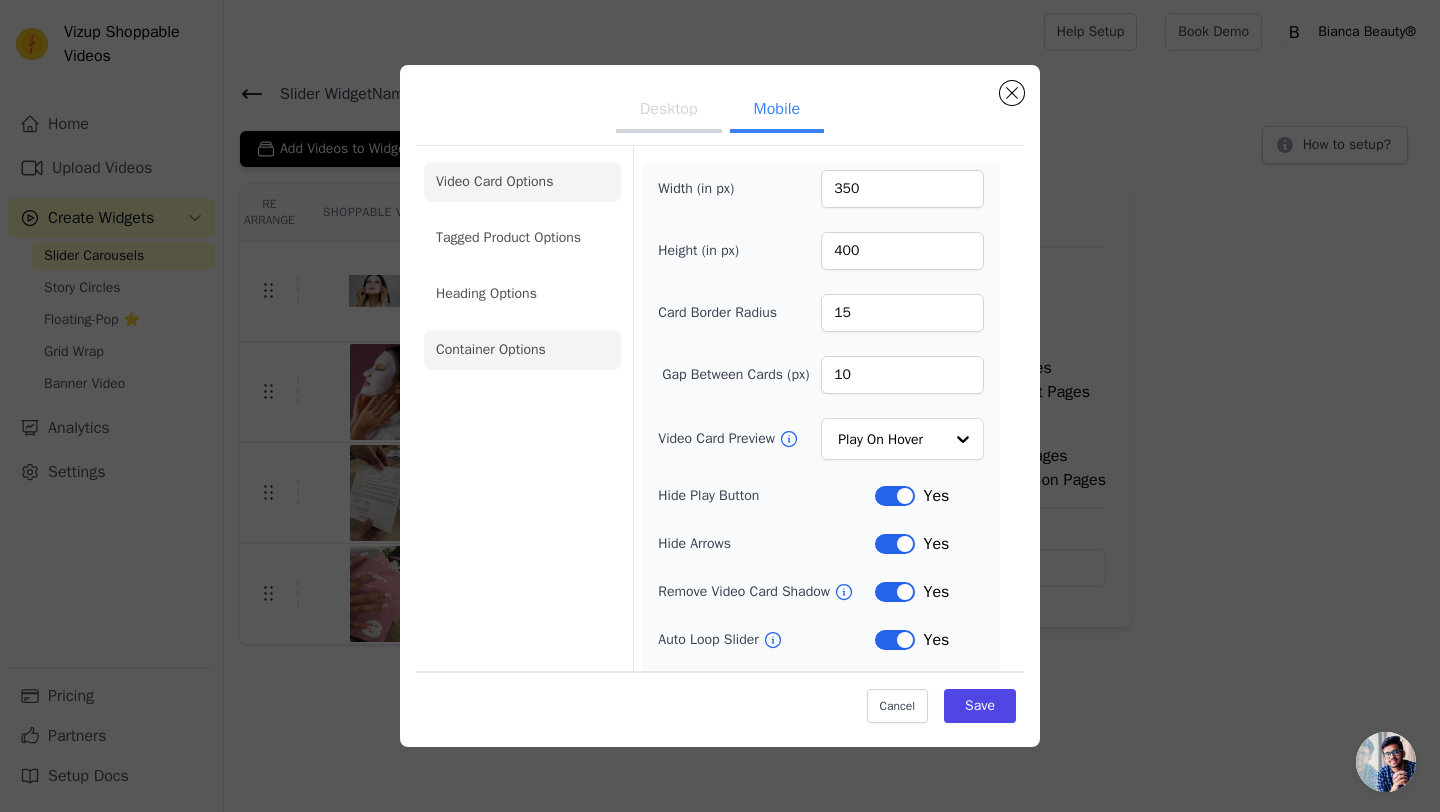 click on "Container Options" 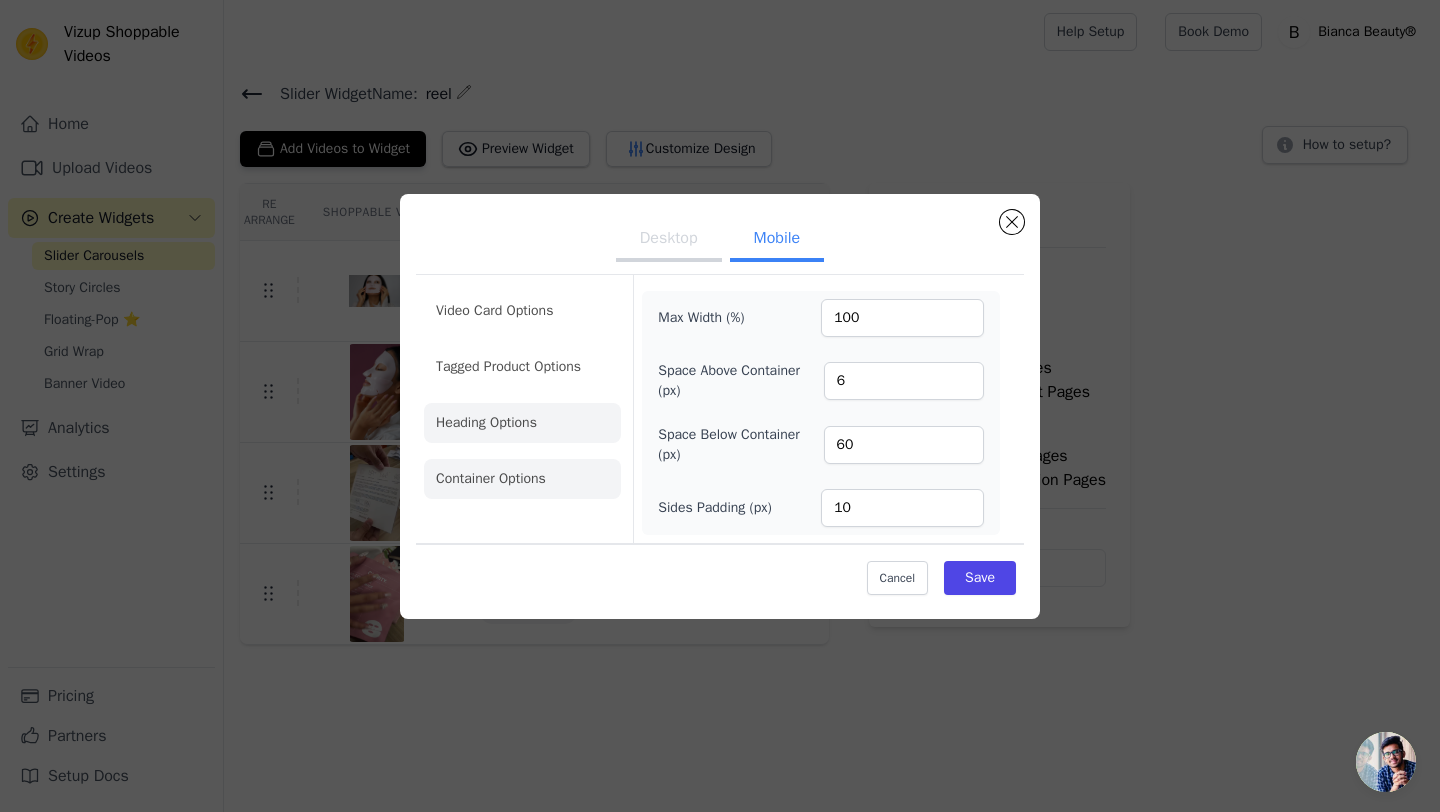 click on "Heading Options" 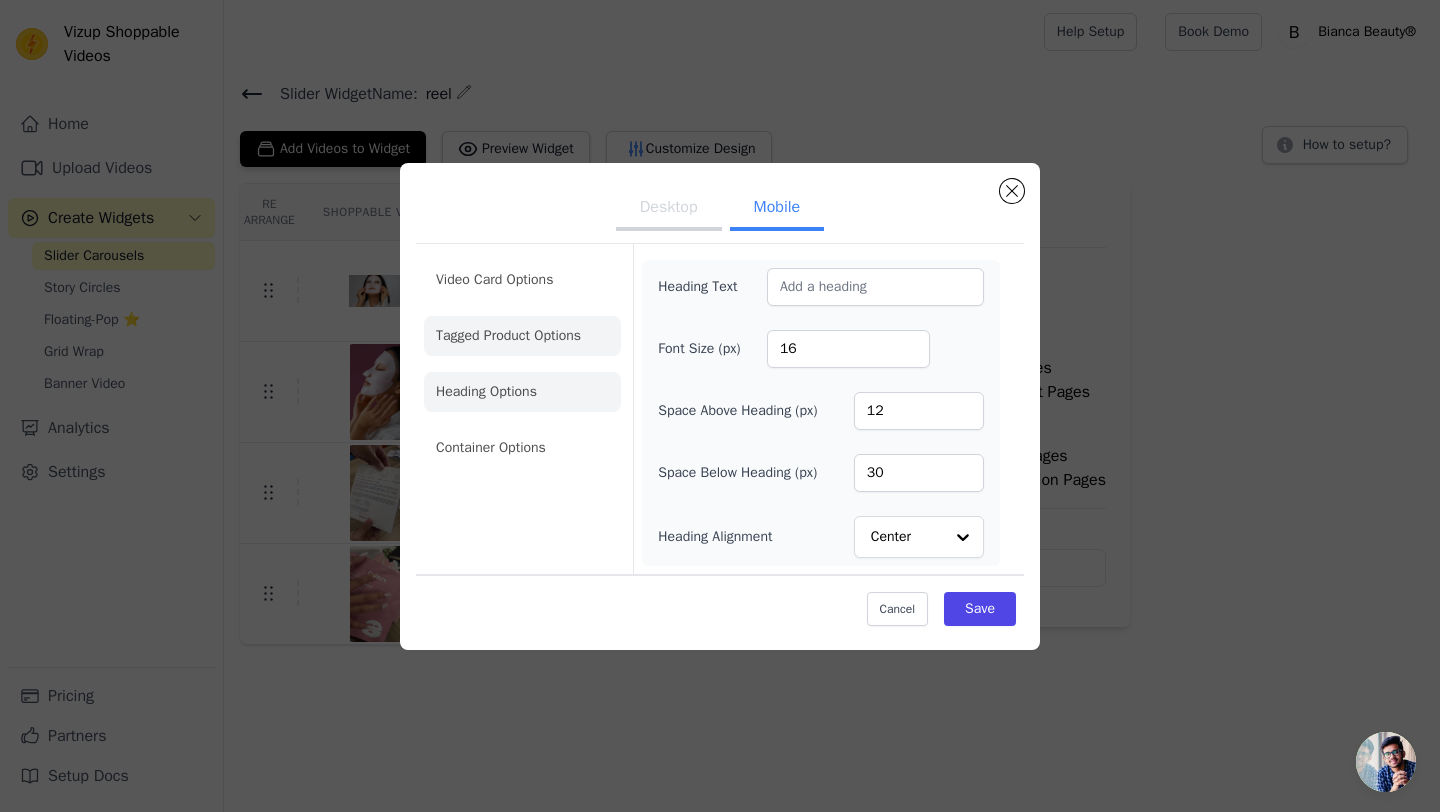 click on "Tagged Product Options" 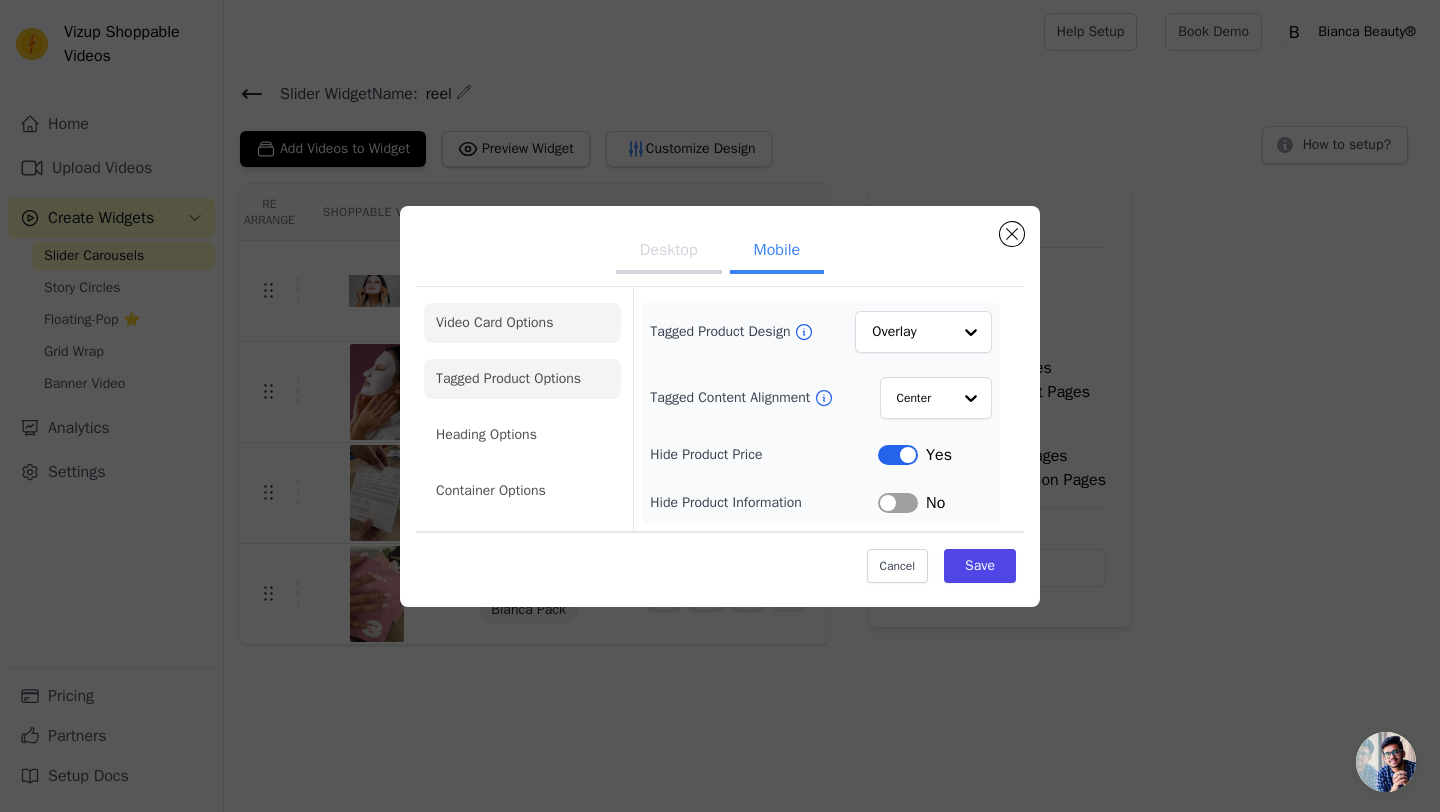 click on "Video Card Options" 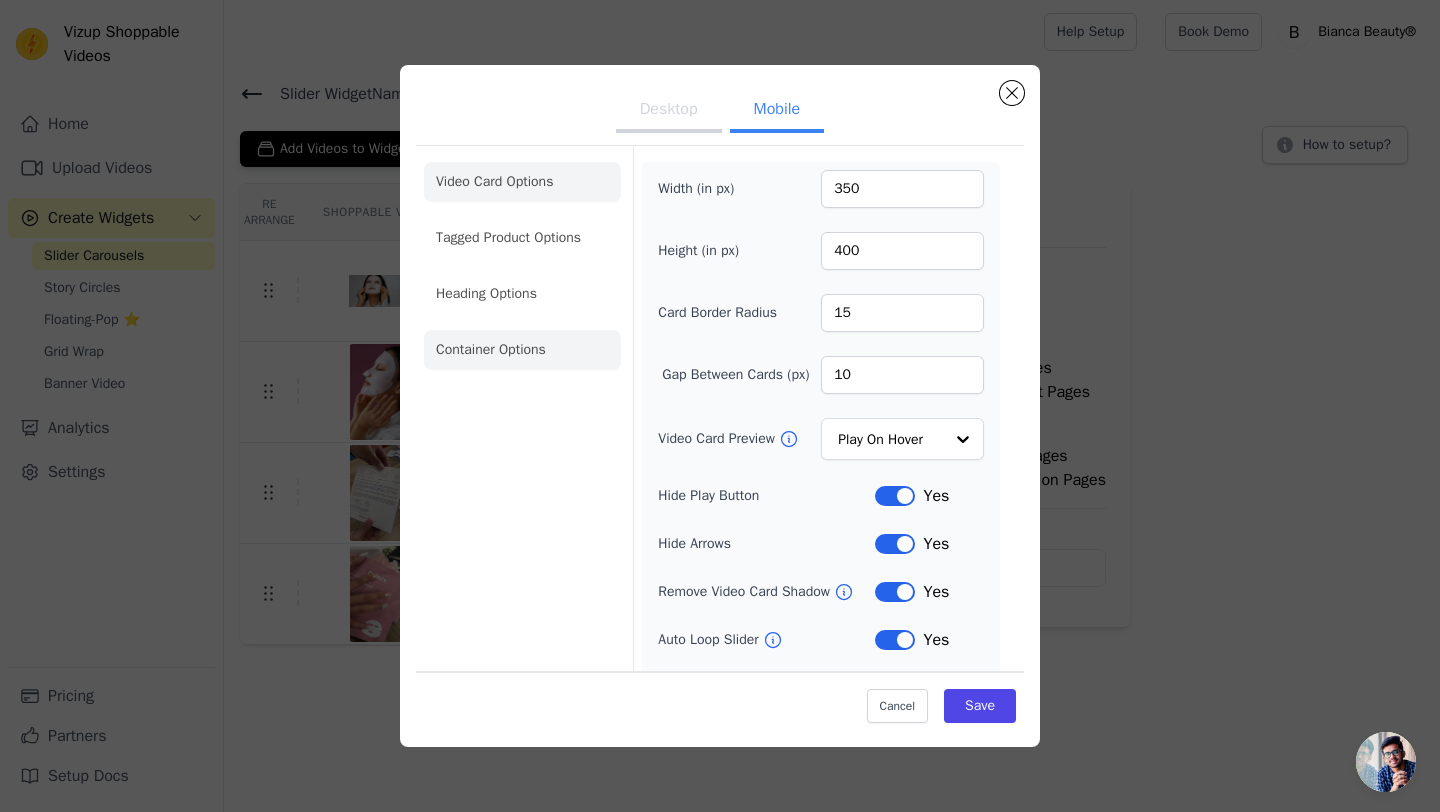 click on "Container Options" 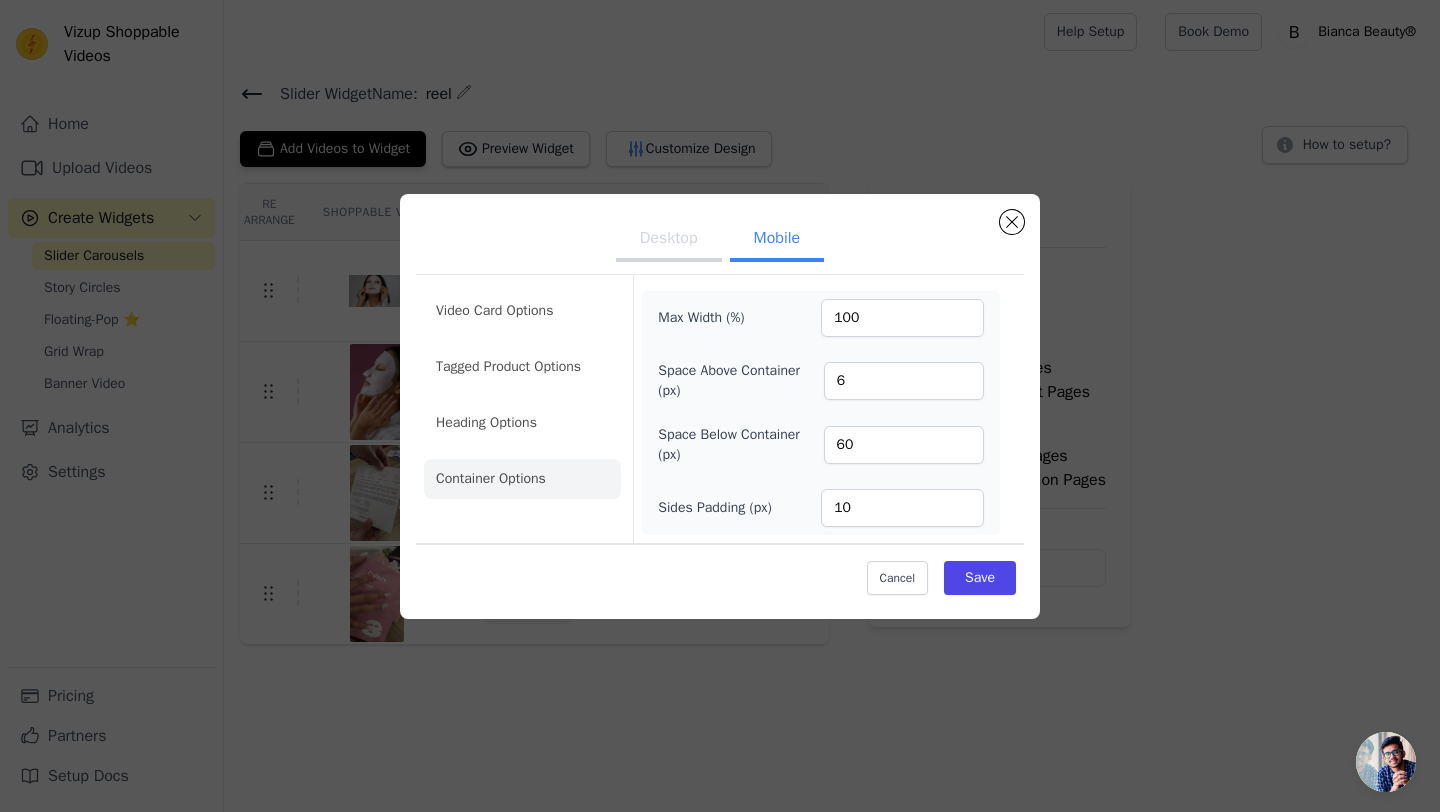 click on "Desktop" at bounding box center (669, 240) 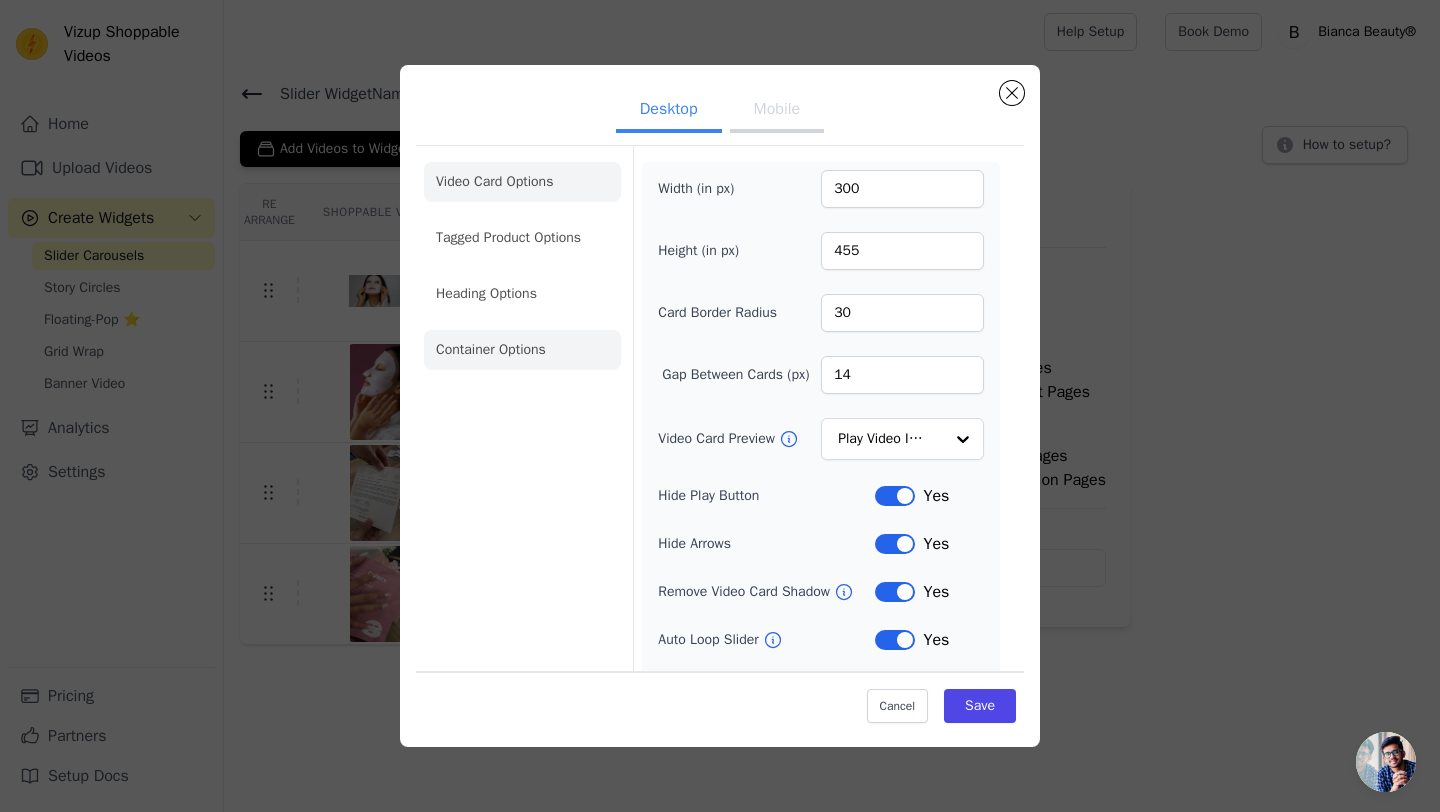 click on "Container Options" 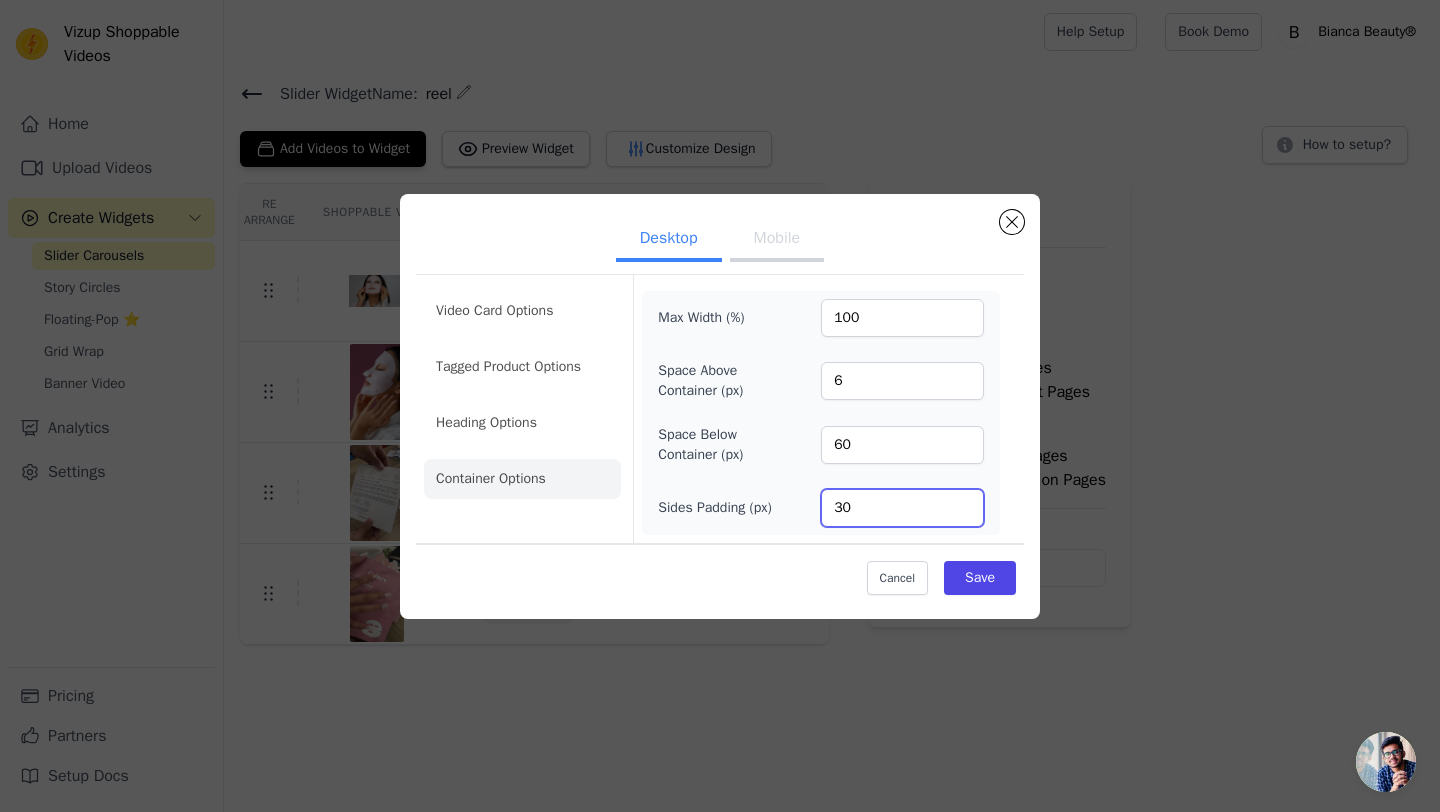 click on "30" at bounding box center (902, 508) 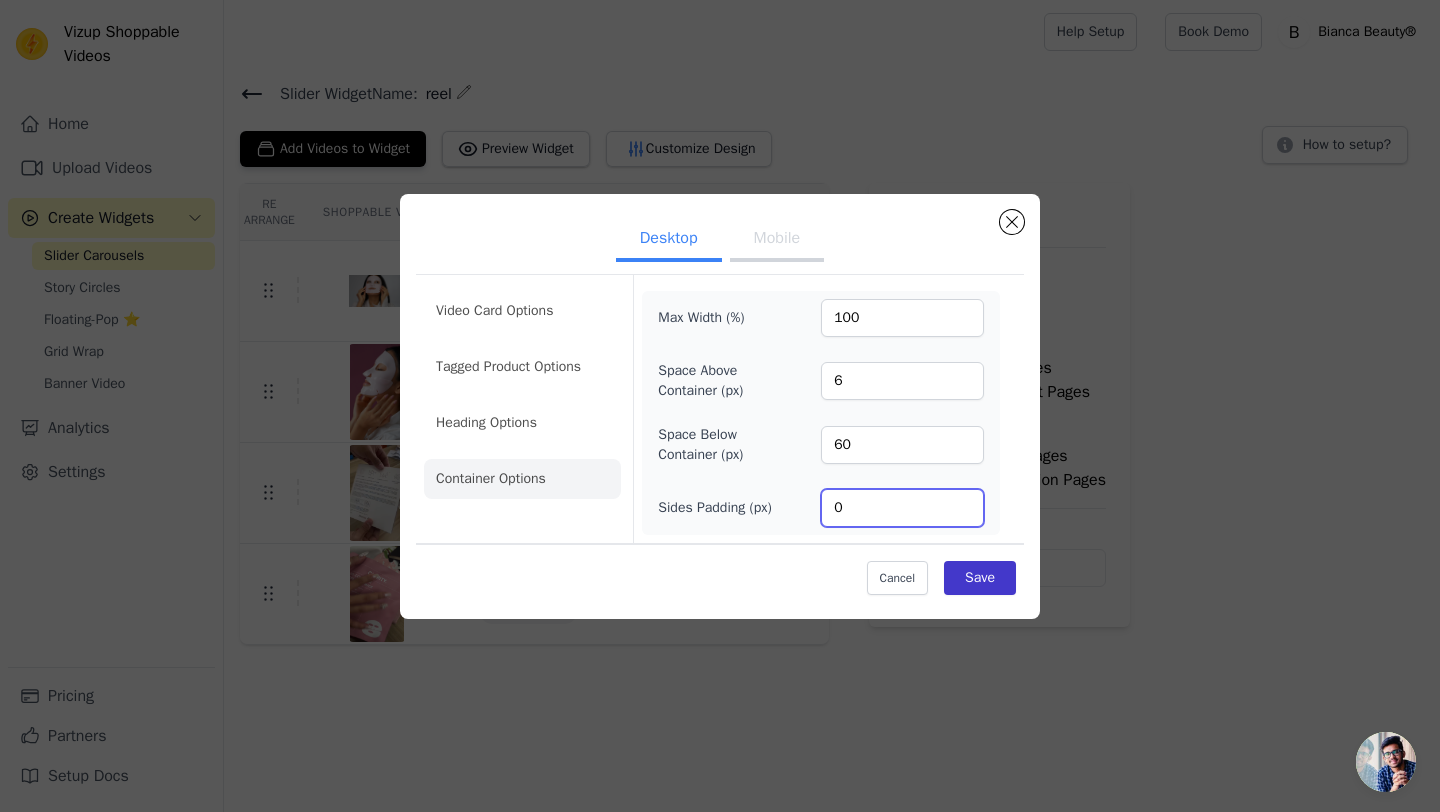 type on "0" 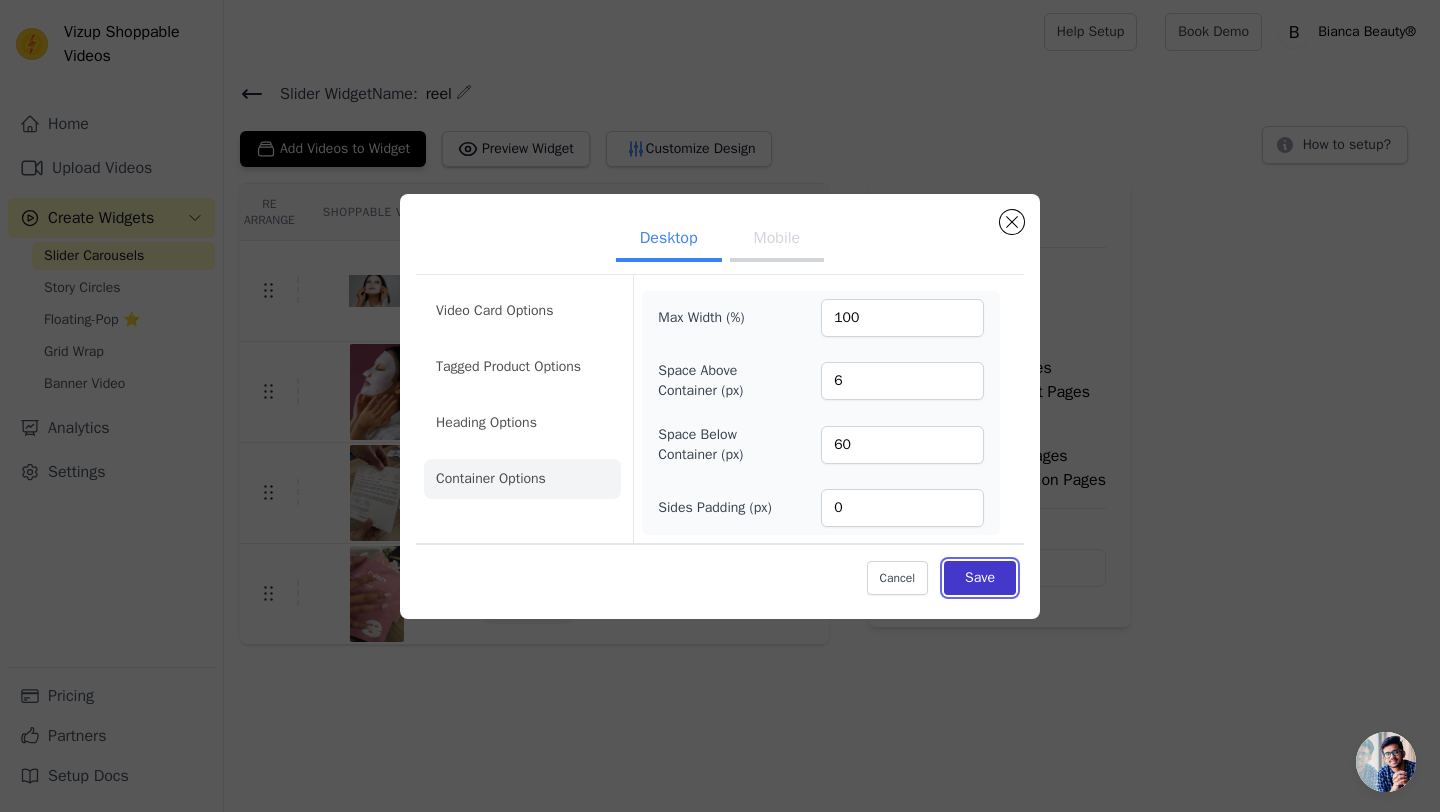click on "Save" at bounding box center [980, 578] 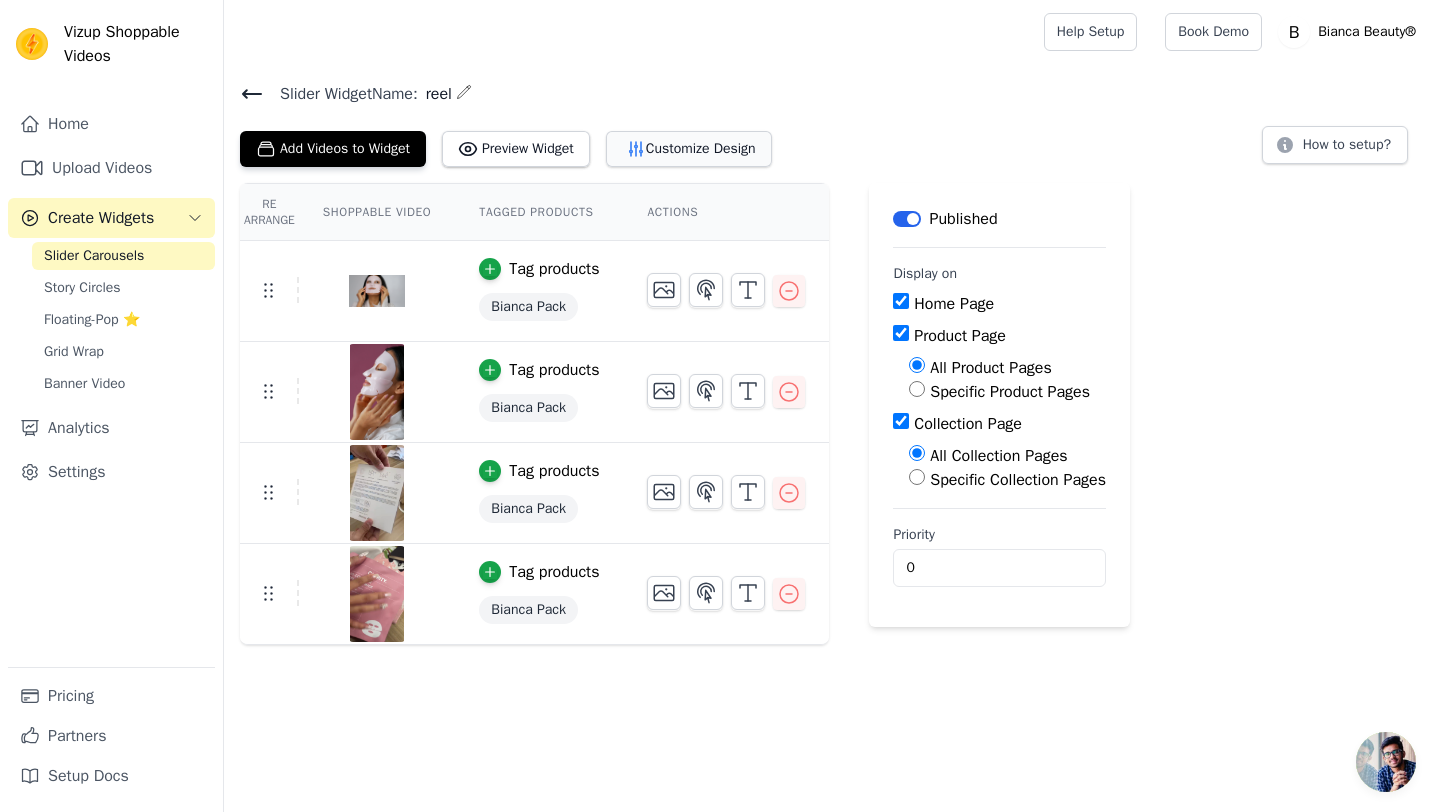 click on "Customize Design" at bounding box center [689, 149] 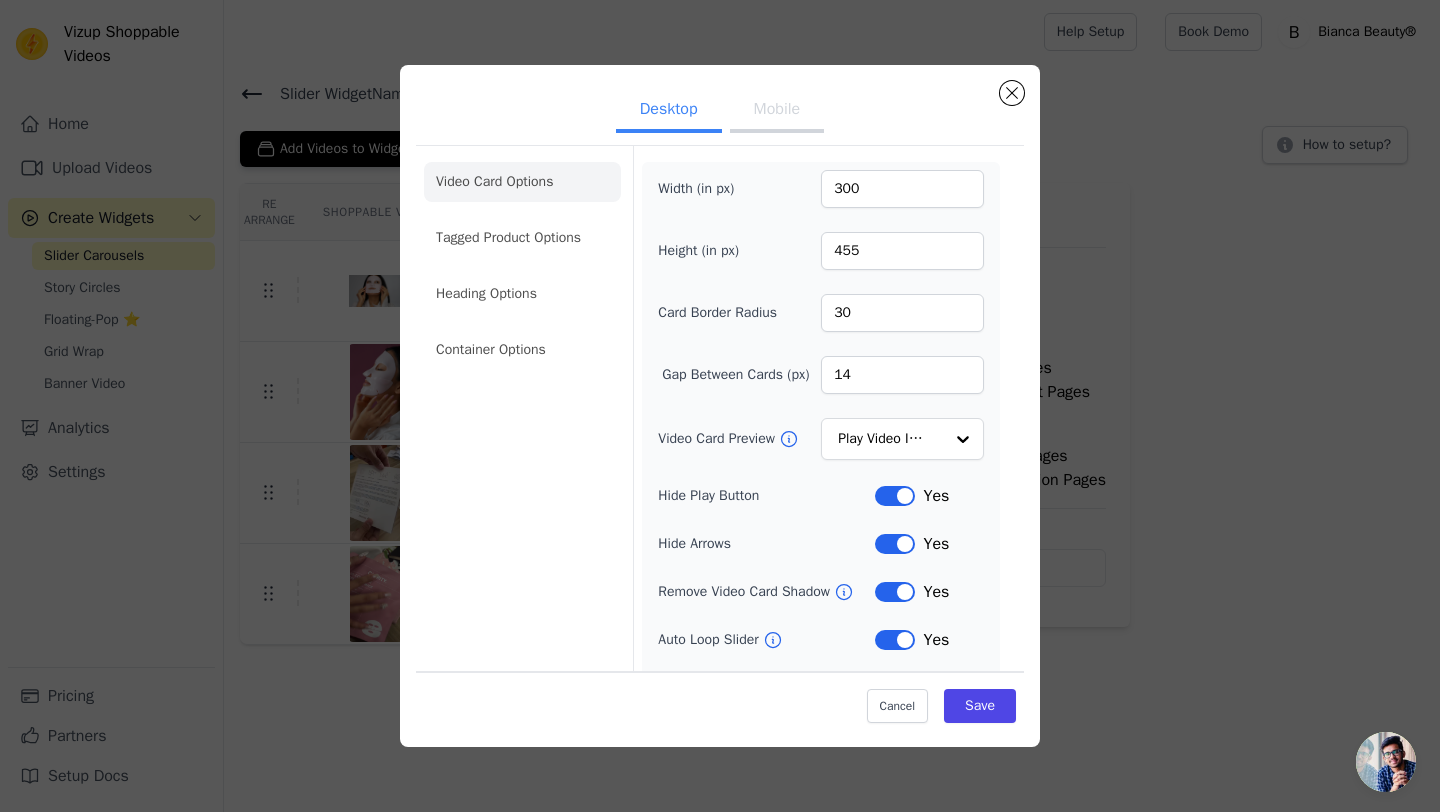 click on "Mobile" at bounding box center (777, 111) 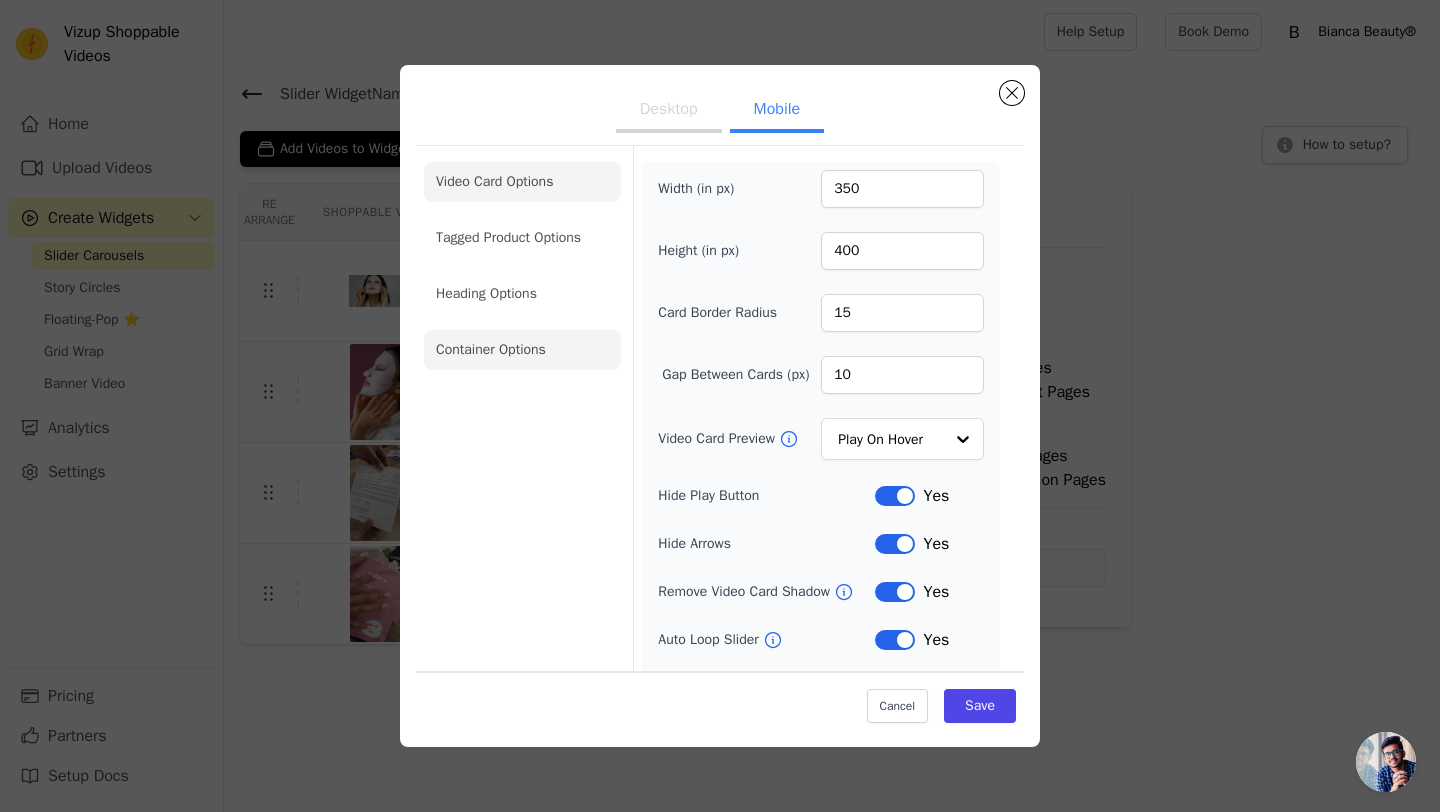 click on "Container Options" 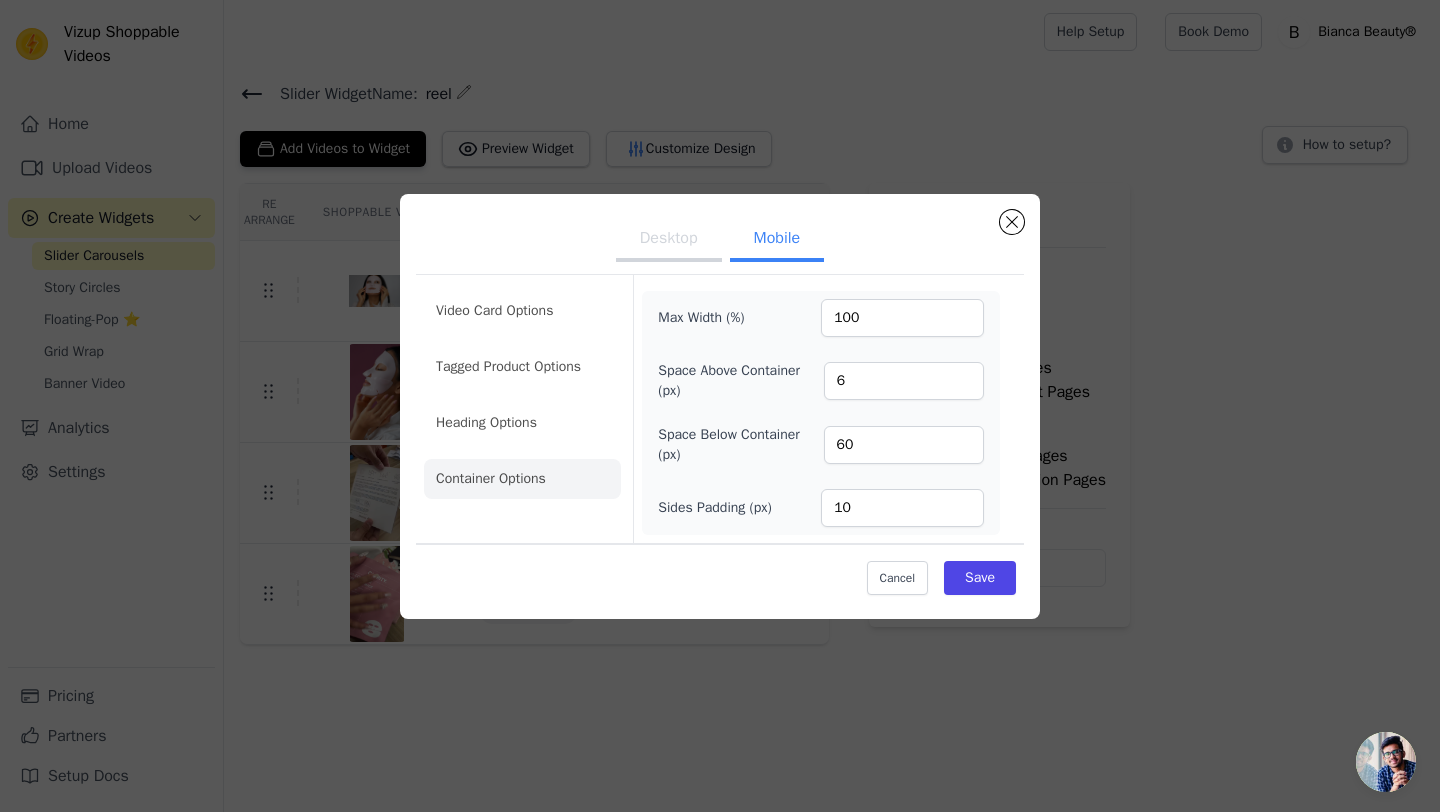 click on "Desktop" at bounding box center (669, 240) 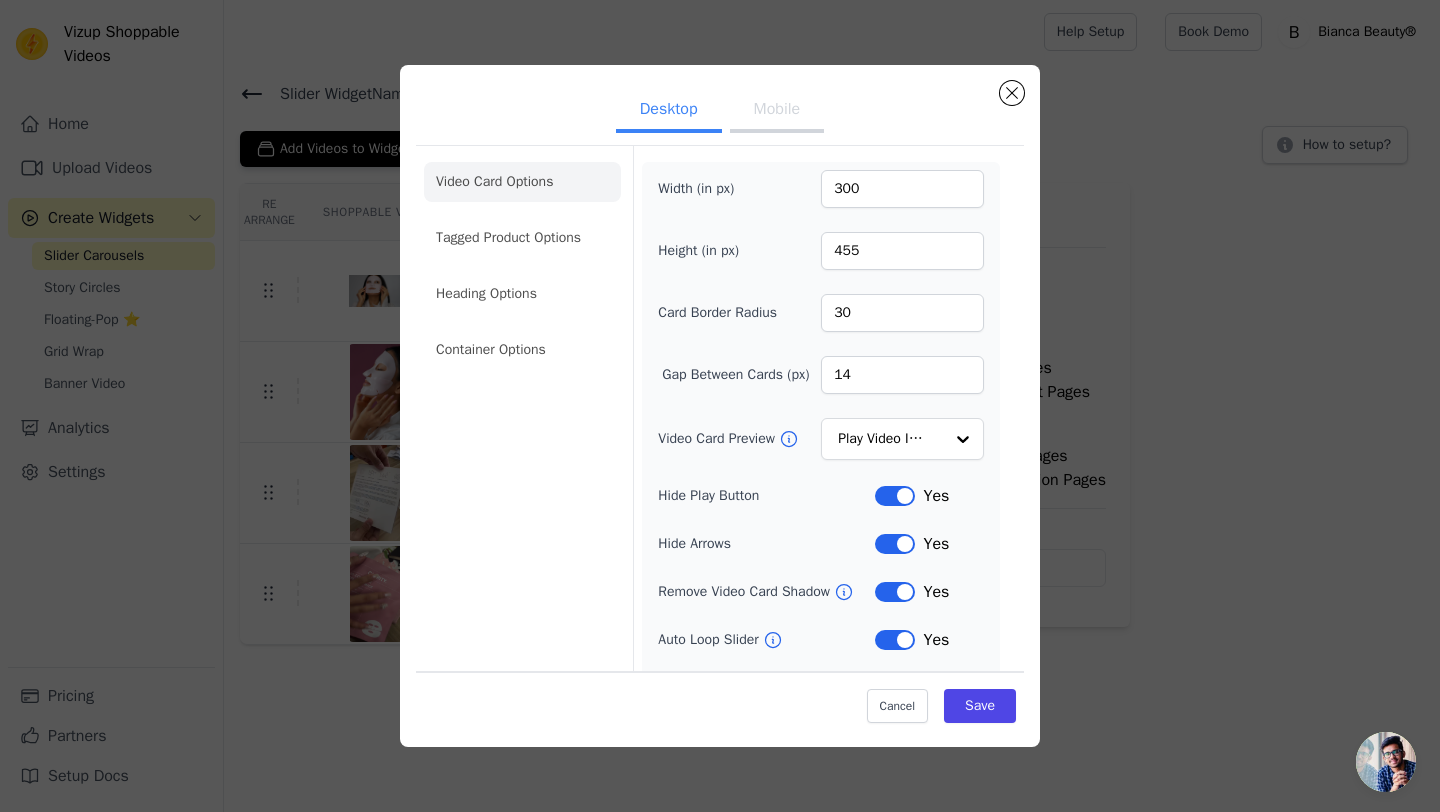 scroll, scrollTop: 95, scrollLeft: 0, axis: vertical 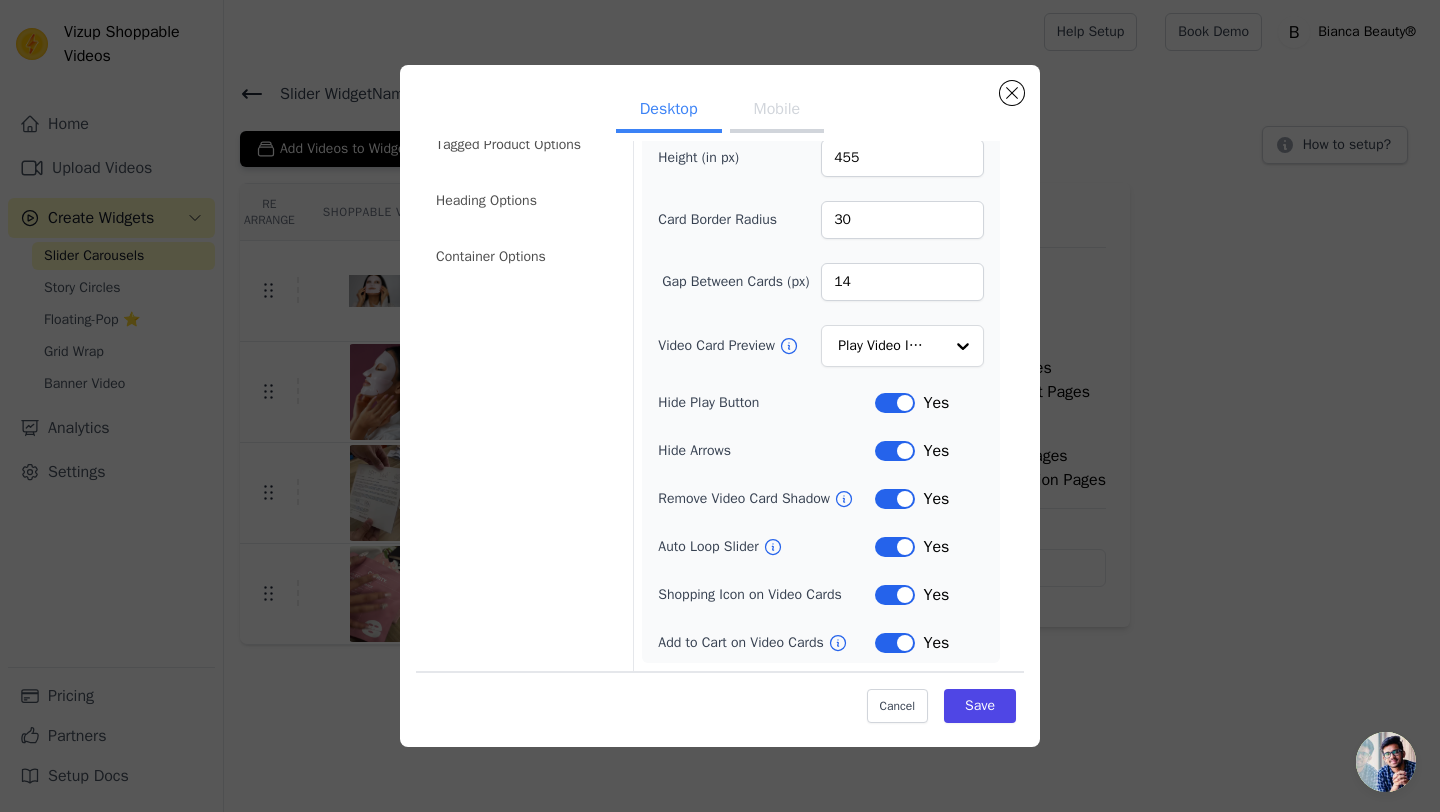click on "Video Card Options Tagged Product Options Heading Options Container Options" at bounding box center (522, 173) 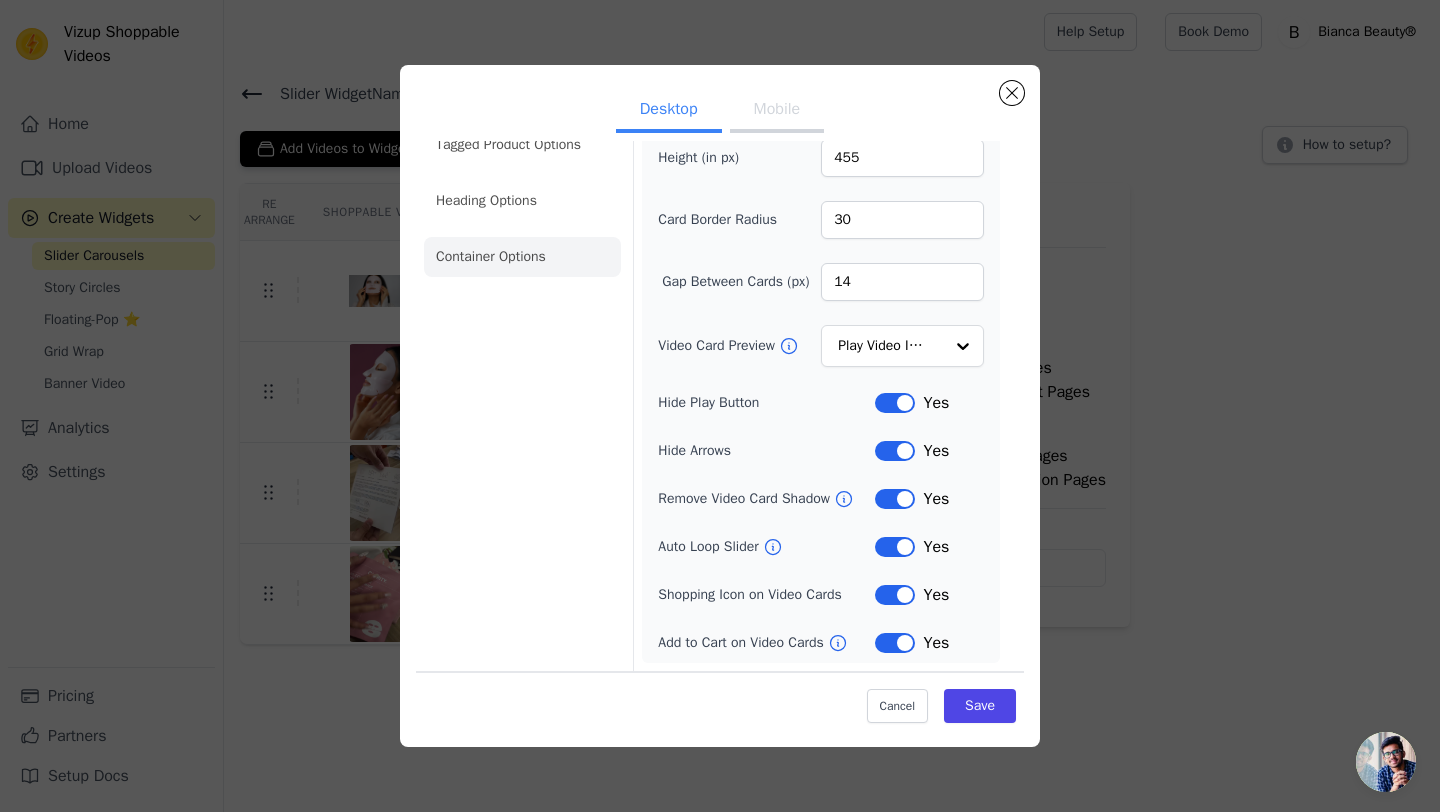 click on "Container Options" 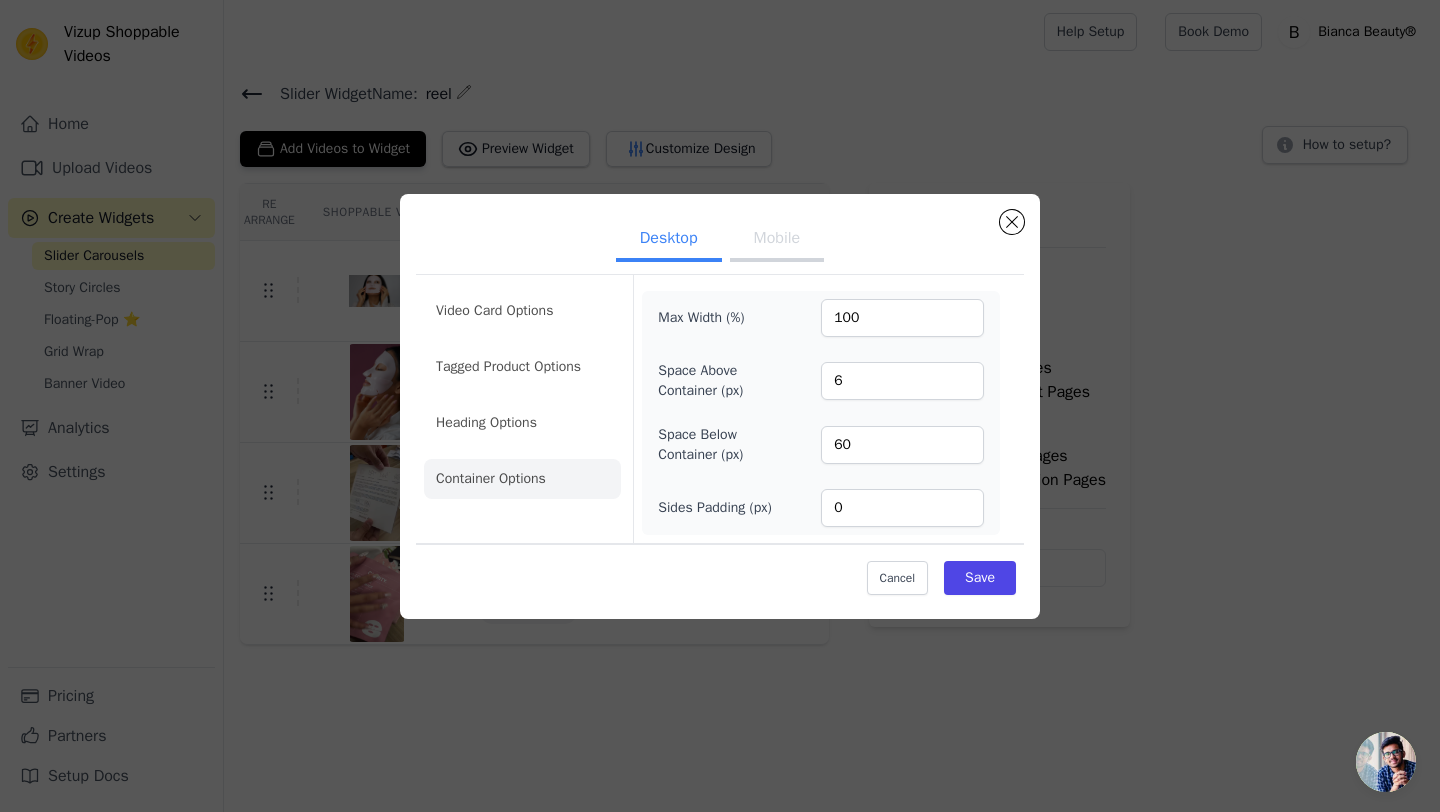 scroll, scrollTop: 0, scrollLeft: 0, axis: both 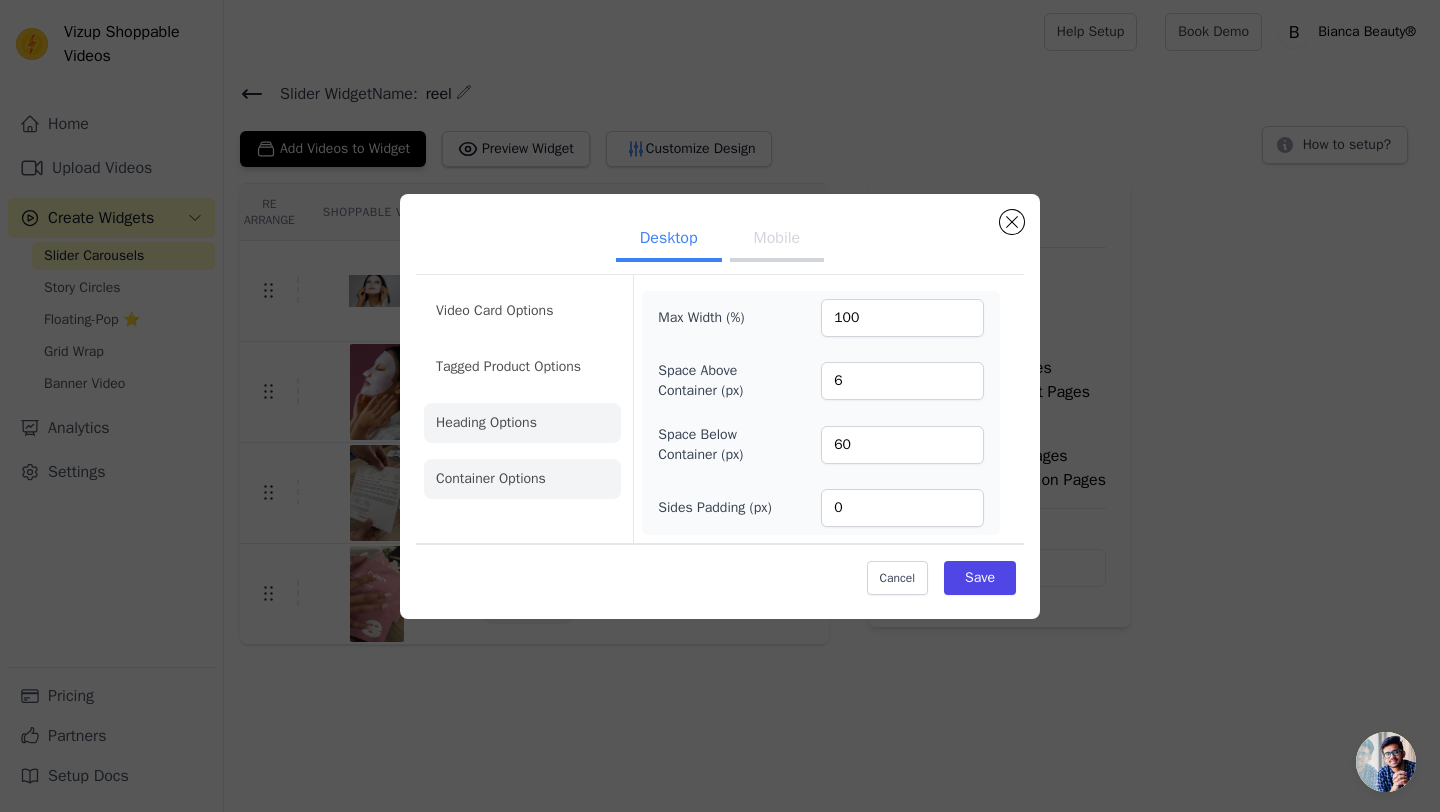 click on "Heading Options" 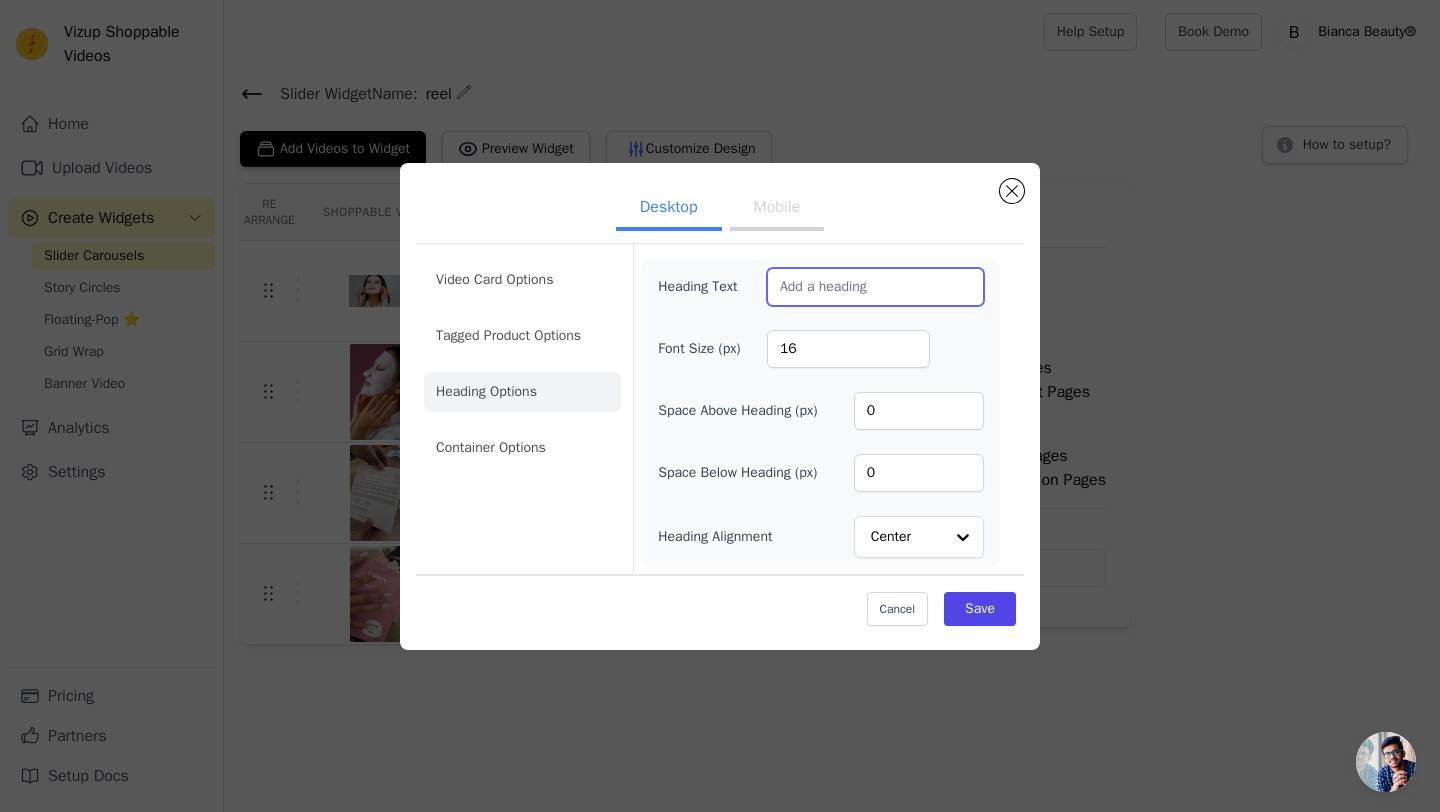 click on "Heading Text" at bounding box center [875, 287] 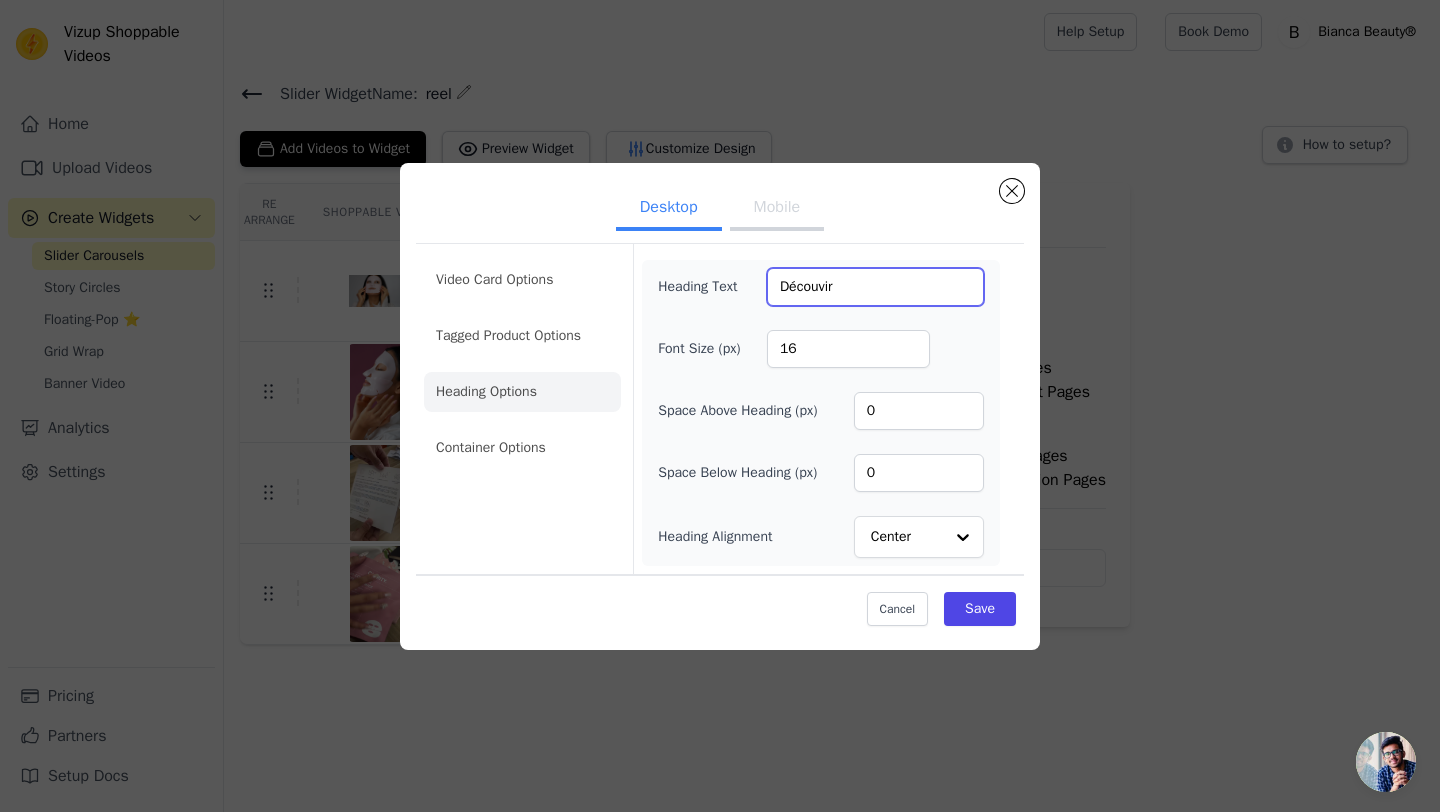 type on "Découvir" 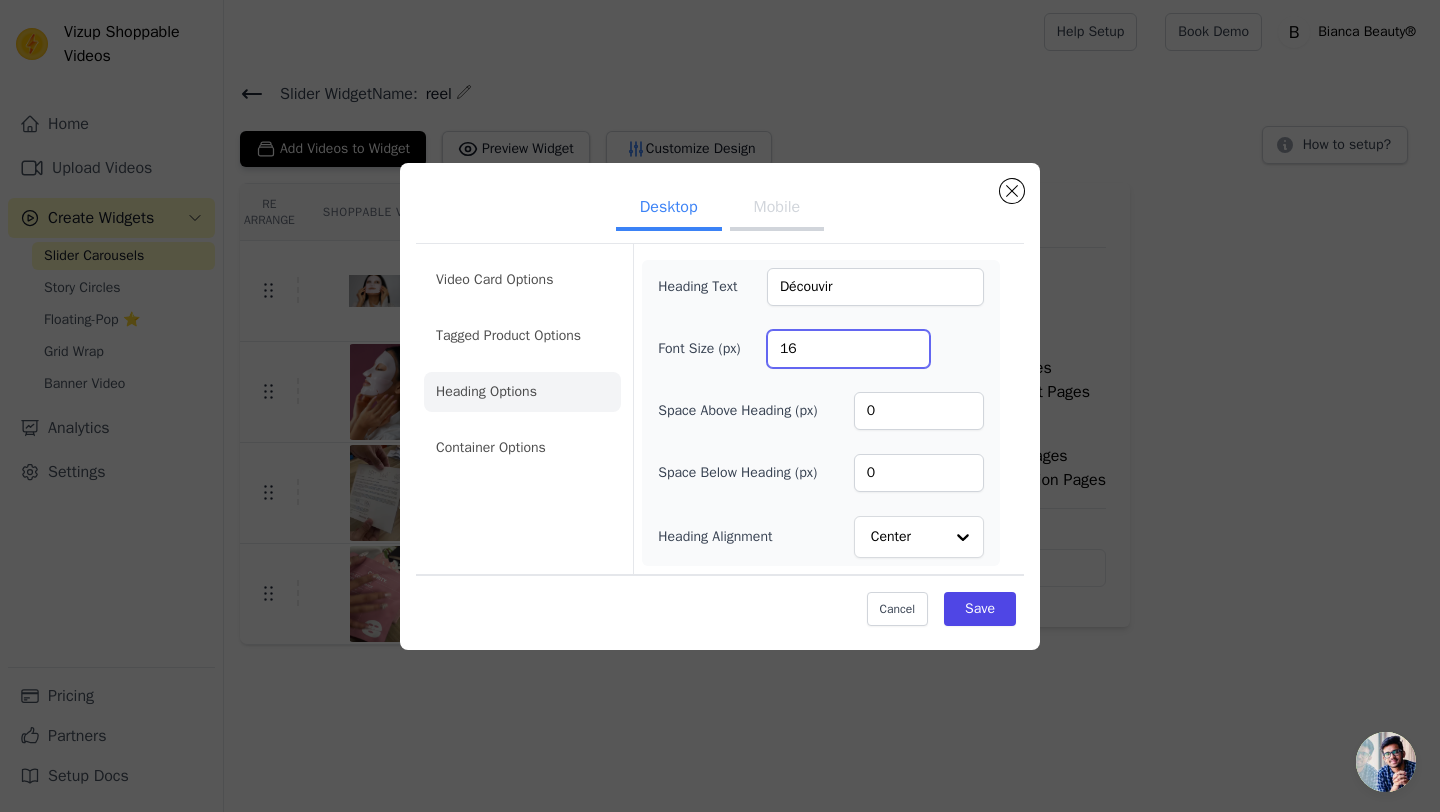 click on "16" at bounding box center (848, 349) 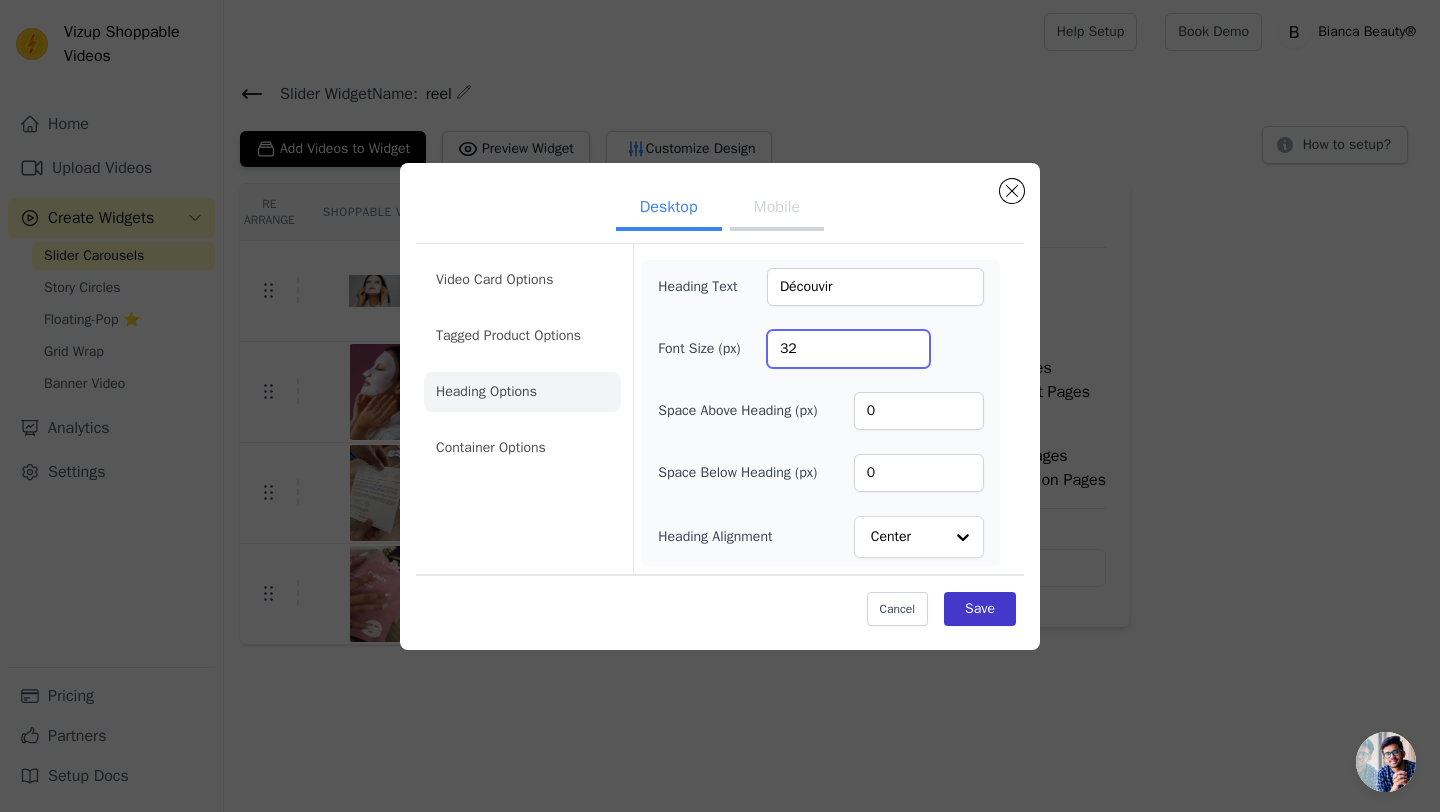type on "32" 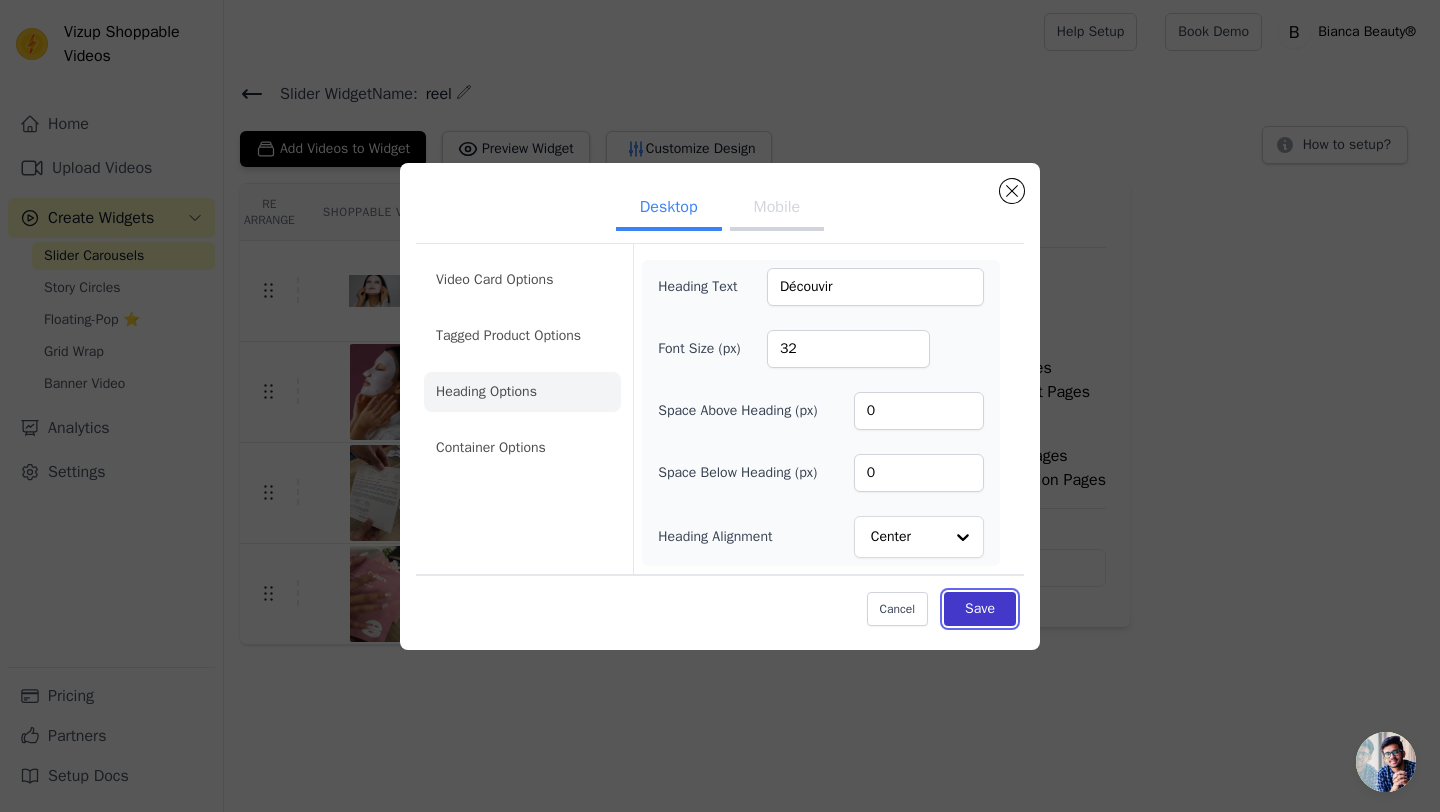click on "Save" at bounding box center (980, 609) 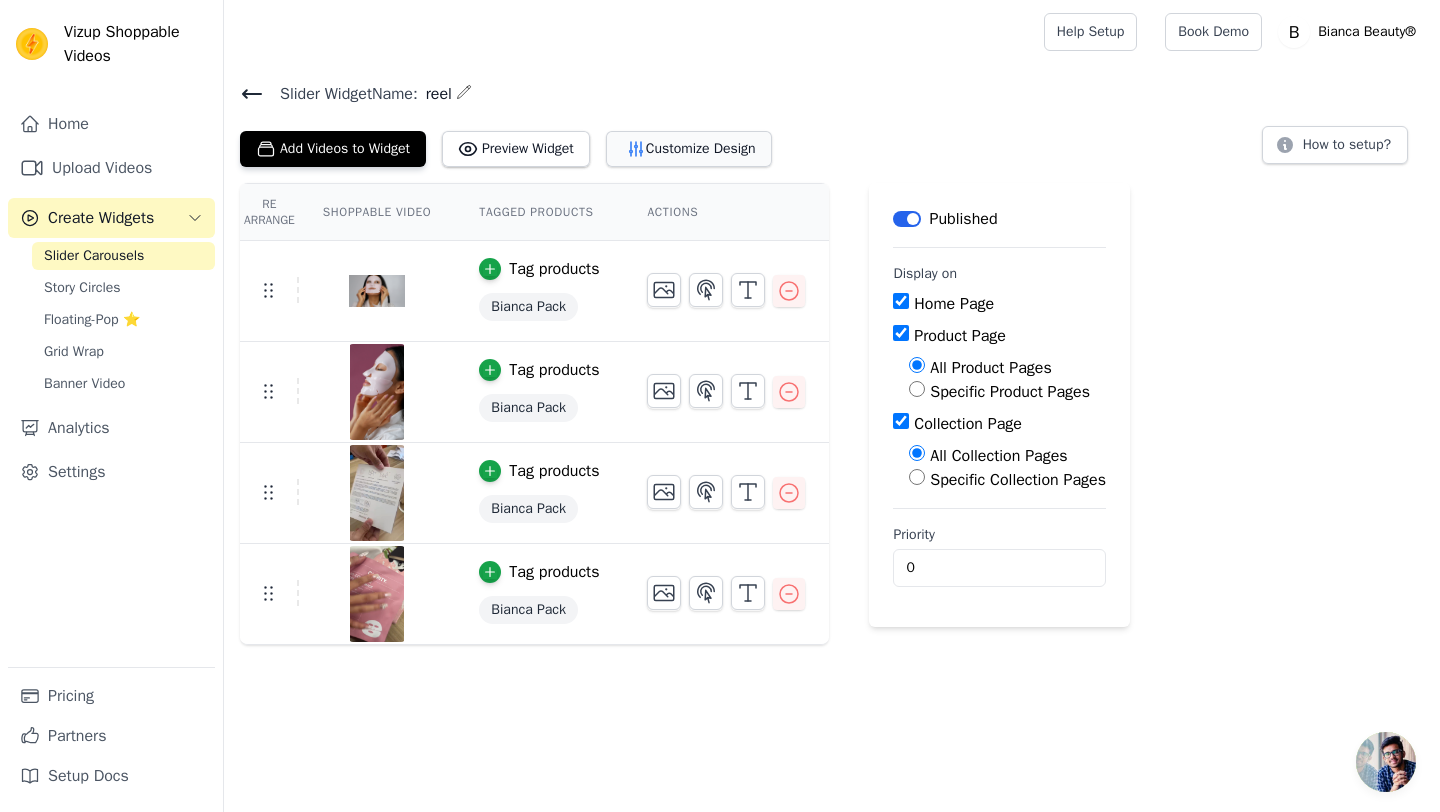 click on "Customize Design" at bounding box center [689, 149] 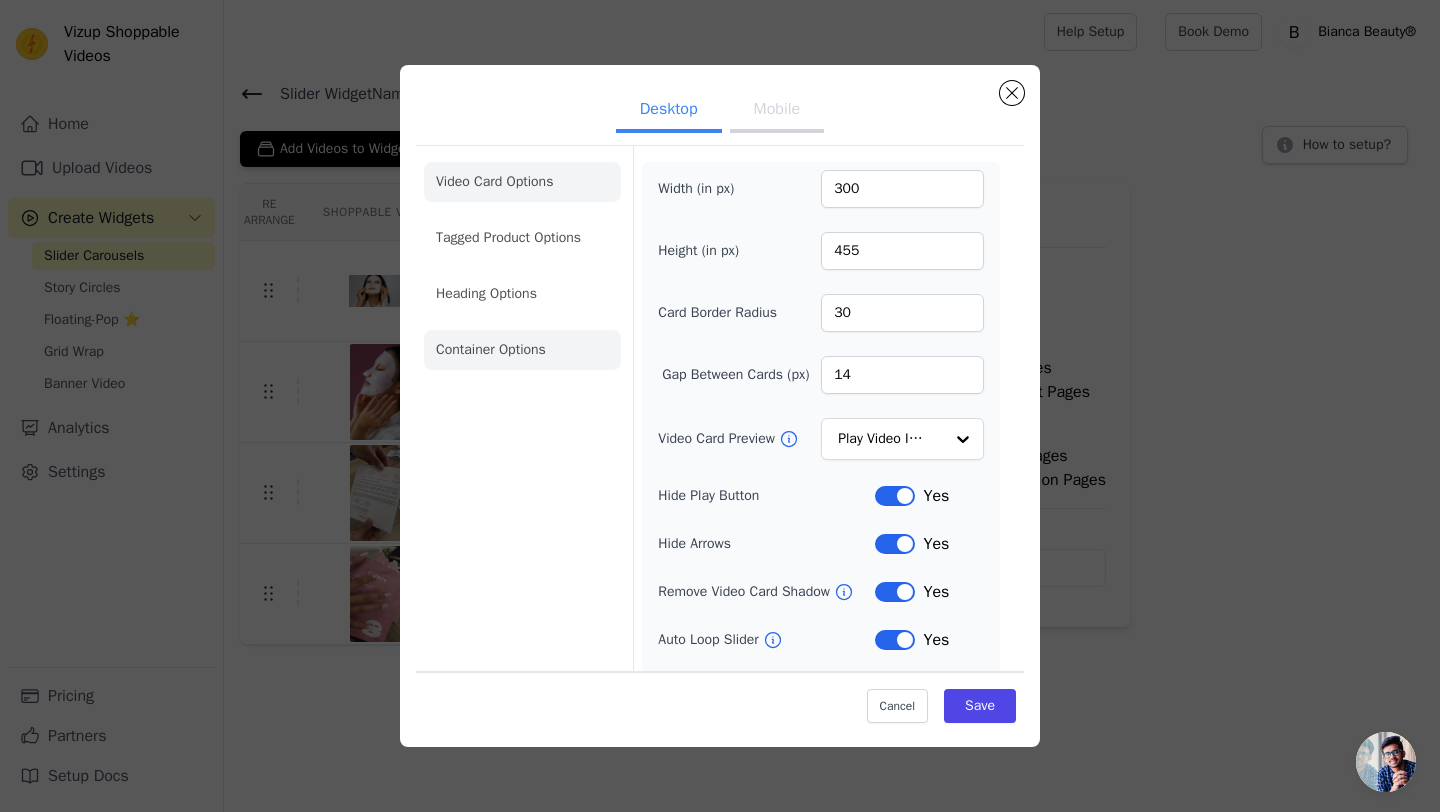 click on "Container Options" 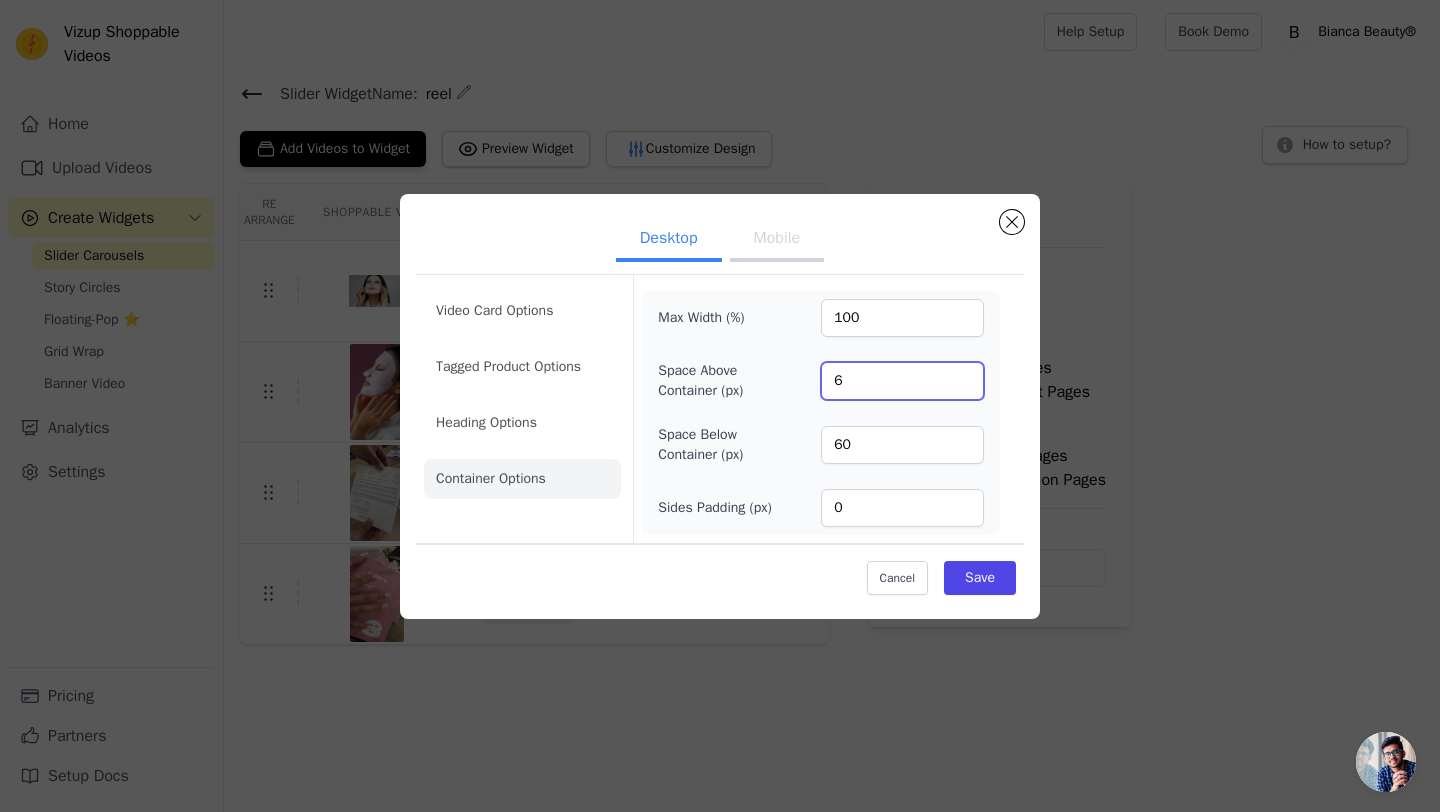 click on "6" at bounding box center (902, 381) 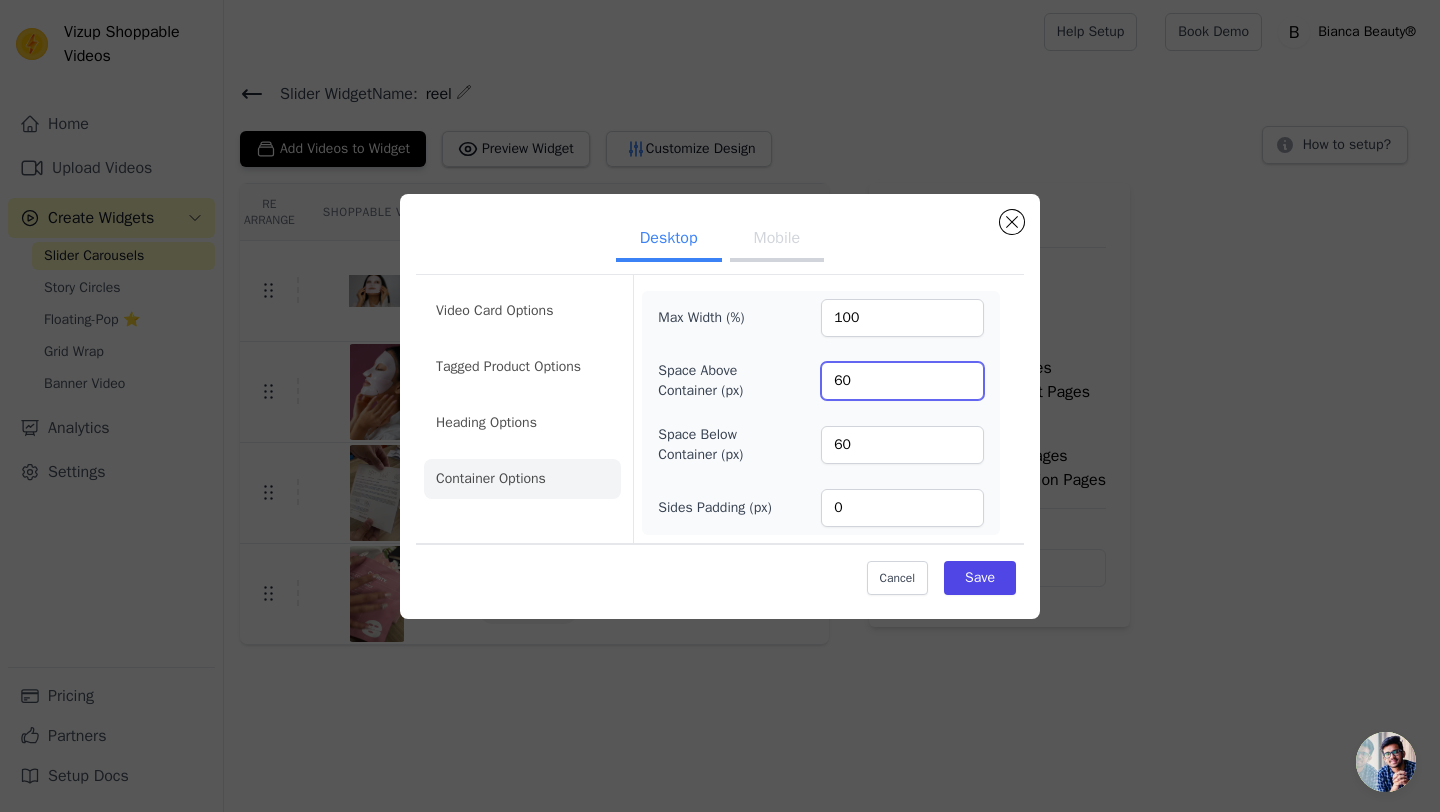 type on "60" 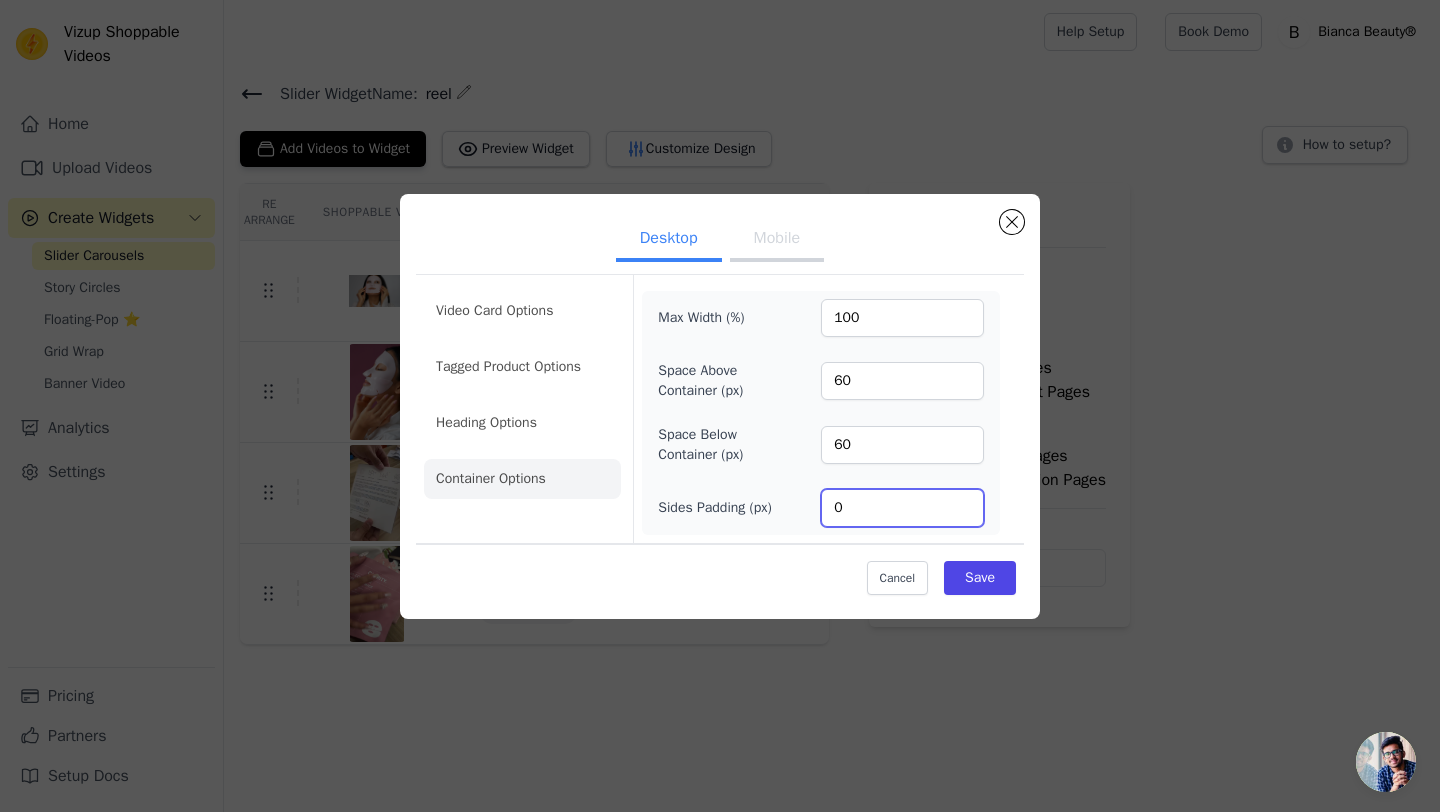 click on "0" at bounding box center [902, 508] 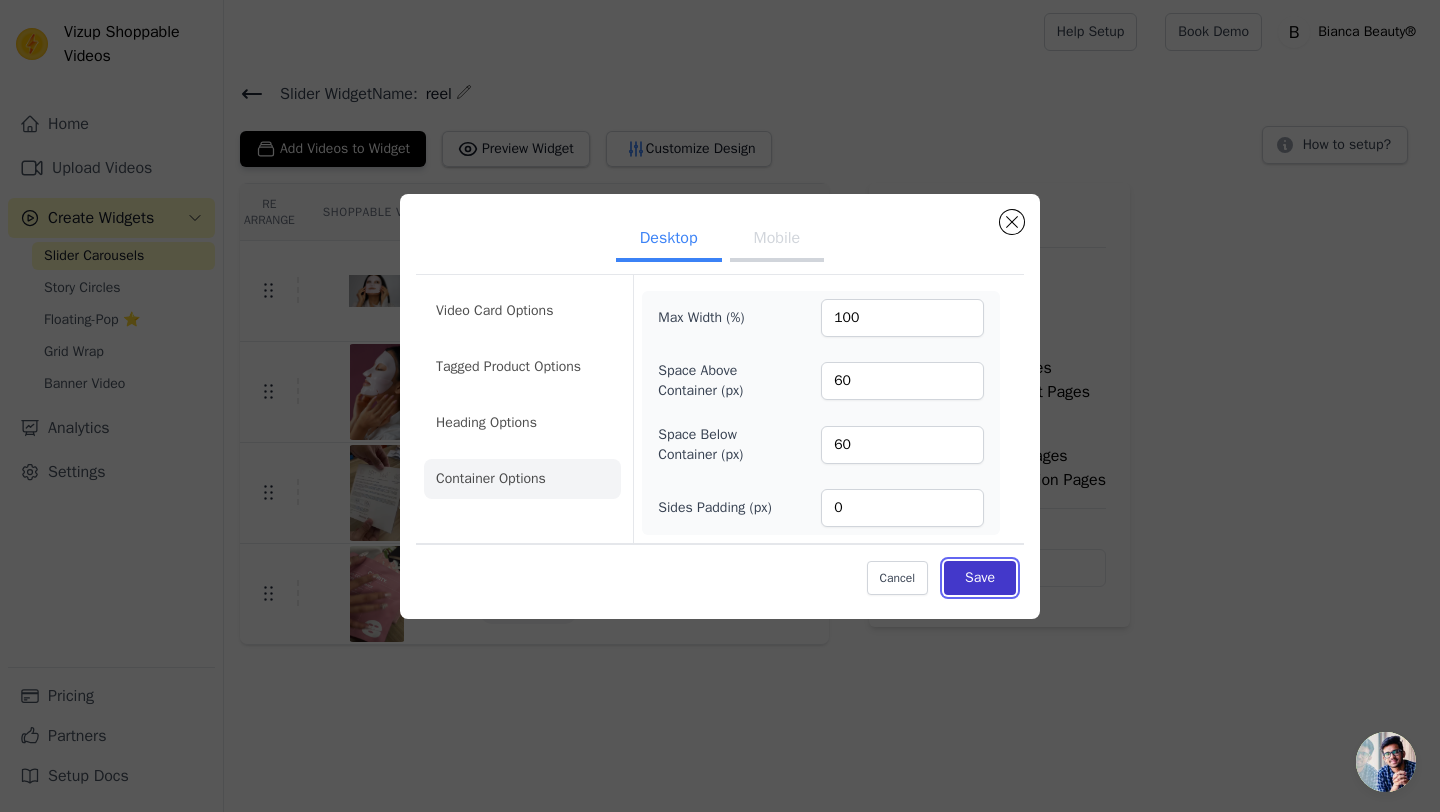 click on "Save" at bounding box center (980, 578) 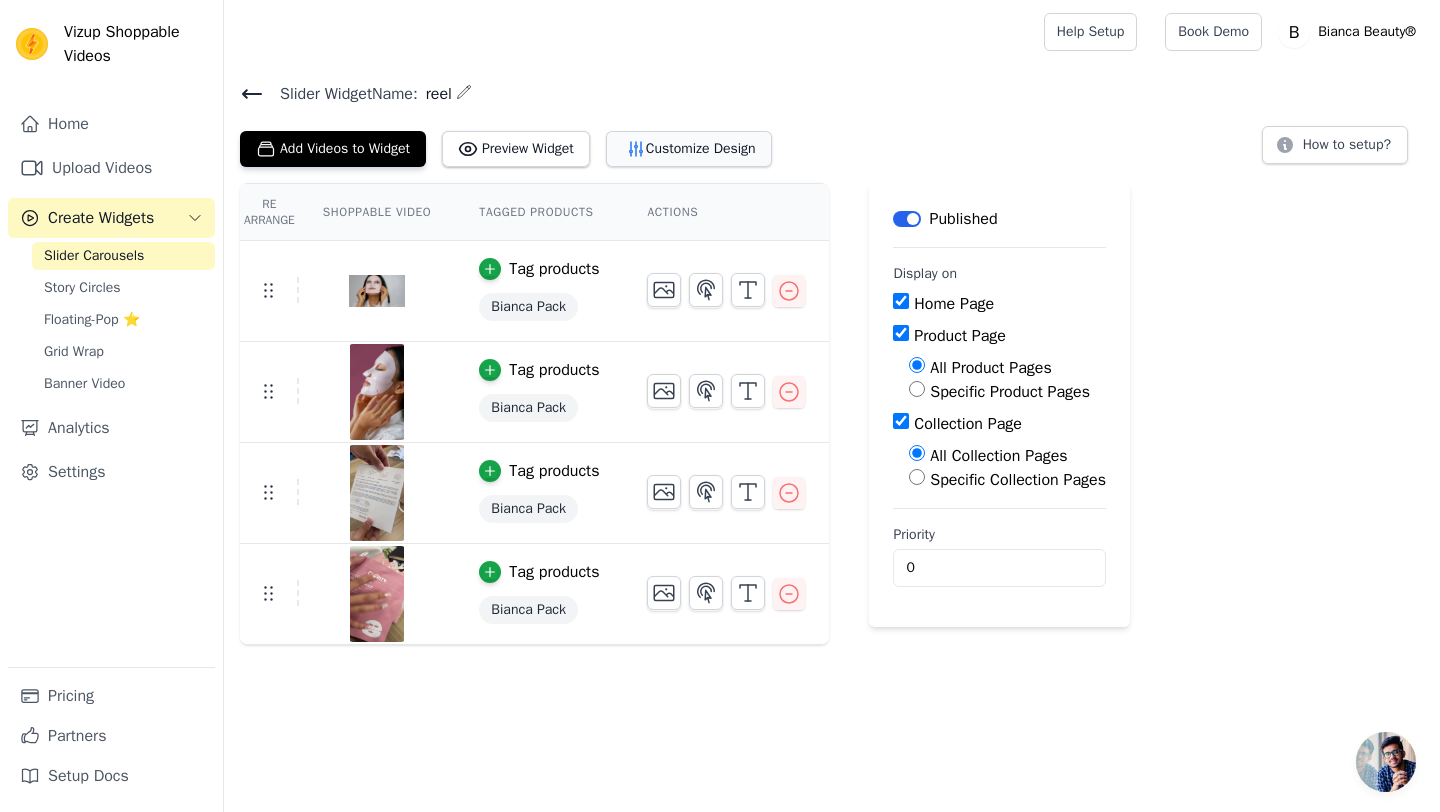click on "Customize Design" at bounding box center [689, 149] 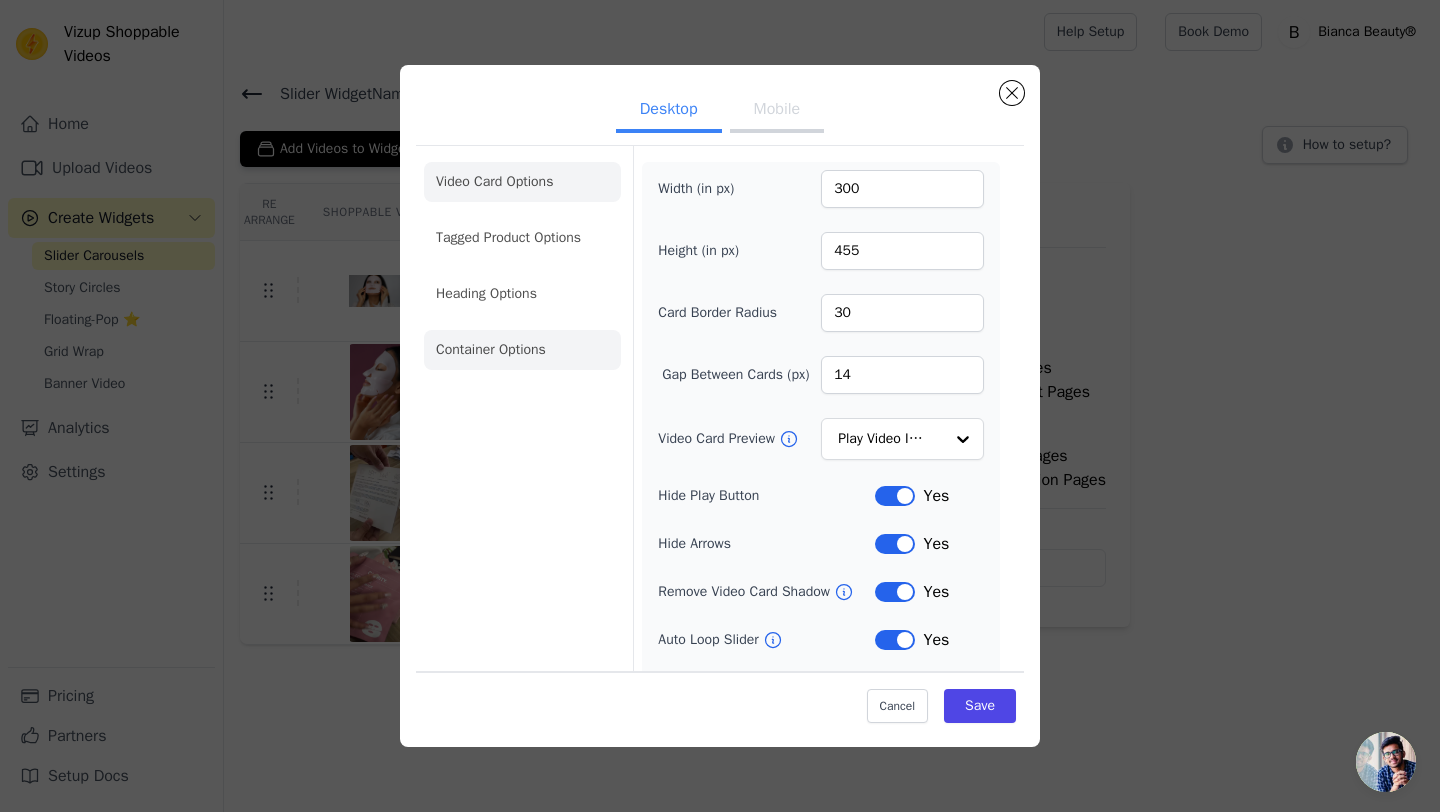 click on "Container Options" 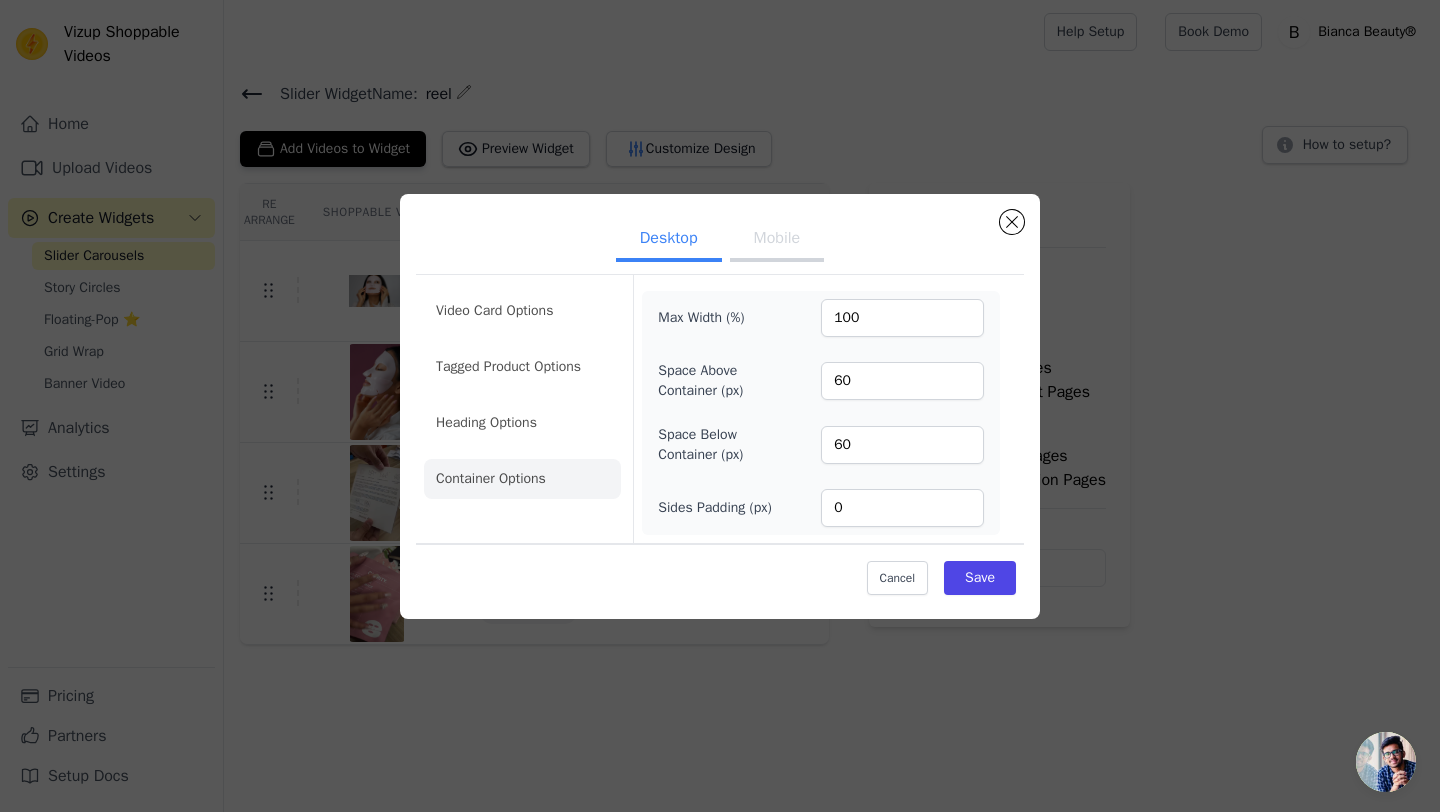 click on "Video Card Options Tagged Product Options Heading Options Container Options" at bounding box center (522, 395) 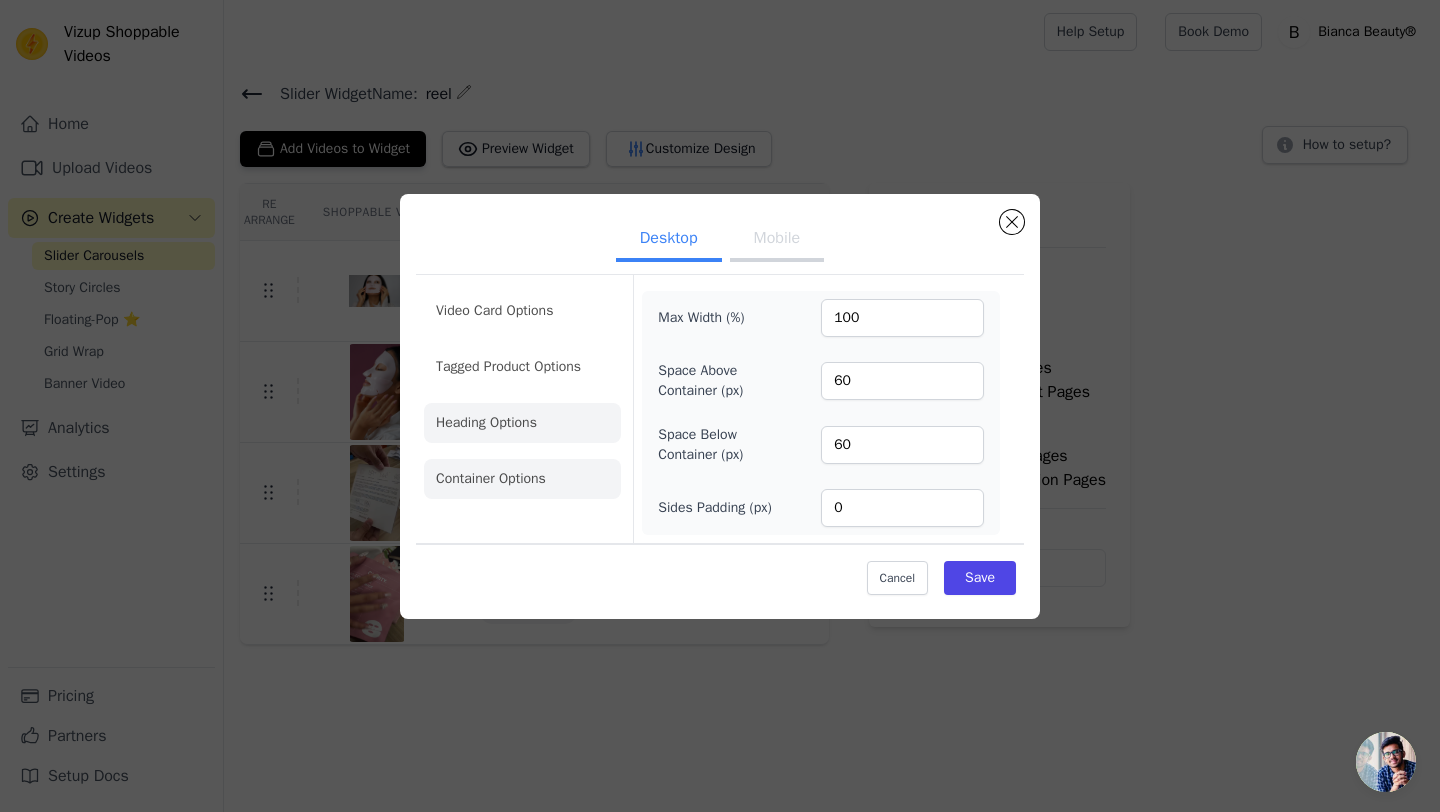 click on "Heading Options" 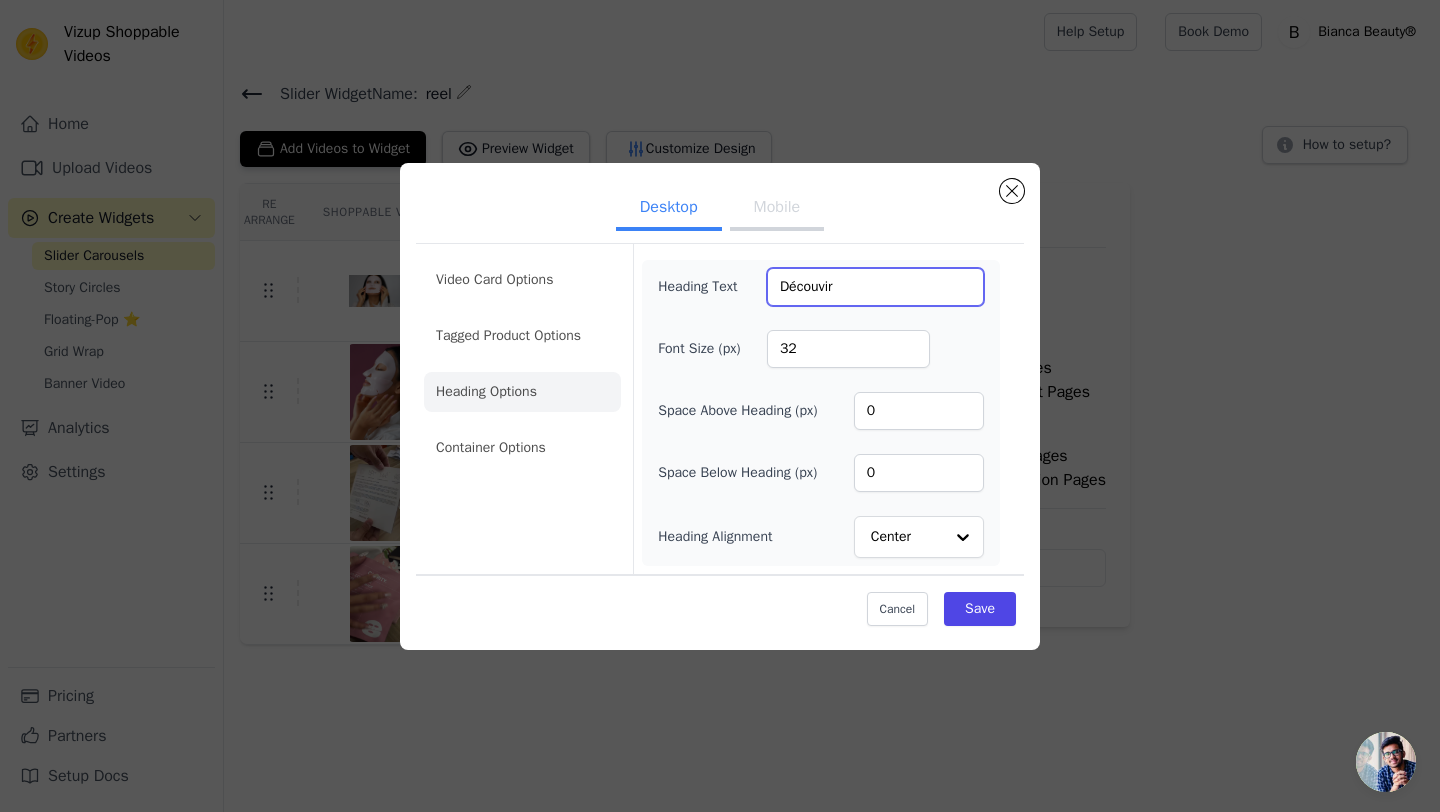 click on "Découvir" at bounding box center [875, 287] 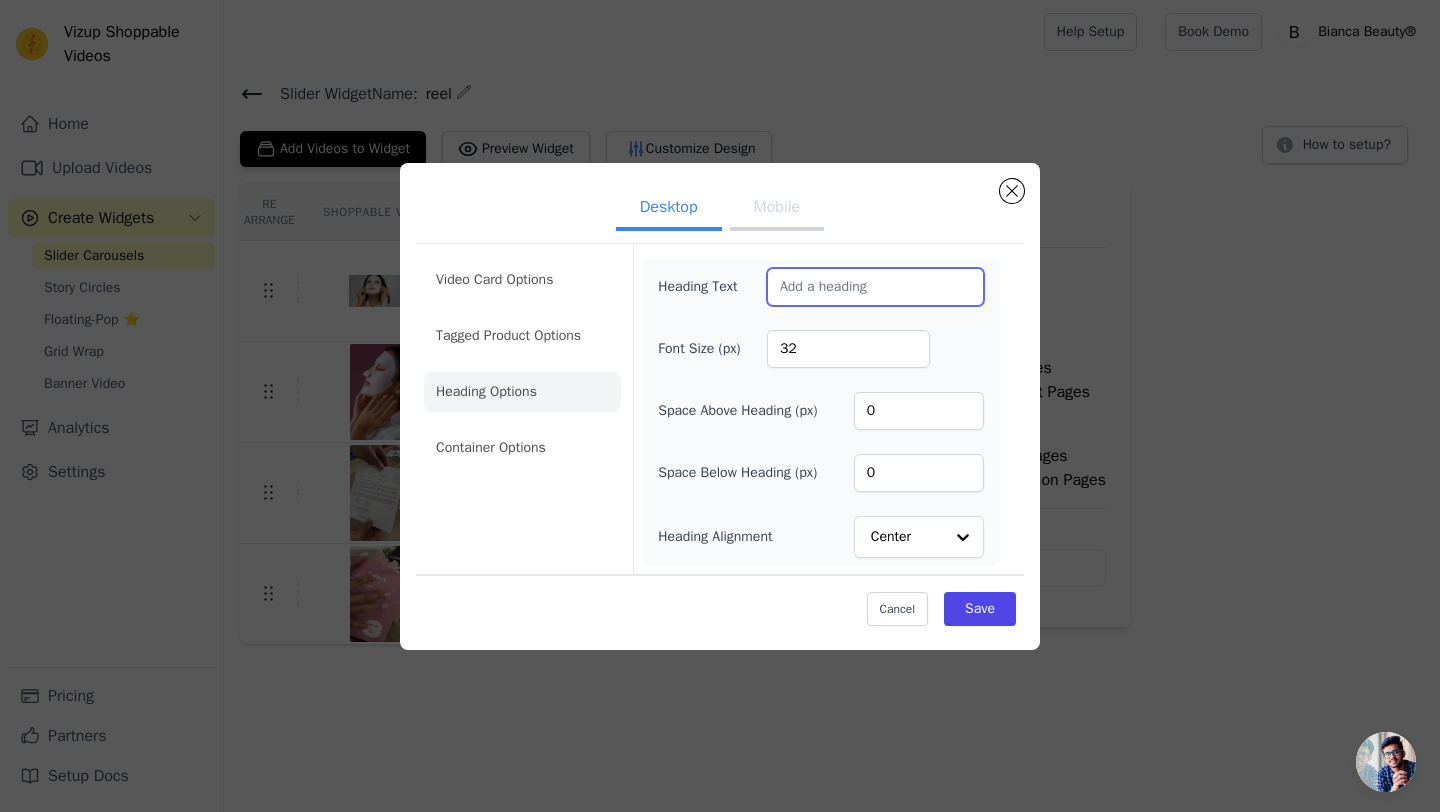 type 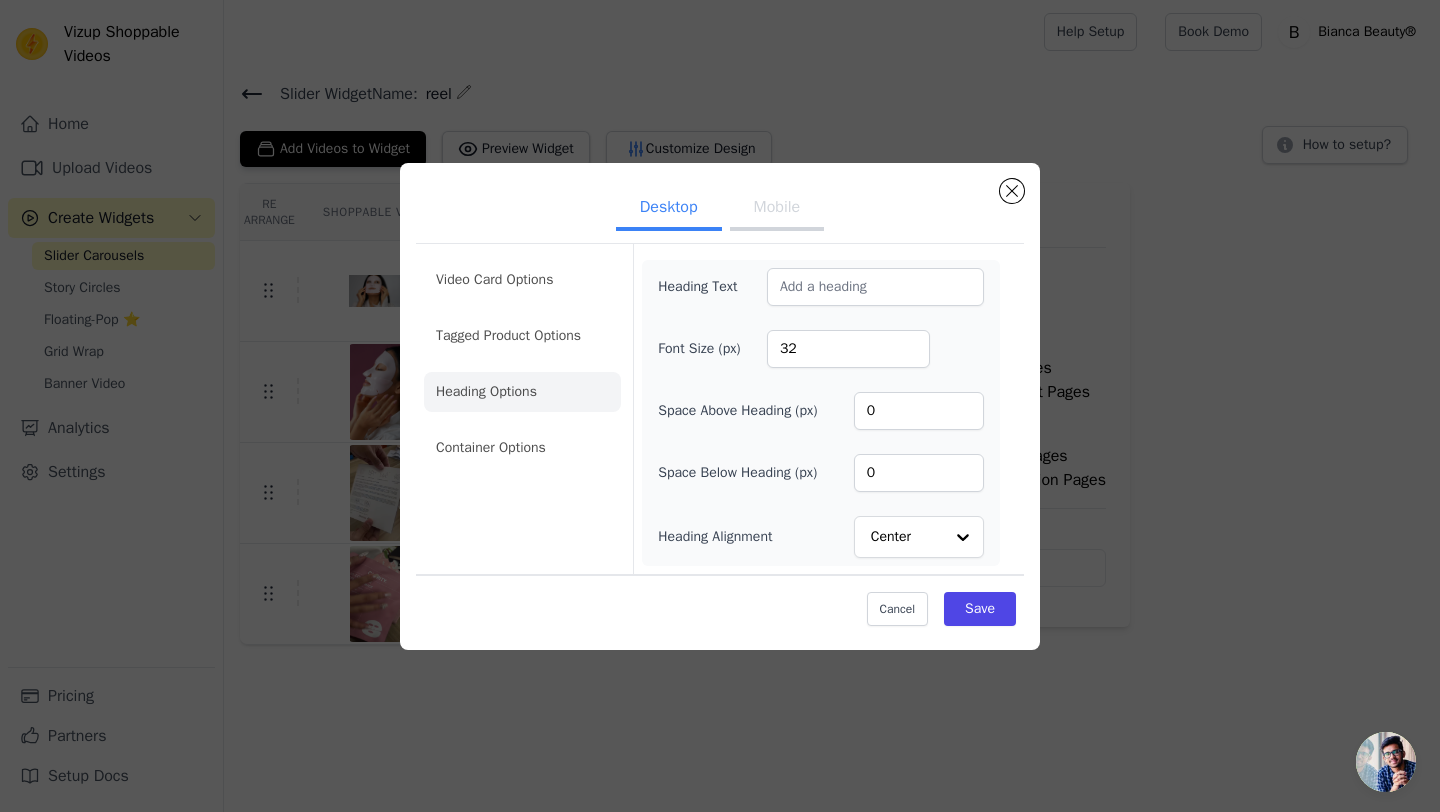 click on "Heading Text     Font Size (px)   32   Space Above Heading (px)   0   Space Below Heading (px)   0   Heading Alignment         Center" at bounding box center (821, 413) 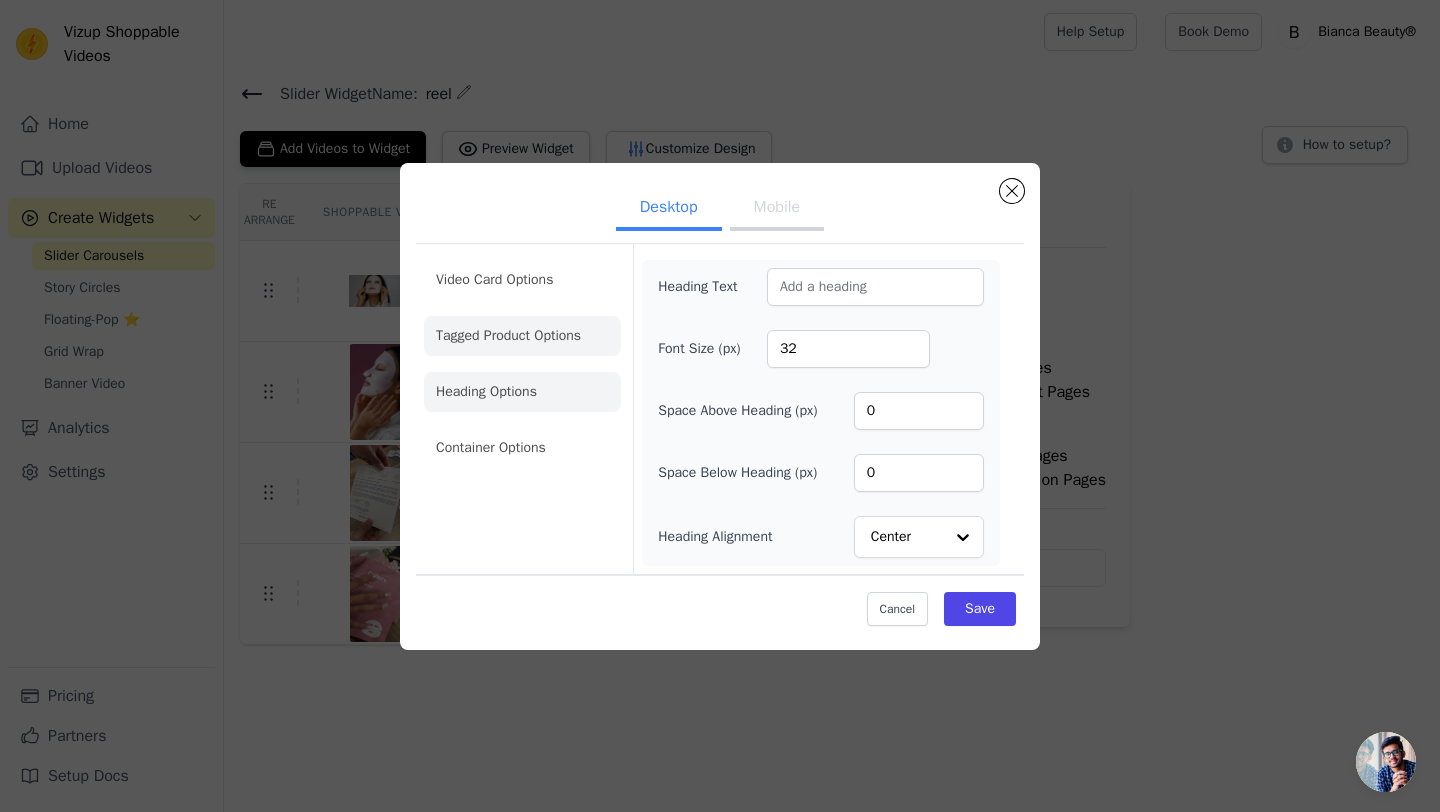 click on "Tagged Product Options" 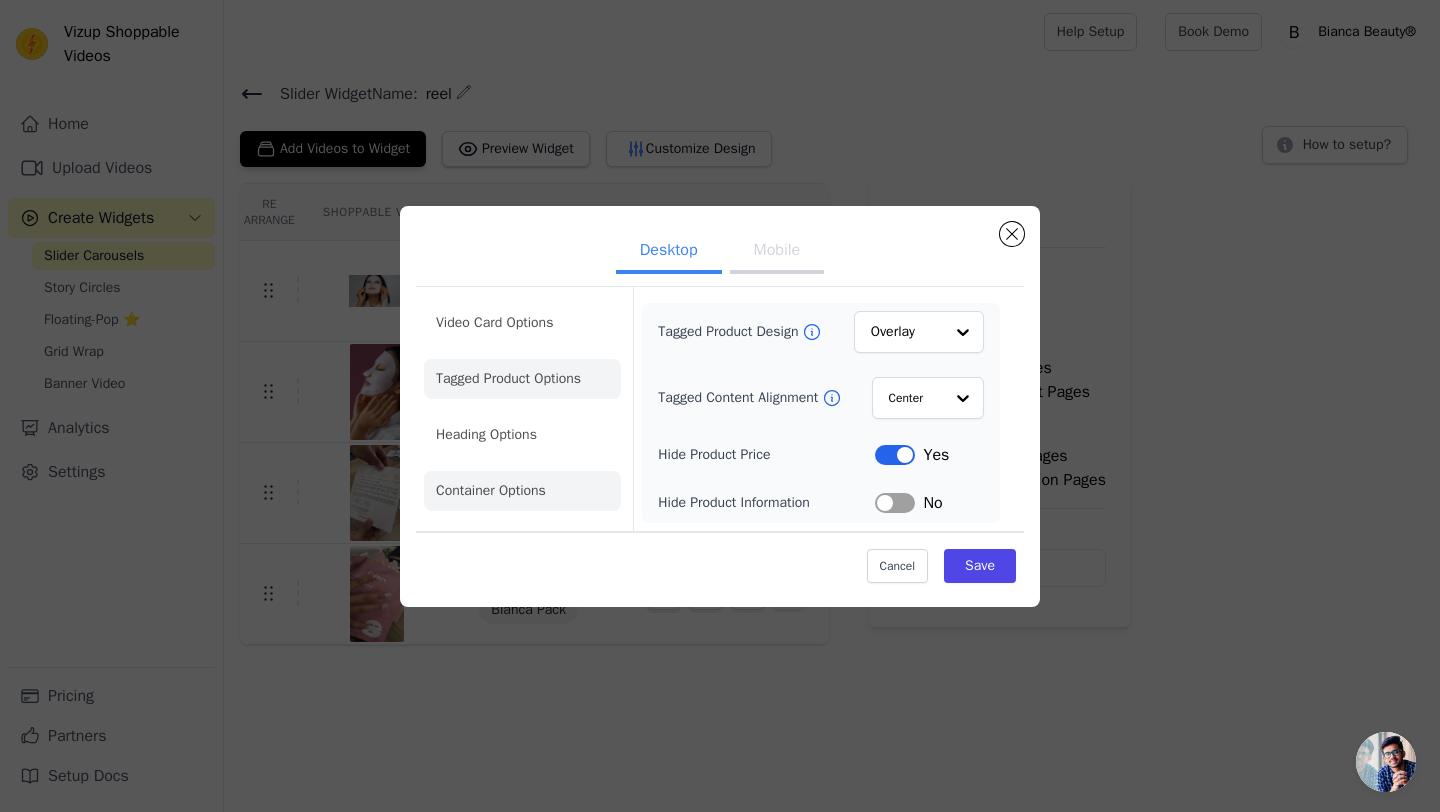 click on "Container Options" 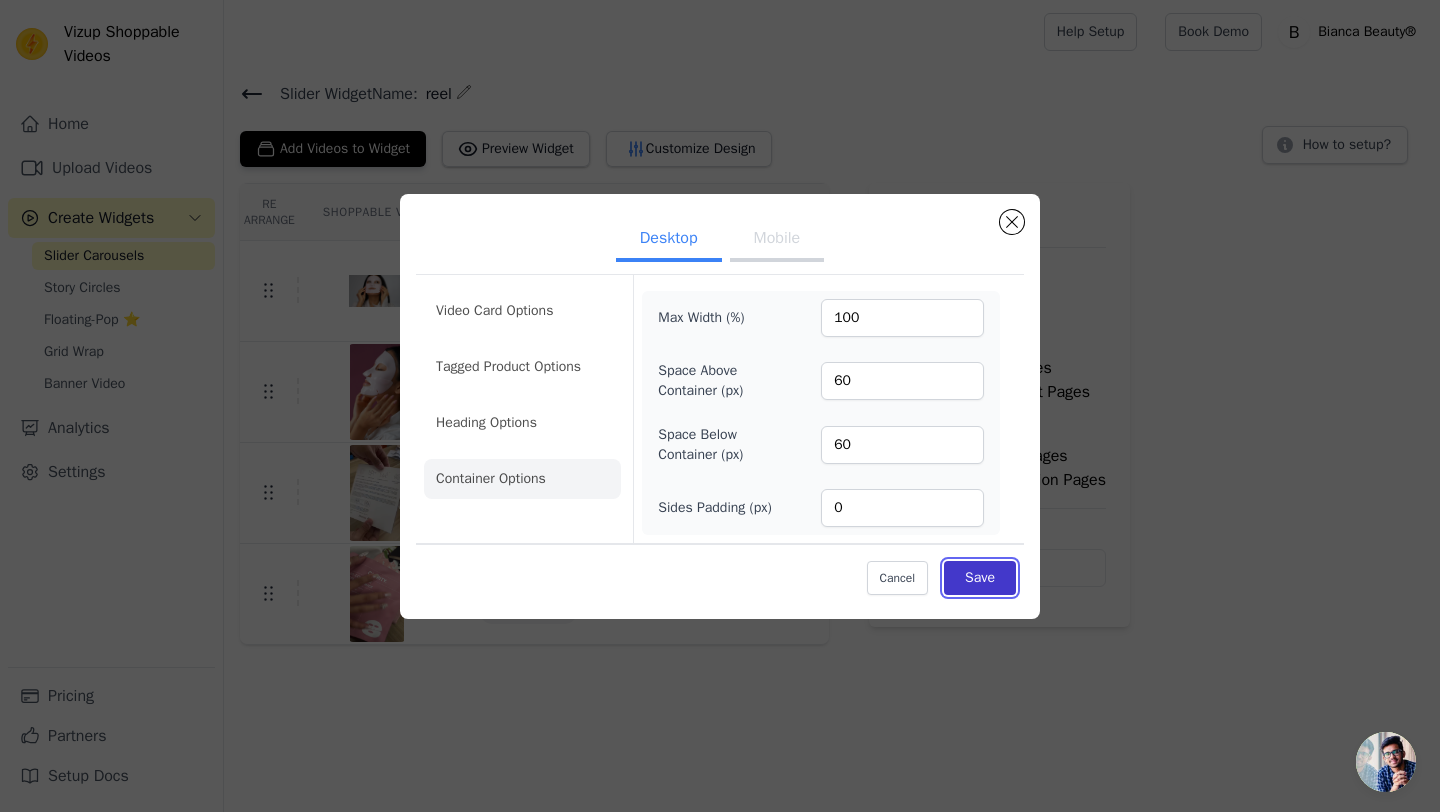 click on "Save" at bounding box center [980, 578] 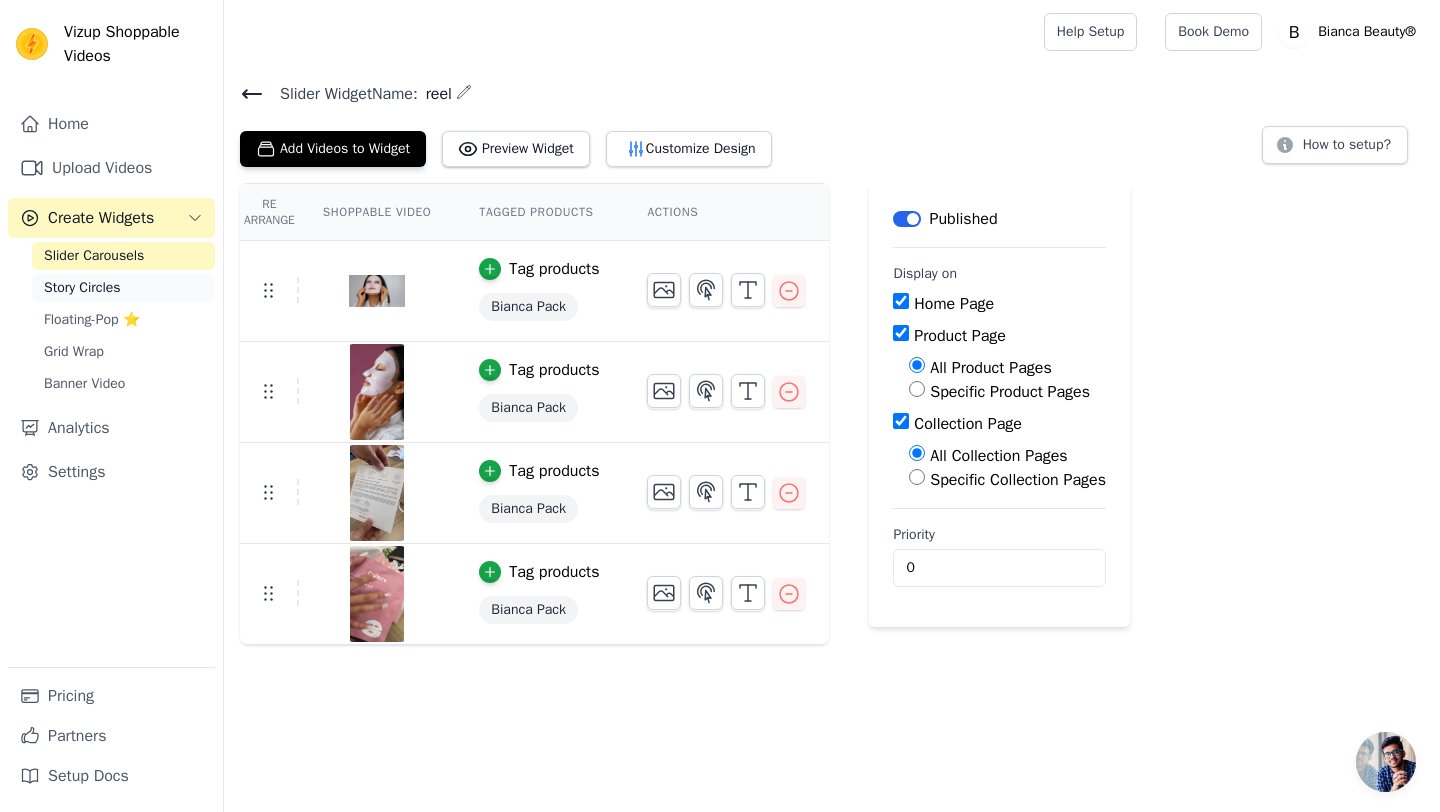 click on "Story Circles" at bounding box center (123, 288) 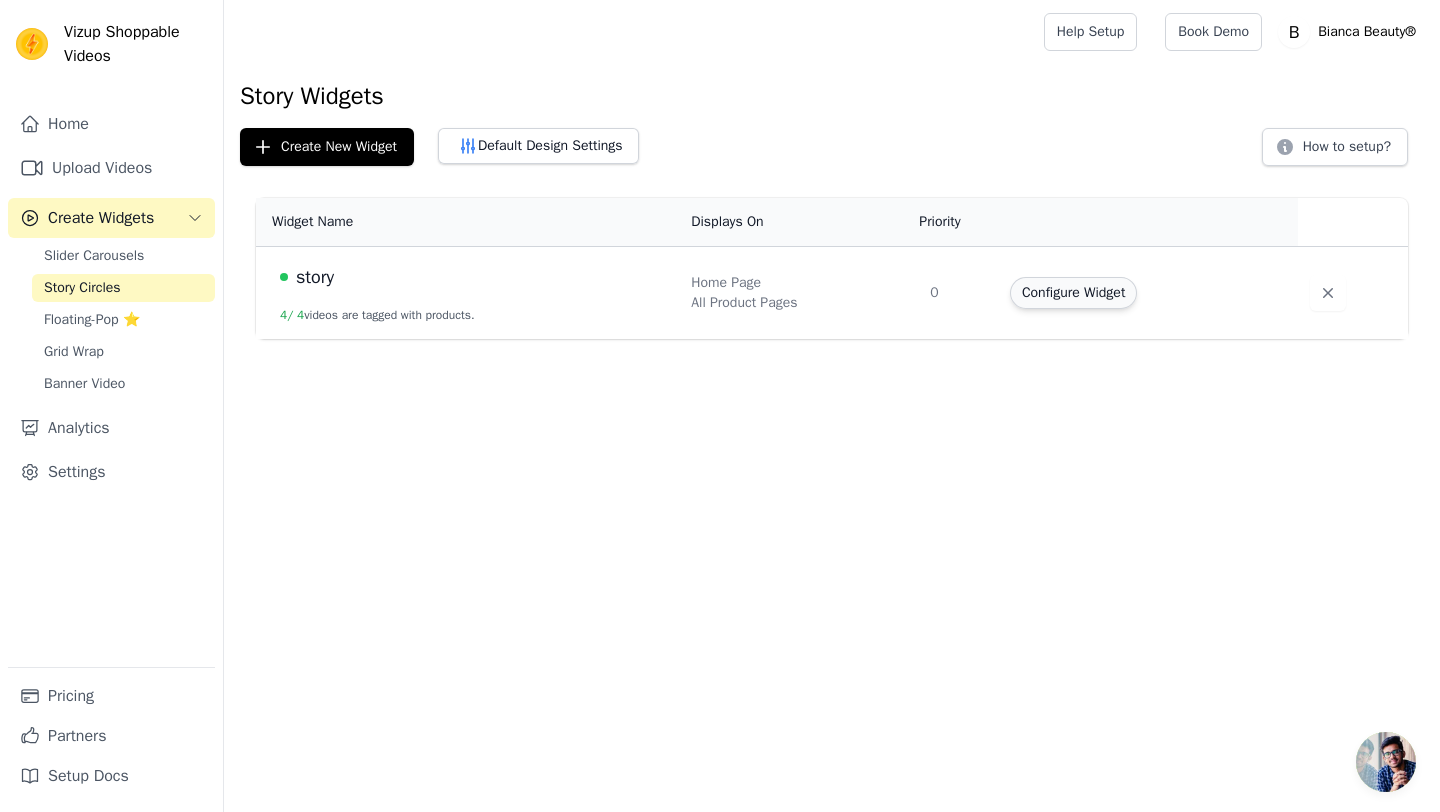 click on "Configure Widget" at bounding box center (1073, 293) 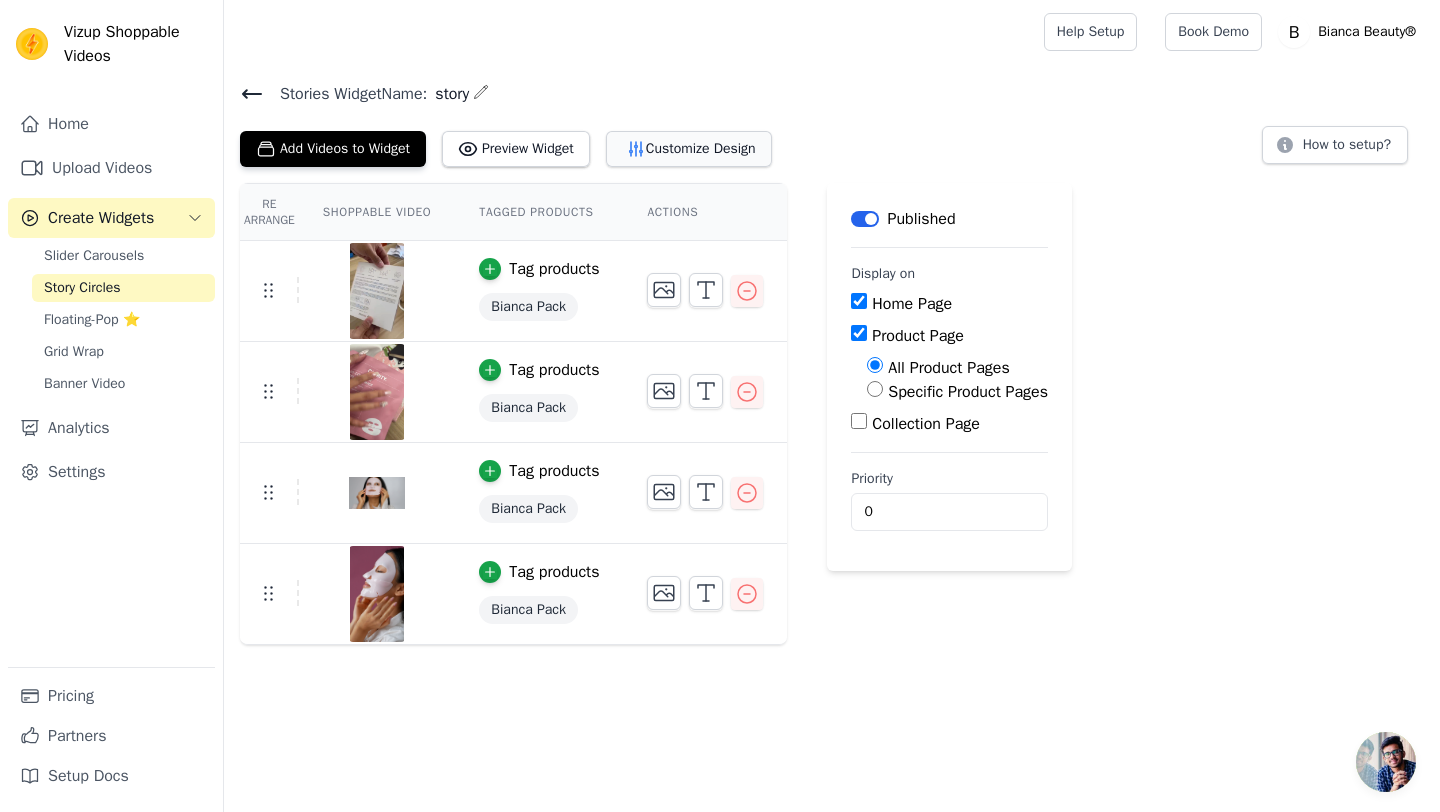 click on "Customize Design" at bounding box center [689, 149] 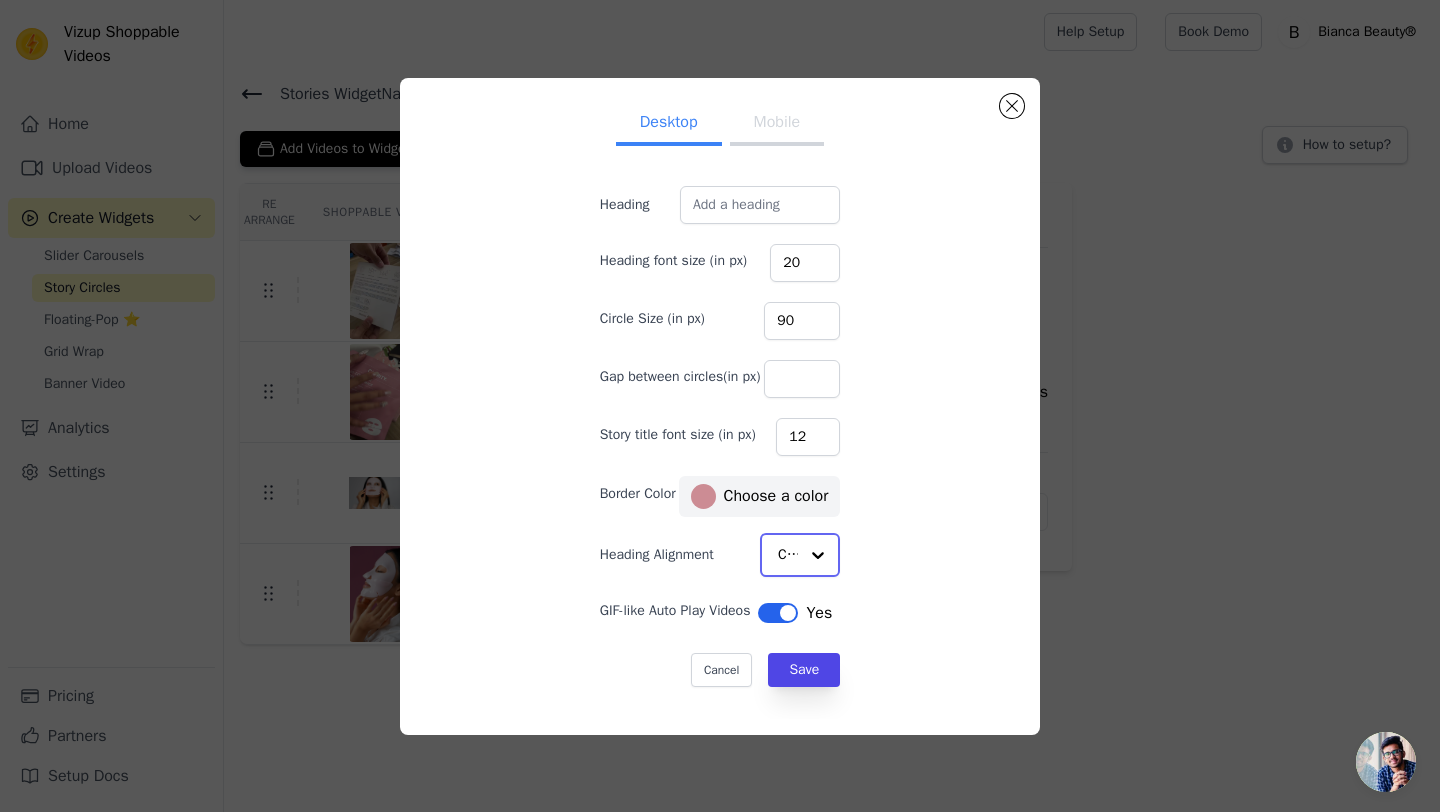 click on "Heading Alignment" 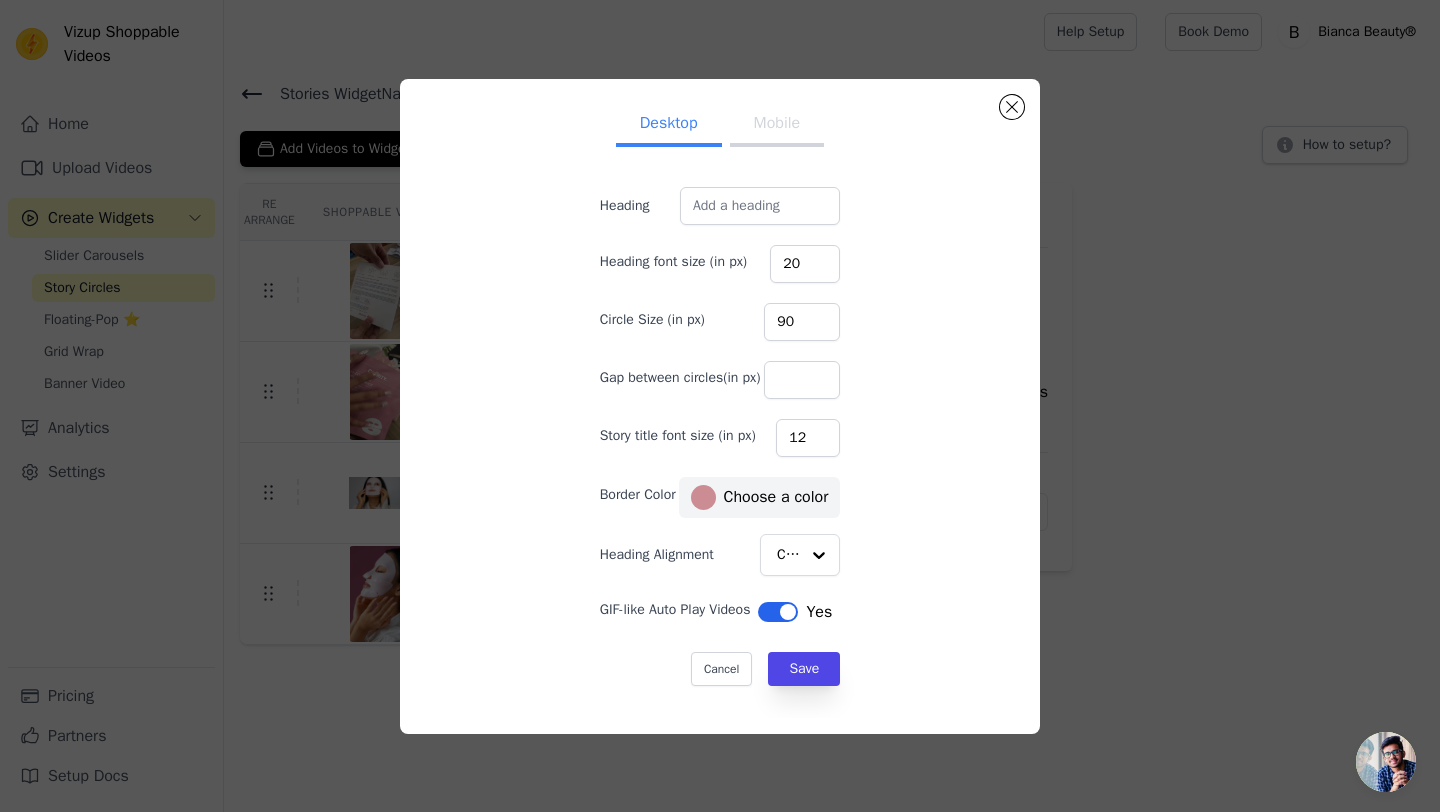click on "Desktop Mobile   Heading     Heading font size (in px)   20   Circle Size (in px)   90   Gap between circles(in px)     Story title font size (in px)   12   Border Color   #cc8c94       Choose a color     Heading Alignment         Center               GIF-like Auto Play Videos   Label     Yes   Cancel     Save                               #CC8C94   1   hex   change to    rgb" at bounding box center (720, 406) 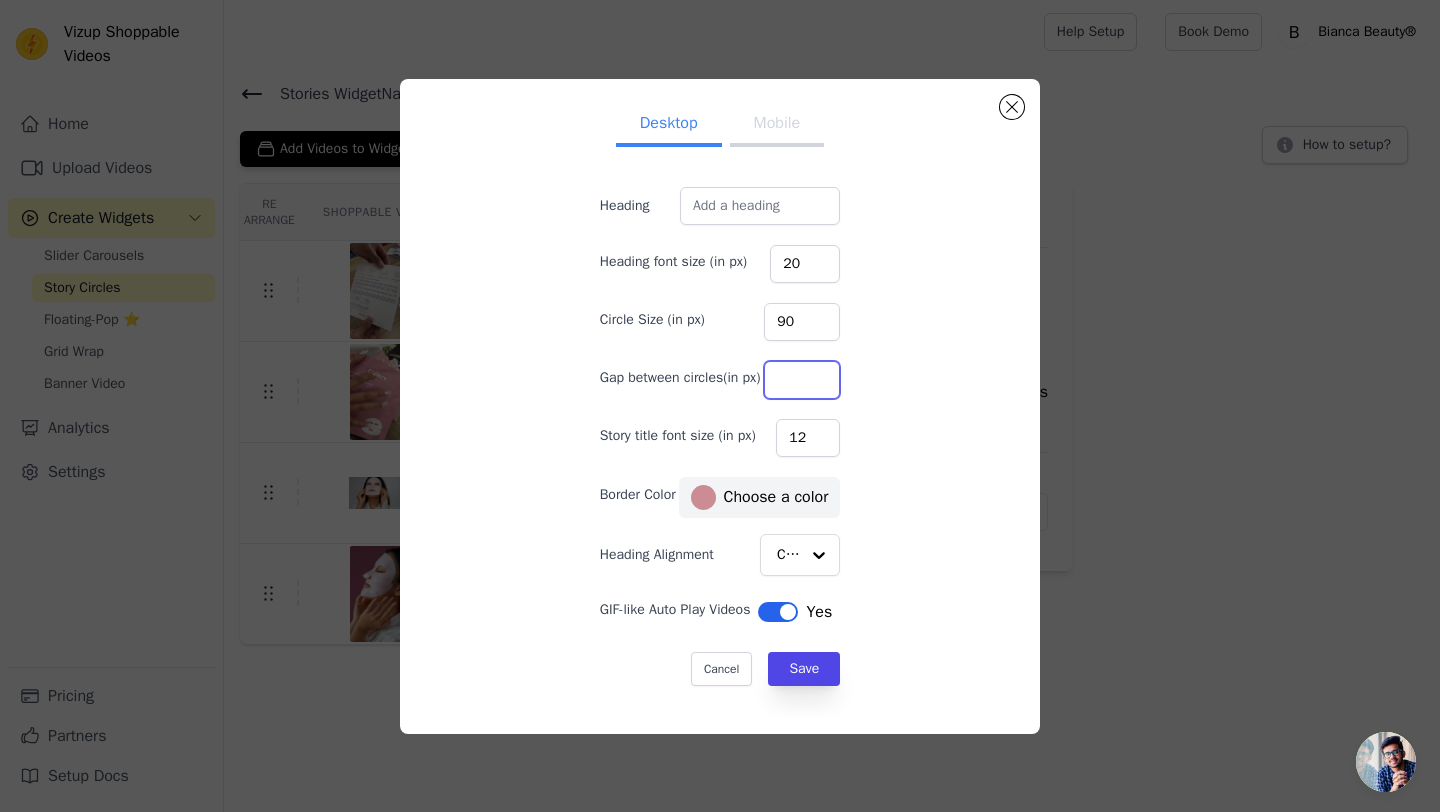 click on "Gap between circles(in px)" at bounding box center [802, 380] 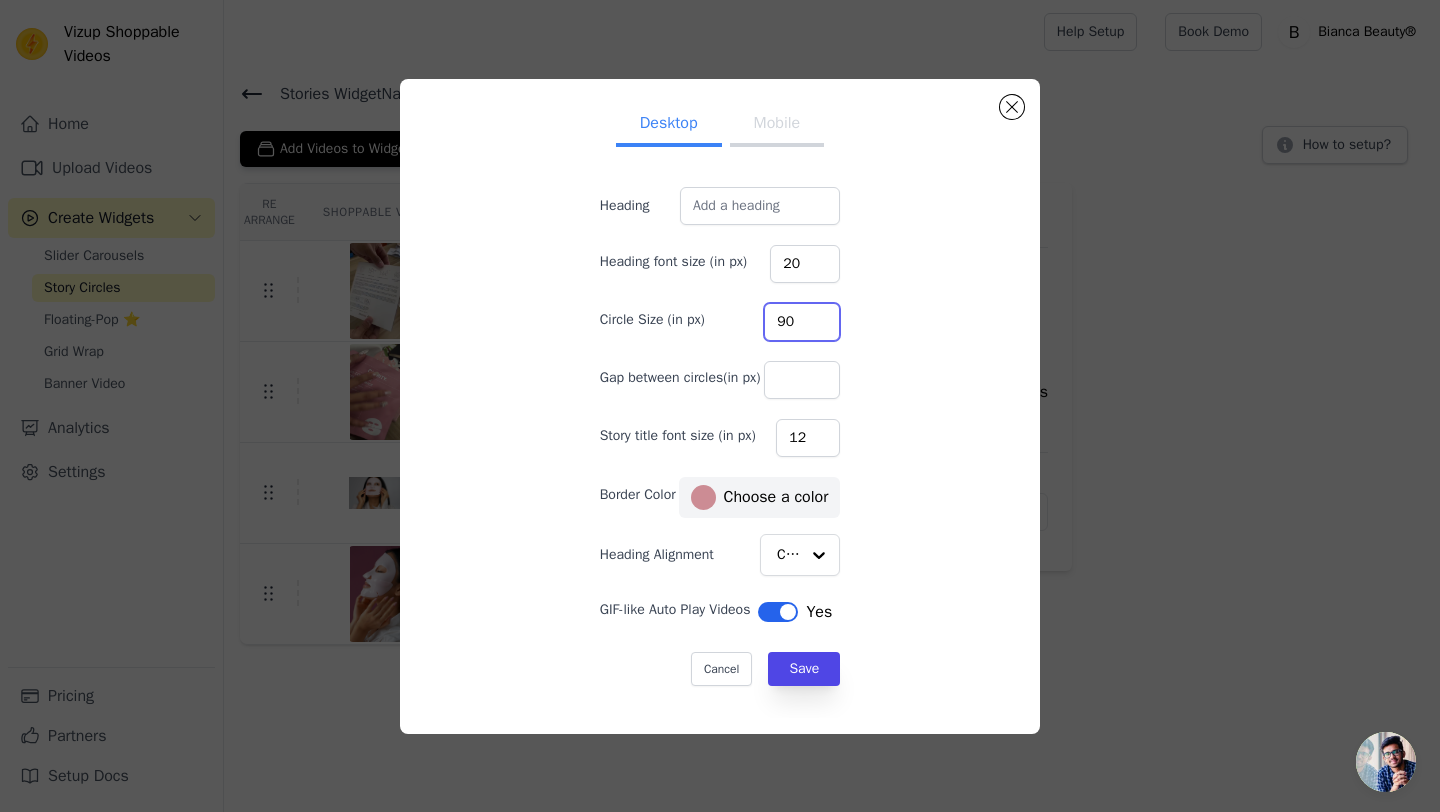 click on "90" at bounding box center [802, 322] 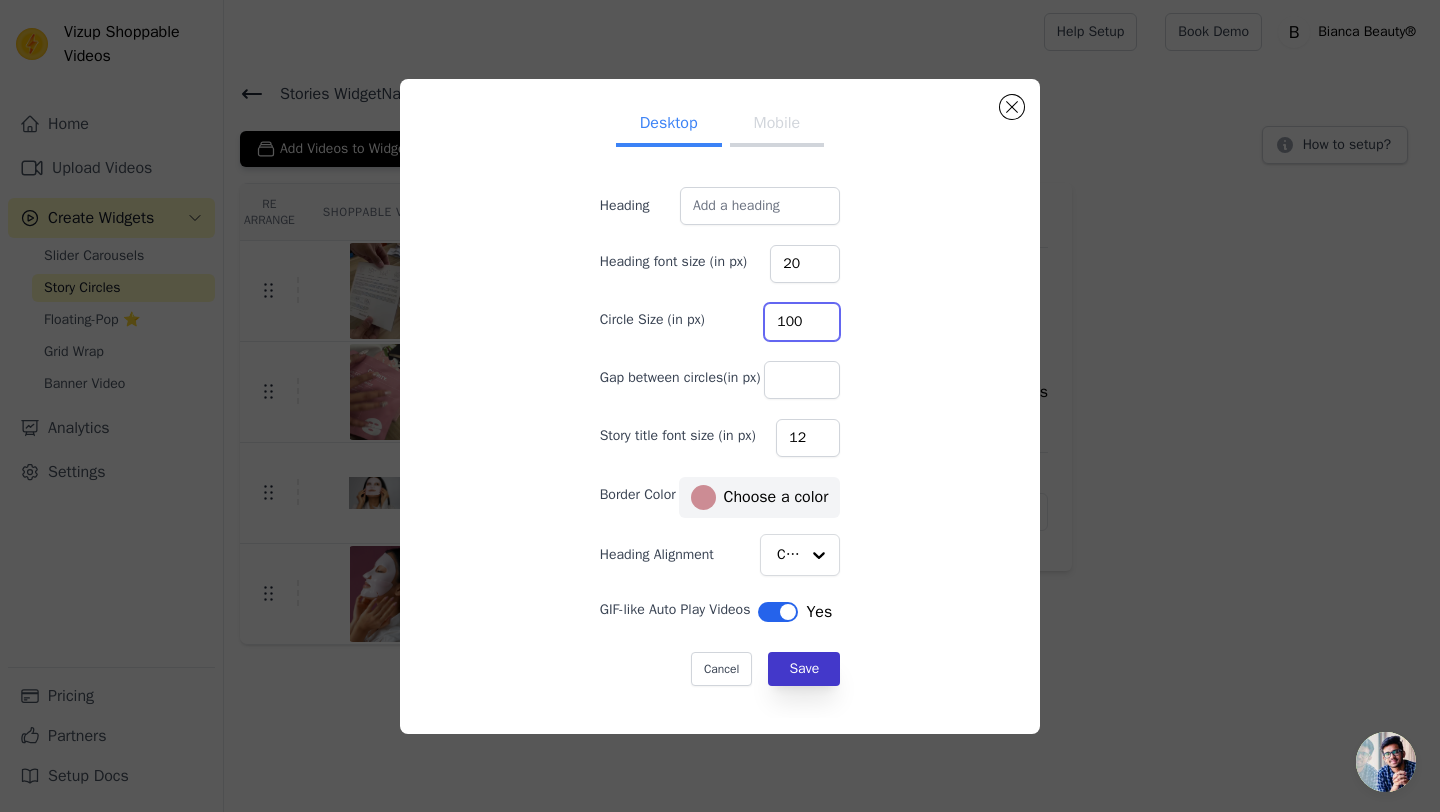 type on "100" 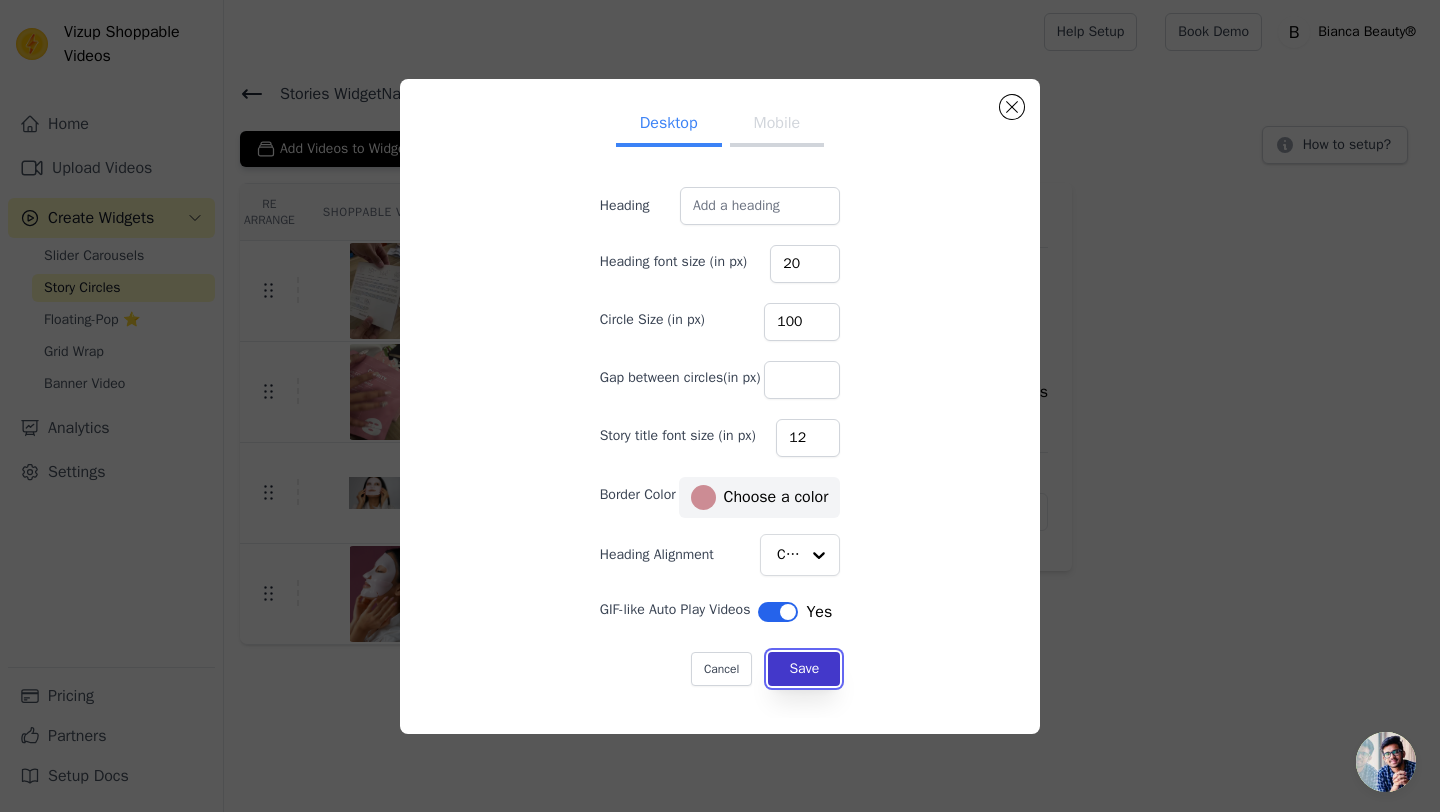 click on "Save" at bounding box center [804, 669] 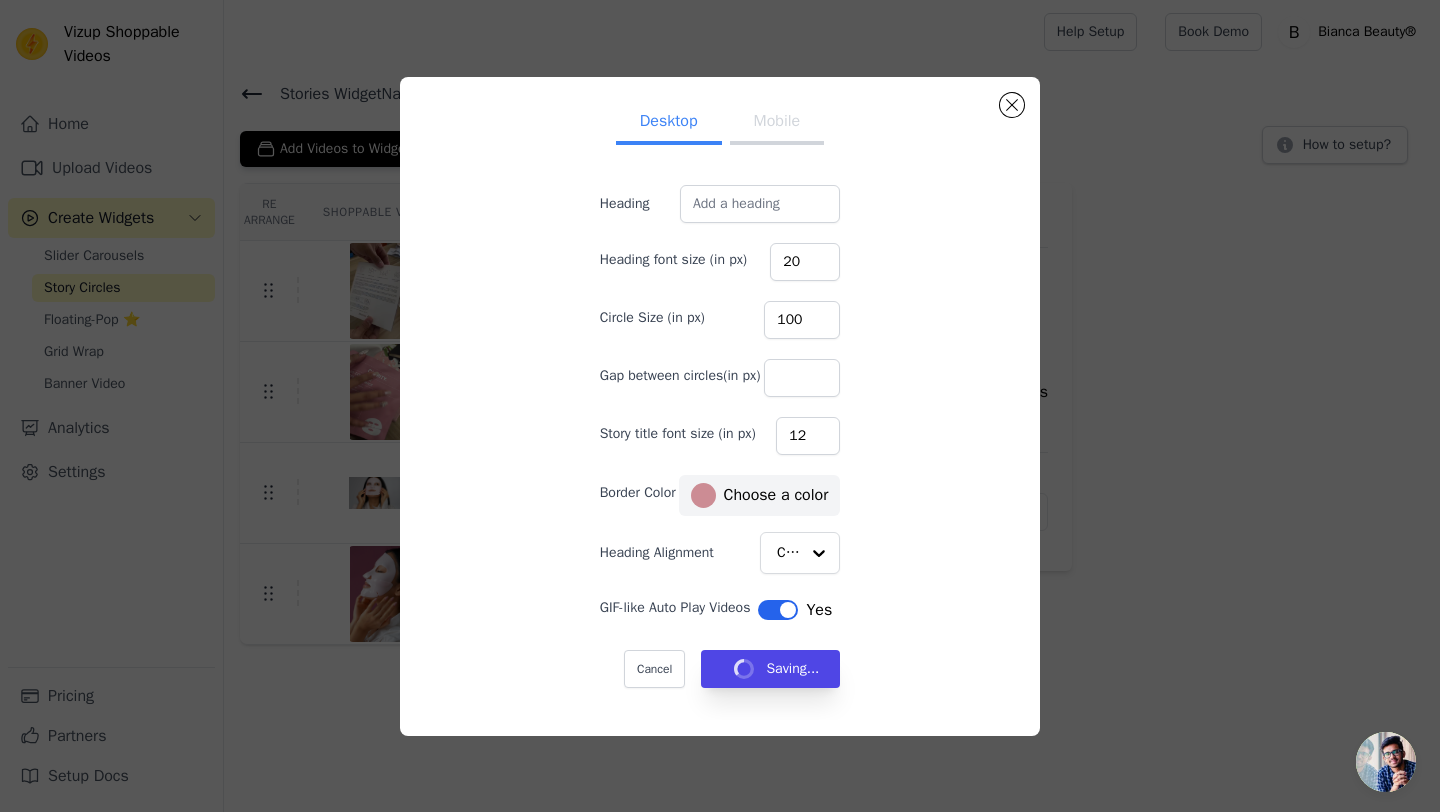 type 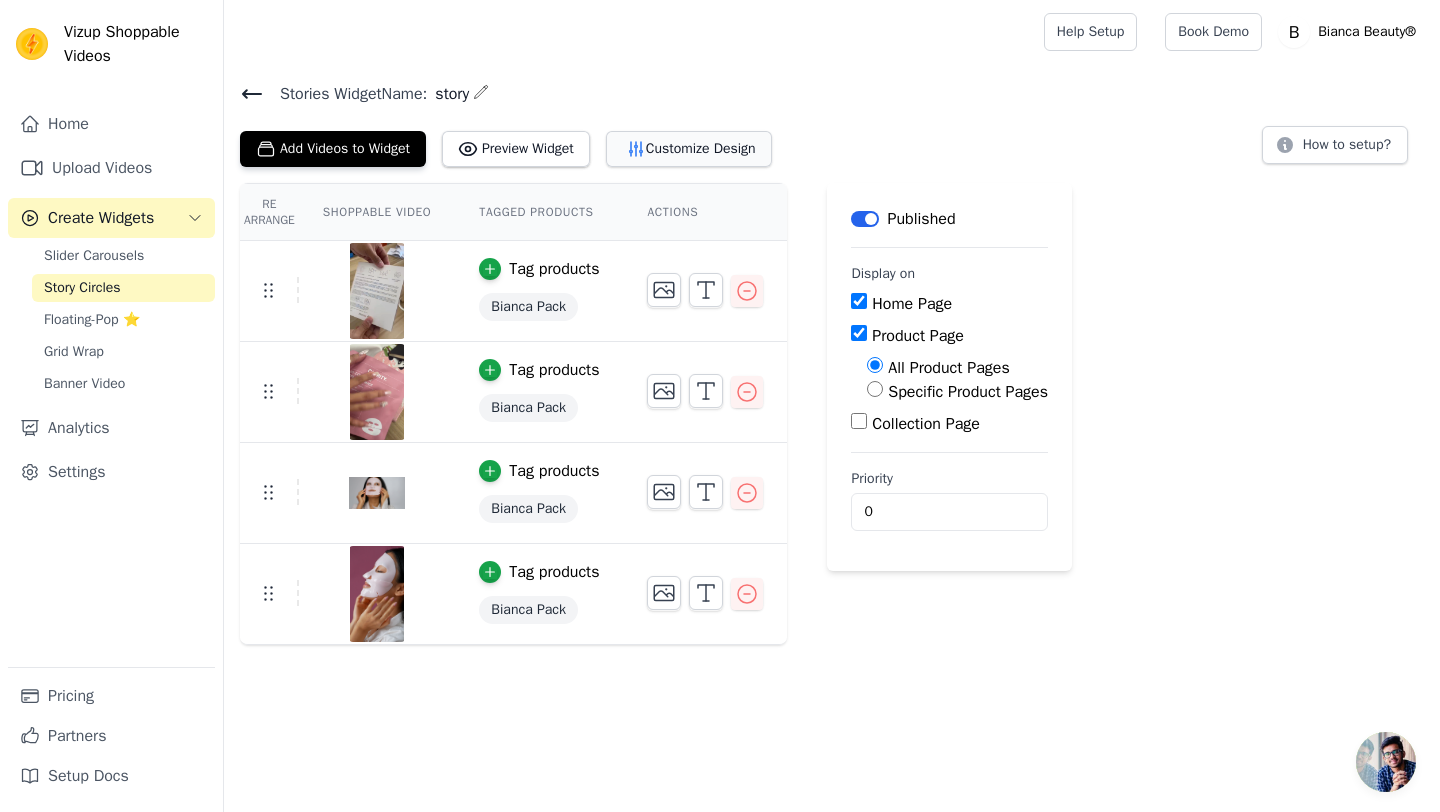 click on "Customize Design" at bounding box center [689, 149] 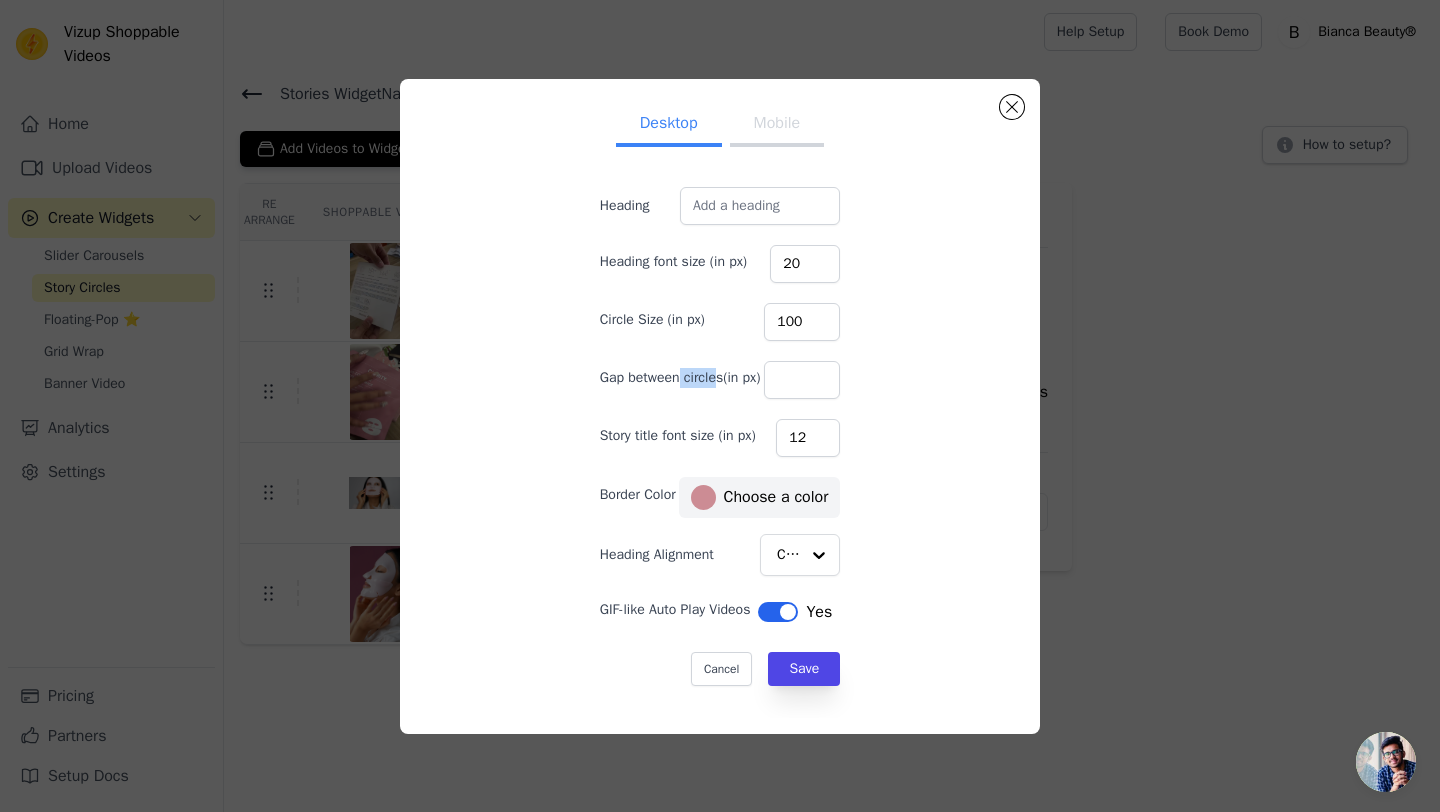 drag, startPoint x: 722, startPoint y: 373, endPoint x: 680, endPoint y: 376, distance: 42.107006 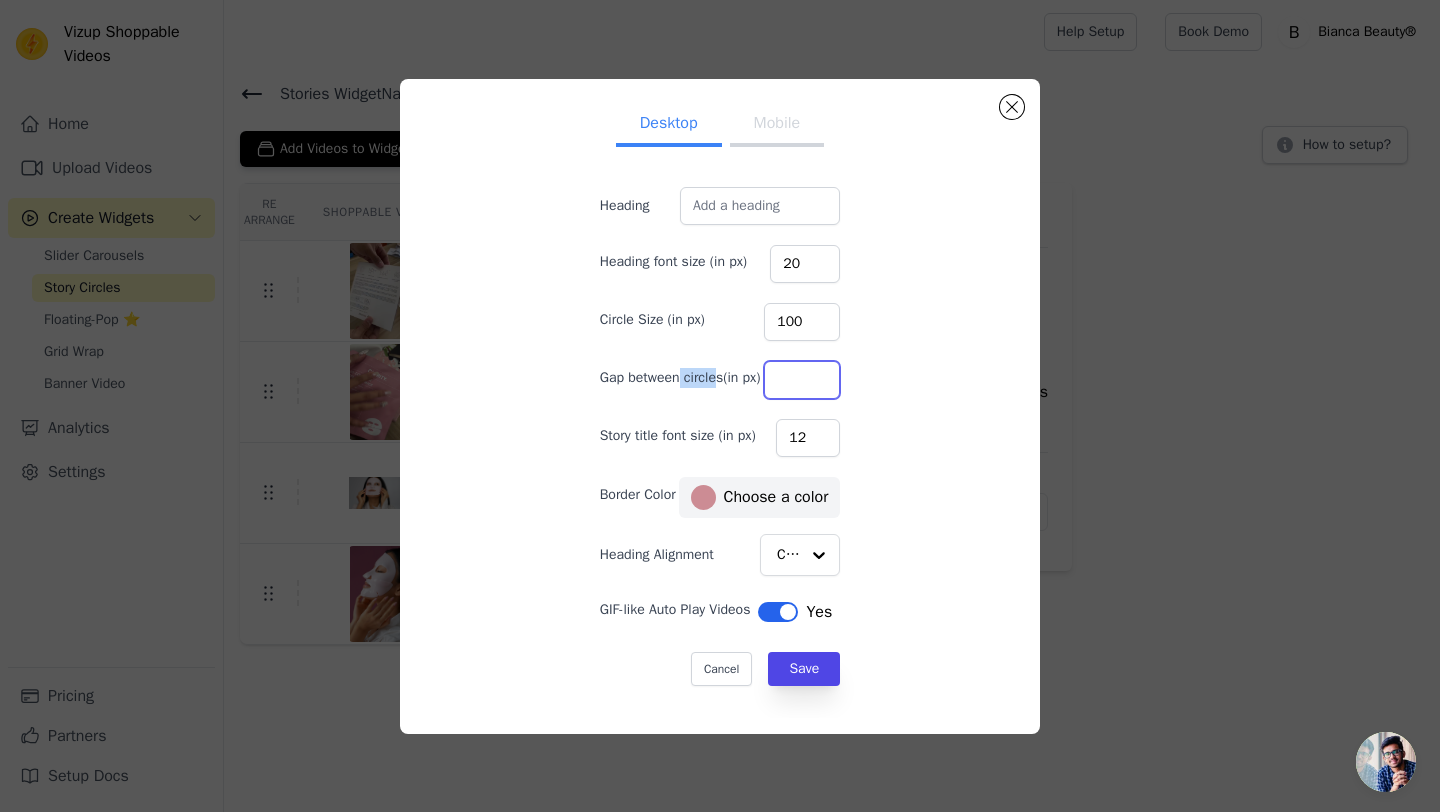 click on "Gap between circles(in px)" at bounding box center [802, 380] 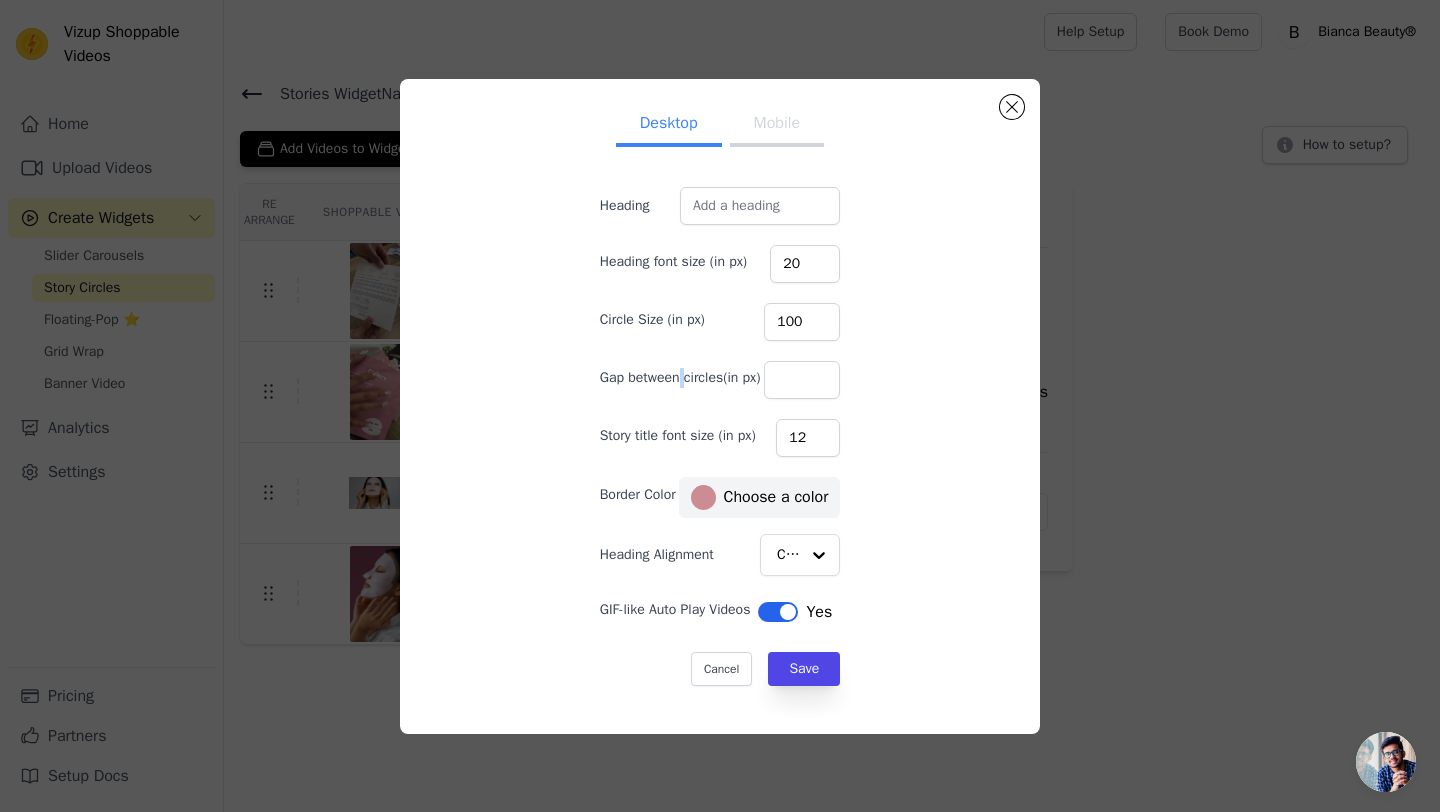 click on "Gap between circles(in px)" at bounding box center [680, 378] 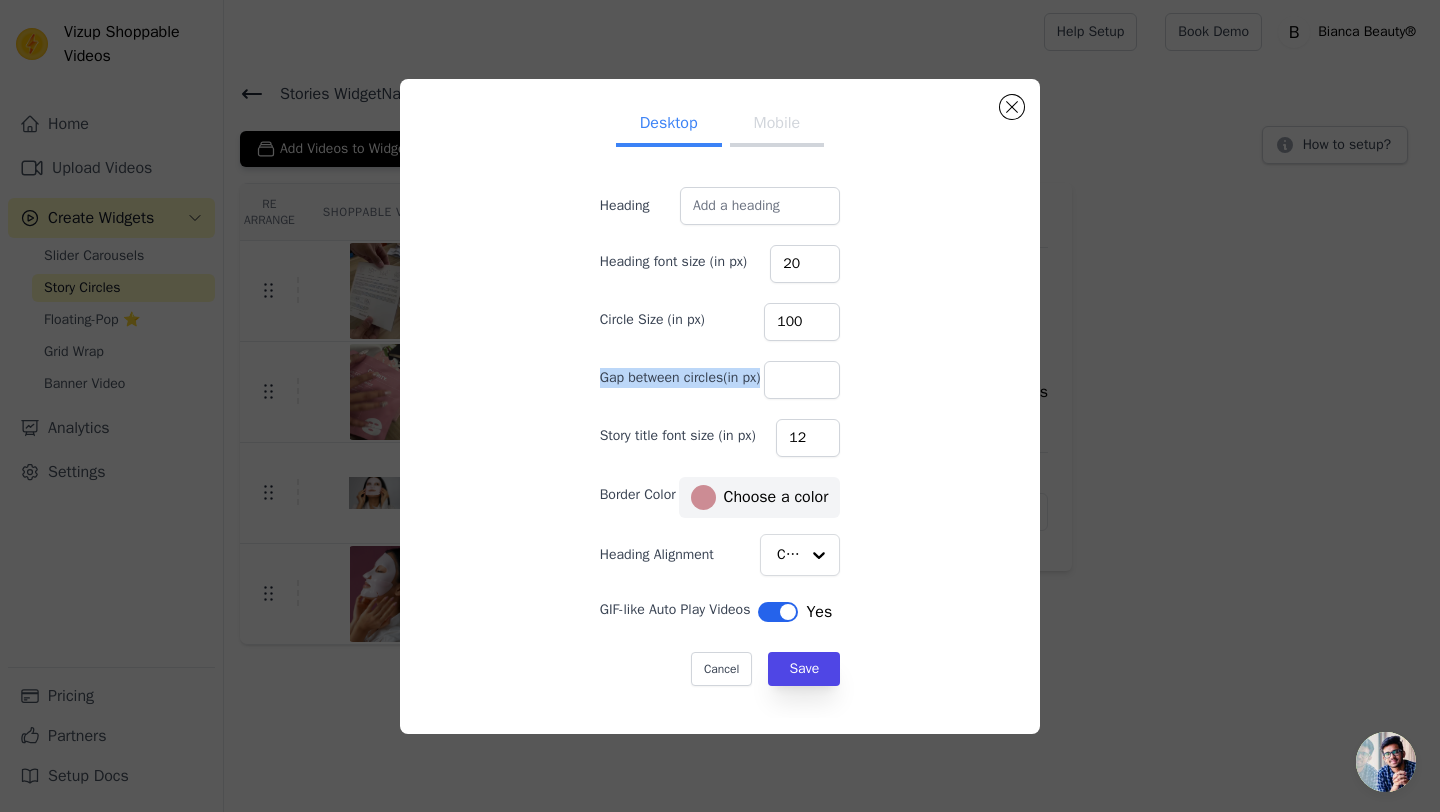 click on "Gap between circles(in px)" at bounding box center [680, 378] 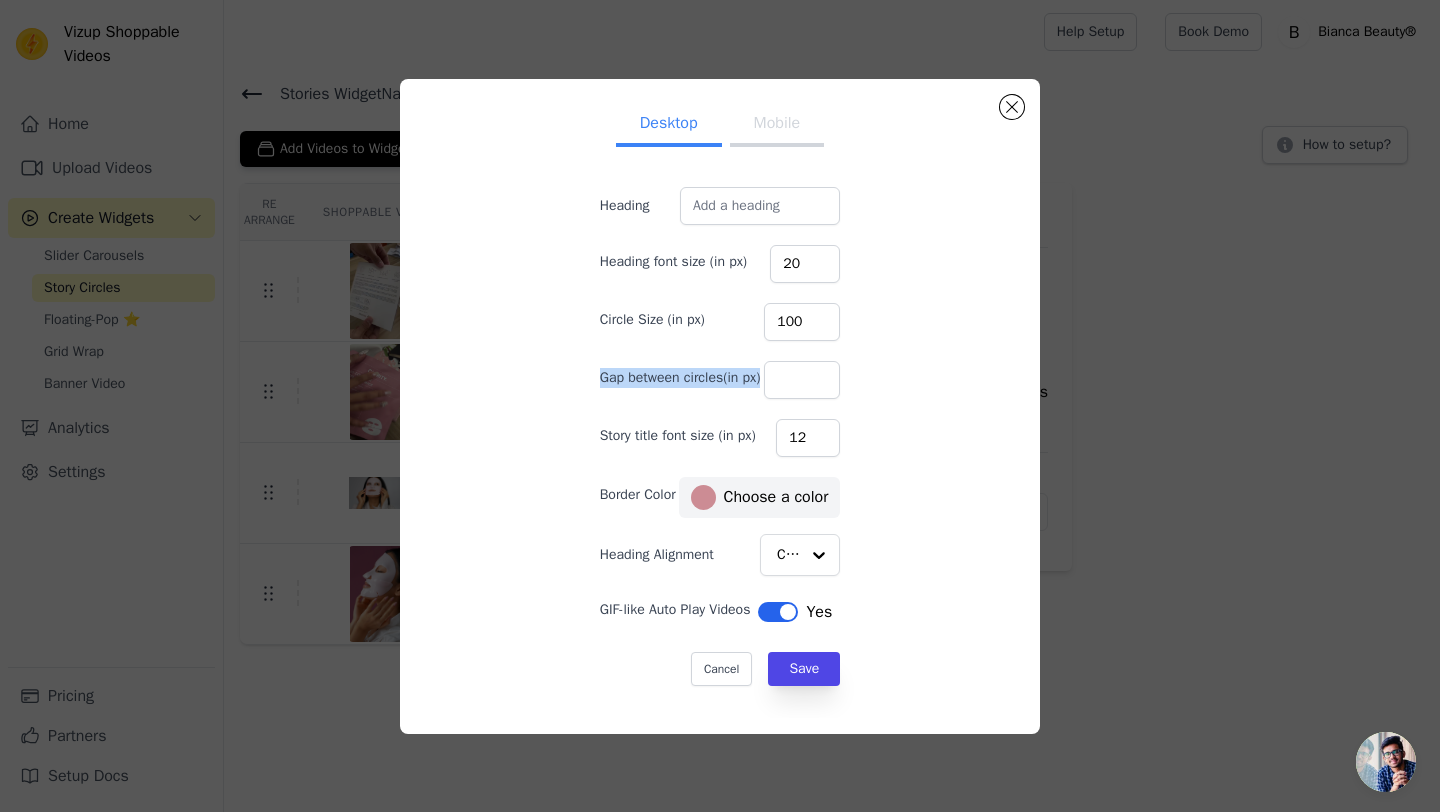 copy on "Gap between circles(in px)" 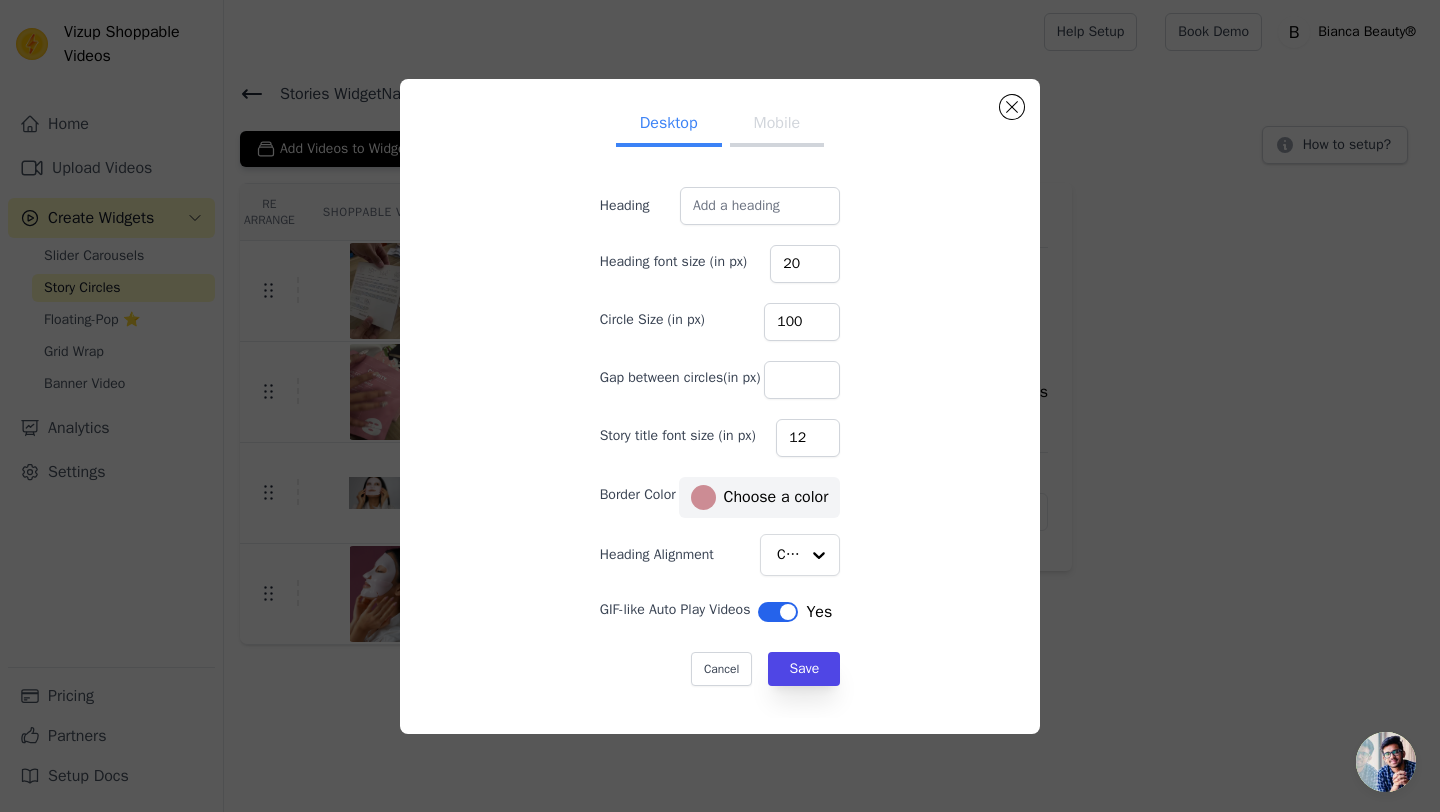 click on "Desktop Mobile   Heading     Heading font size (in px)   20   Circle Size (in px)   100   Gap between circles(in px)     Story title font size (in px)   12   Border Color   #cc8c94       Choose a color     Heading Alignment         Center               GIF-like Auto Play Videos   Label     Yes   Cancel     Save                               #CC8C94   1   hex   change to    rgb" at bounding box center (720, 406) 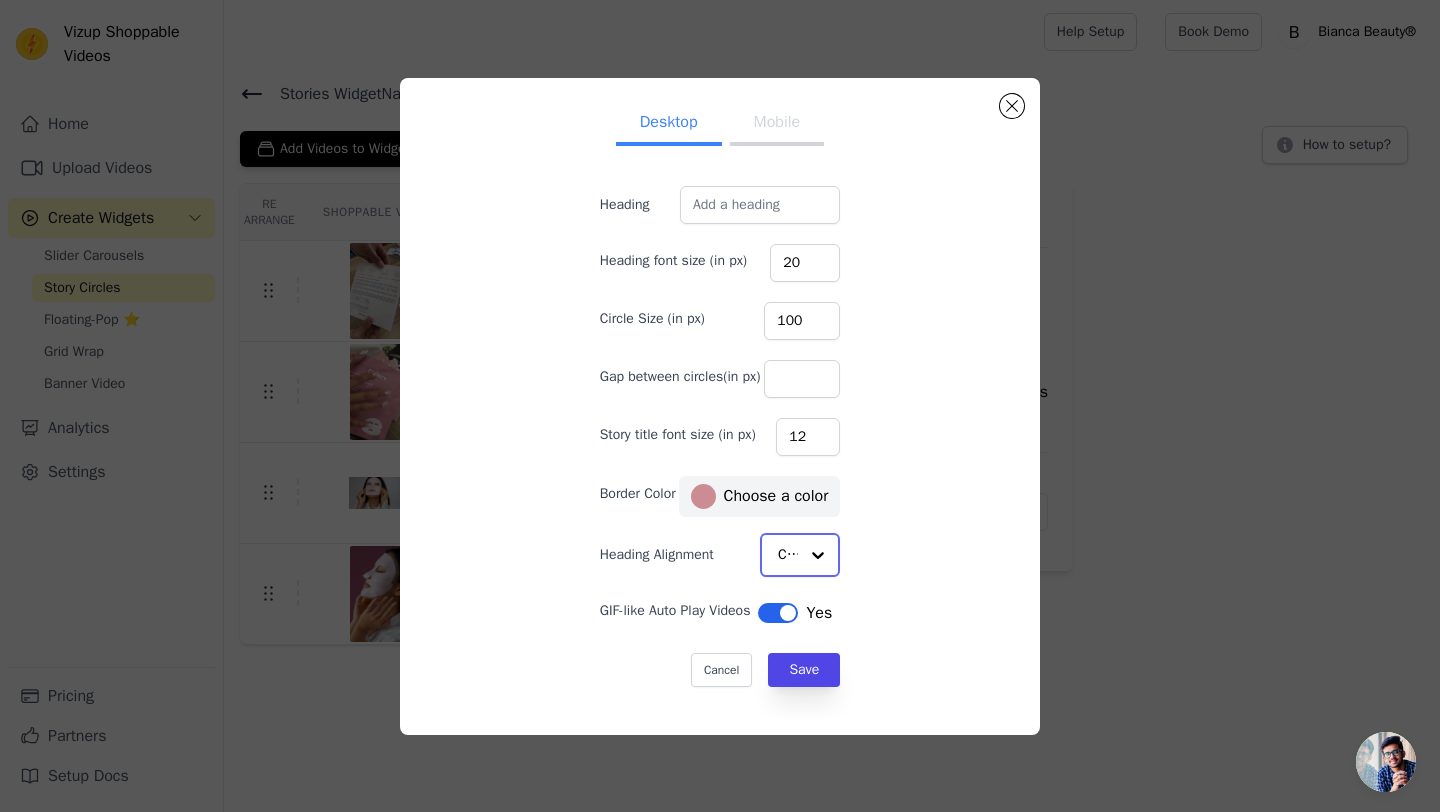 click on "Heading Alignment" 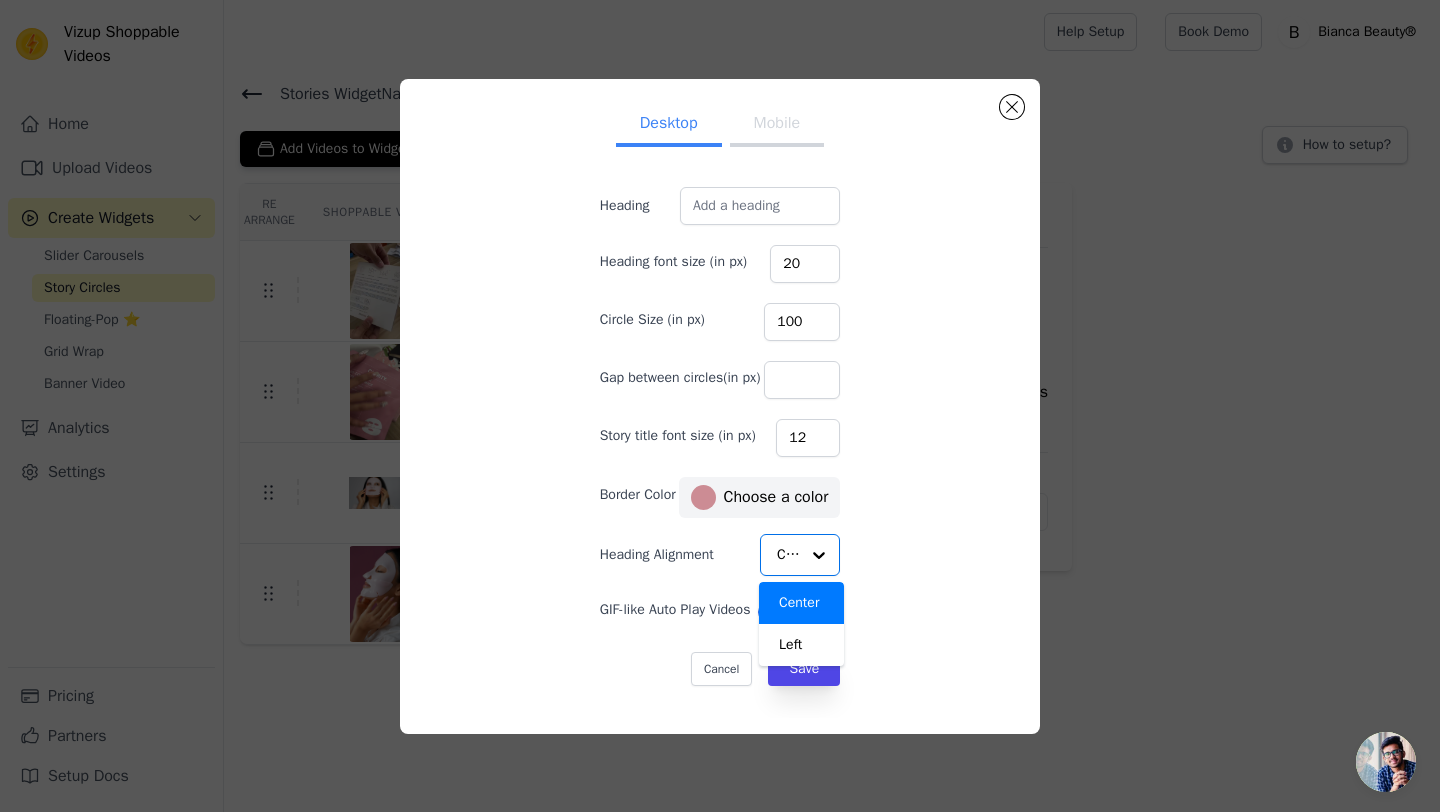 click on "Desktop Mobile   Heading     Heading font size (in px)   20   Circle Size (in px)   100   Gap between circles(in px)     Story title font size (in px)   12   Border Color   #cc8c94       Choose a color     Heading Alignment     Center   Left       Option Center, selected.   You are currently focused on option Center. There are 2 results available.     Center               GIF-like Auto Play Videos   Label     Yes   Cancel     Save                               #CC8C94   1   hex   change to    rgb" at bounding box center (720, 406) 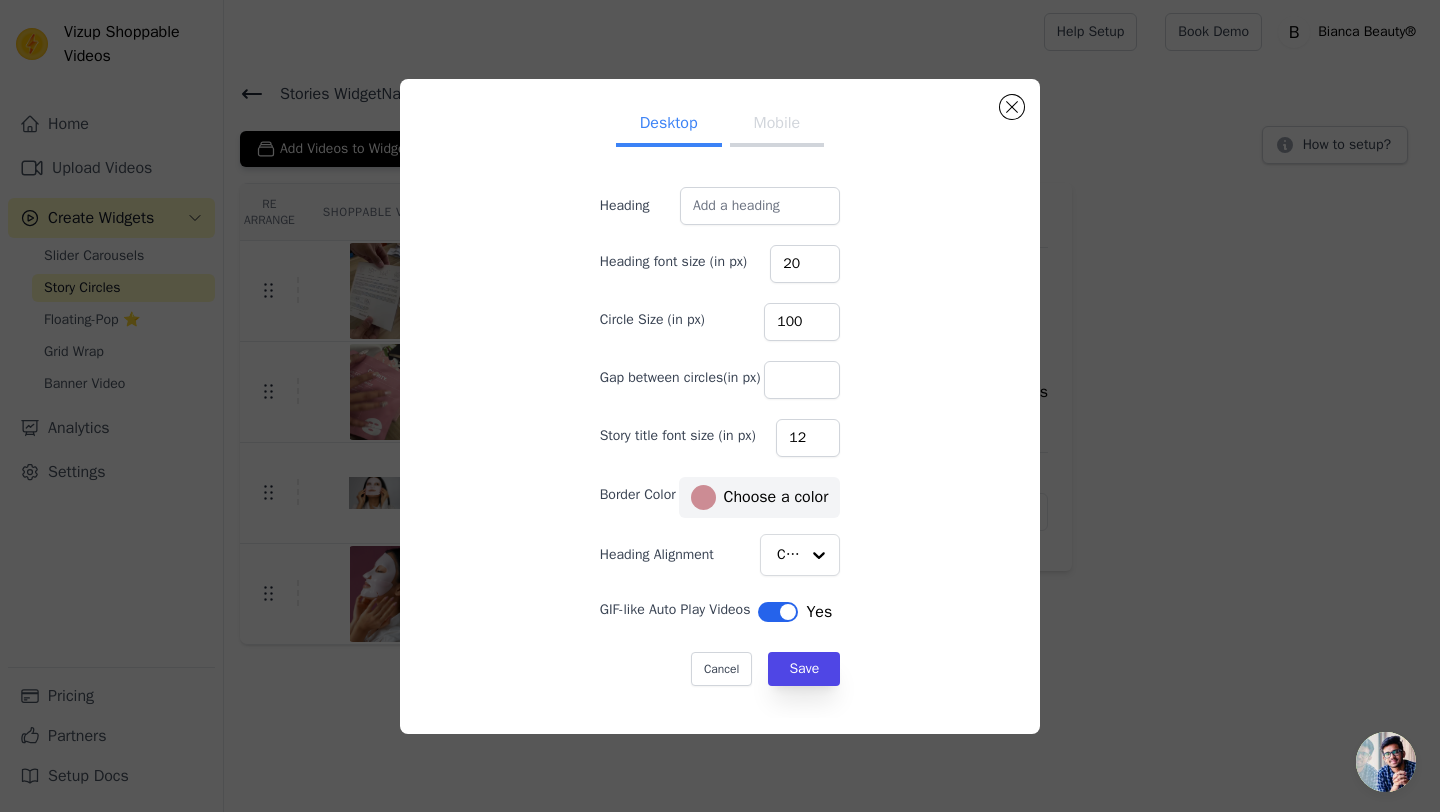 click on "Mobile" at bounding box center (777, 125) 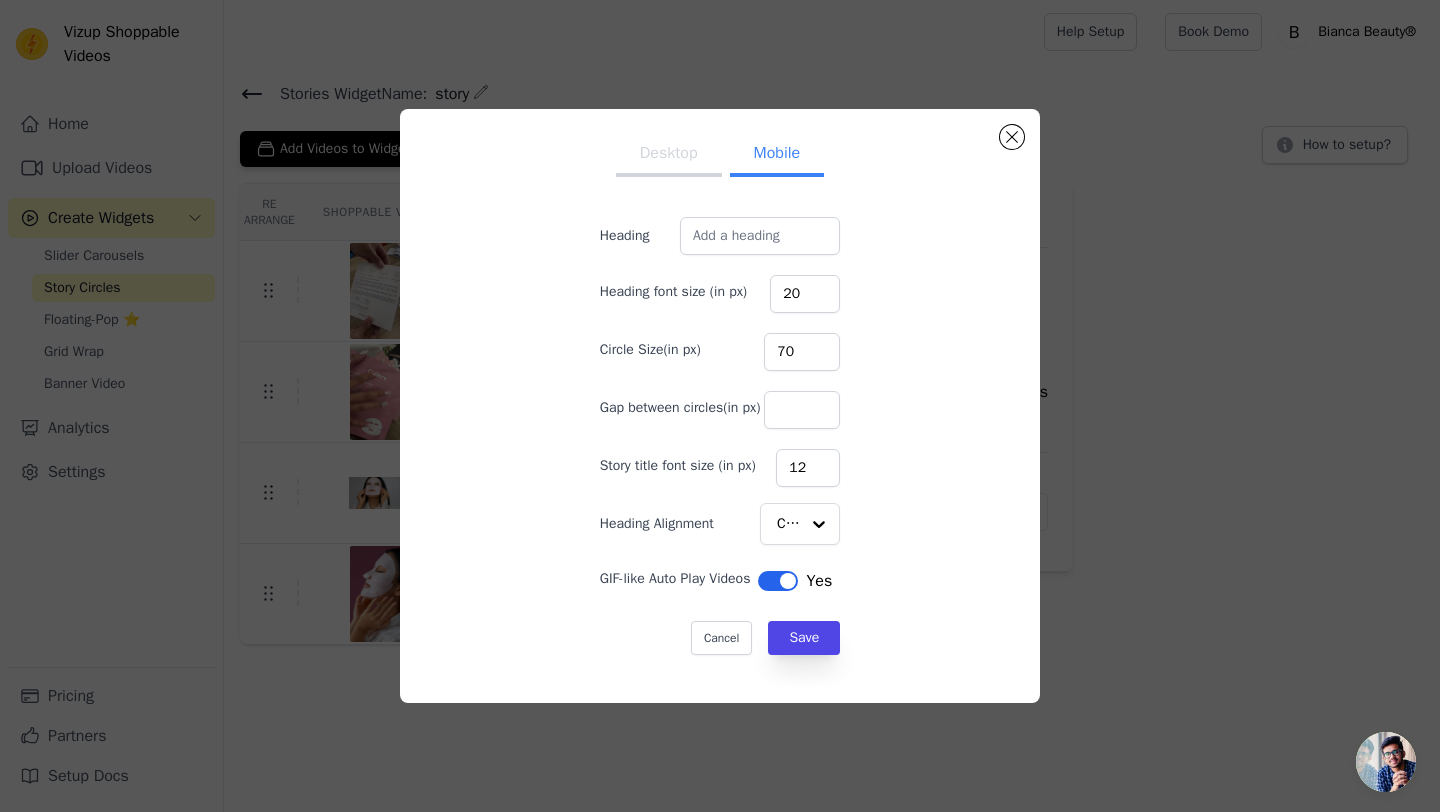 click on "Desktop" at bounding box center (669, 155) 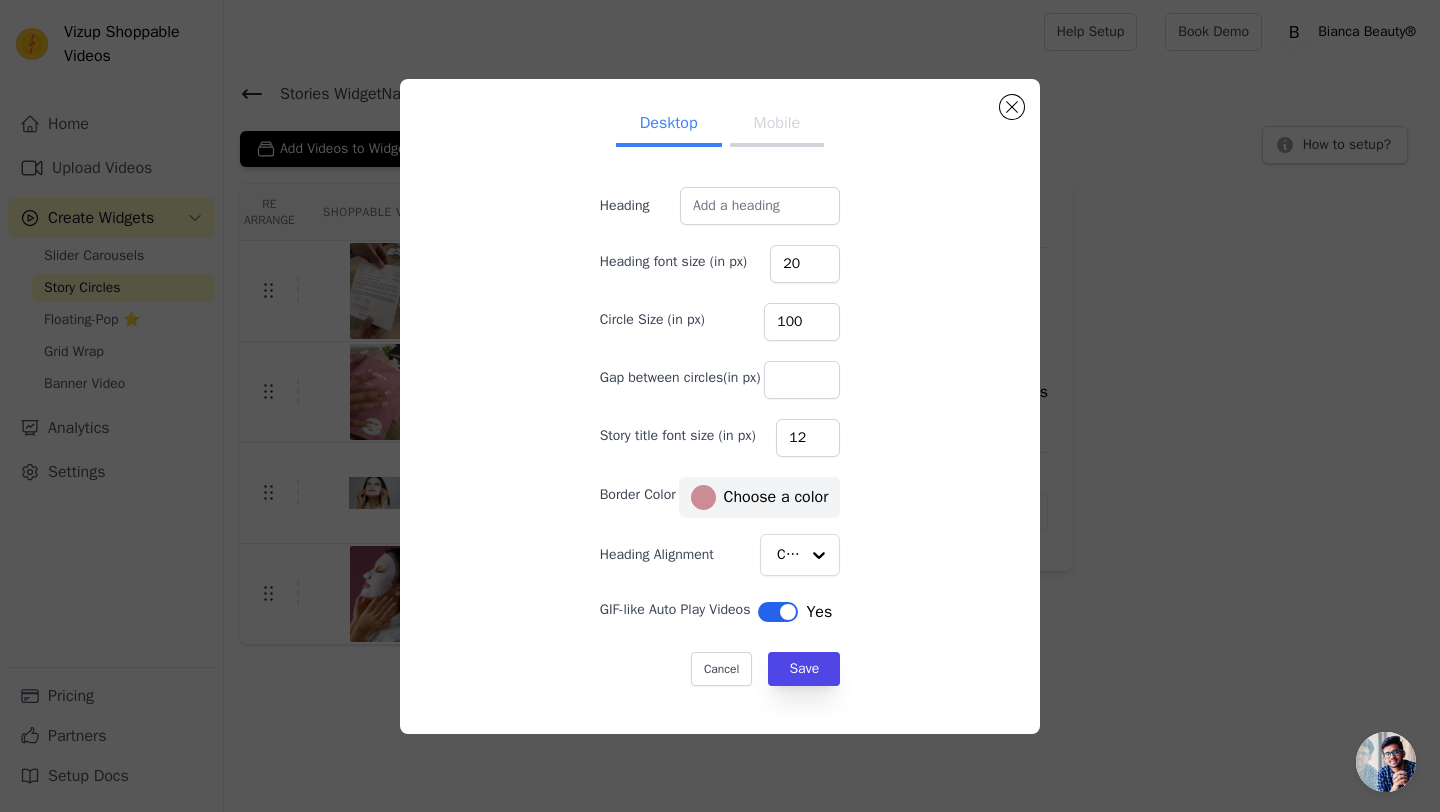 click on "Mobile" at bounding box center (777, 125) 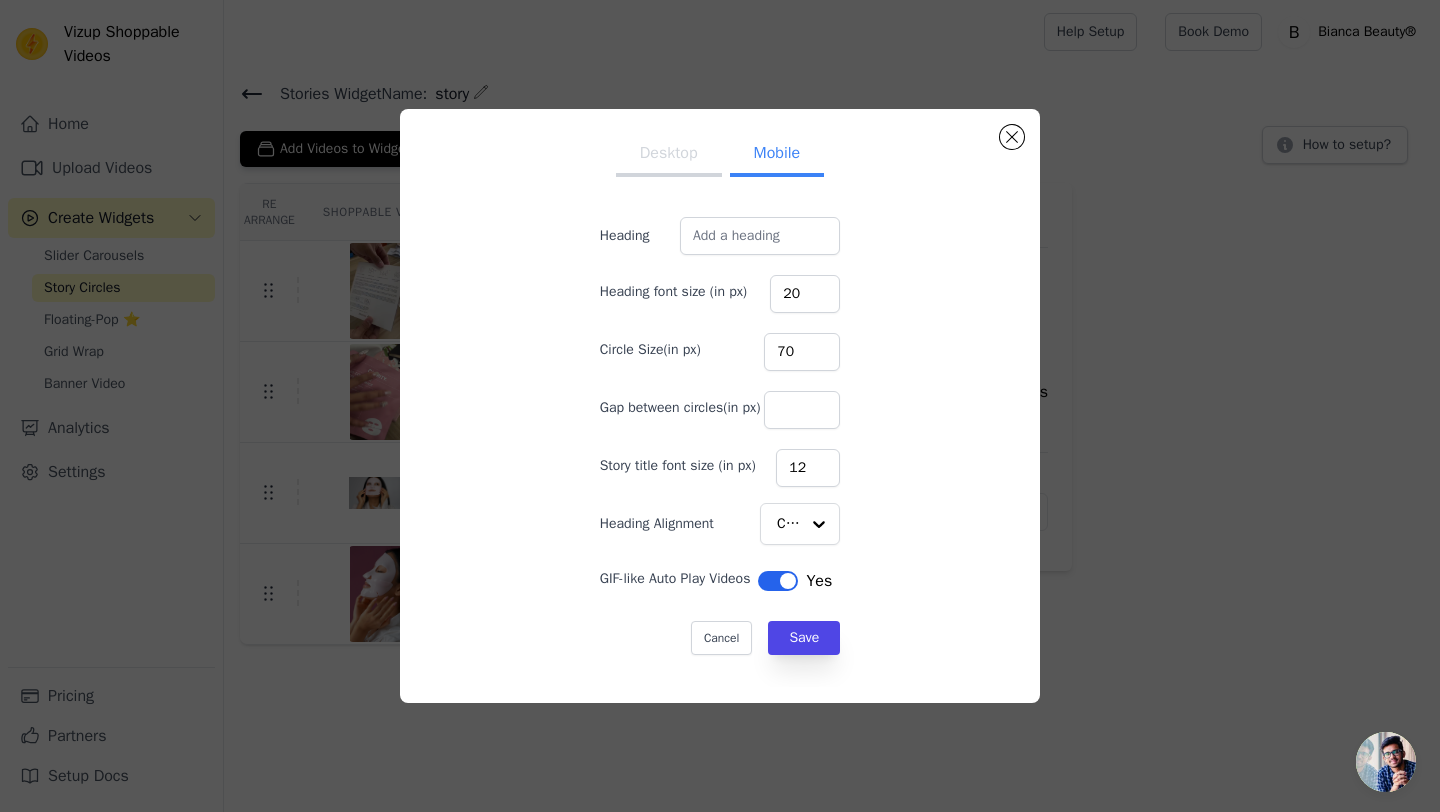 click on "Desktop" at bounding box center (669, 155) 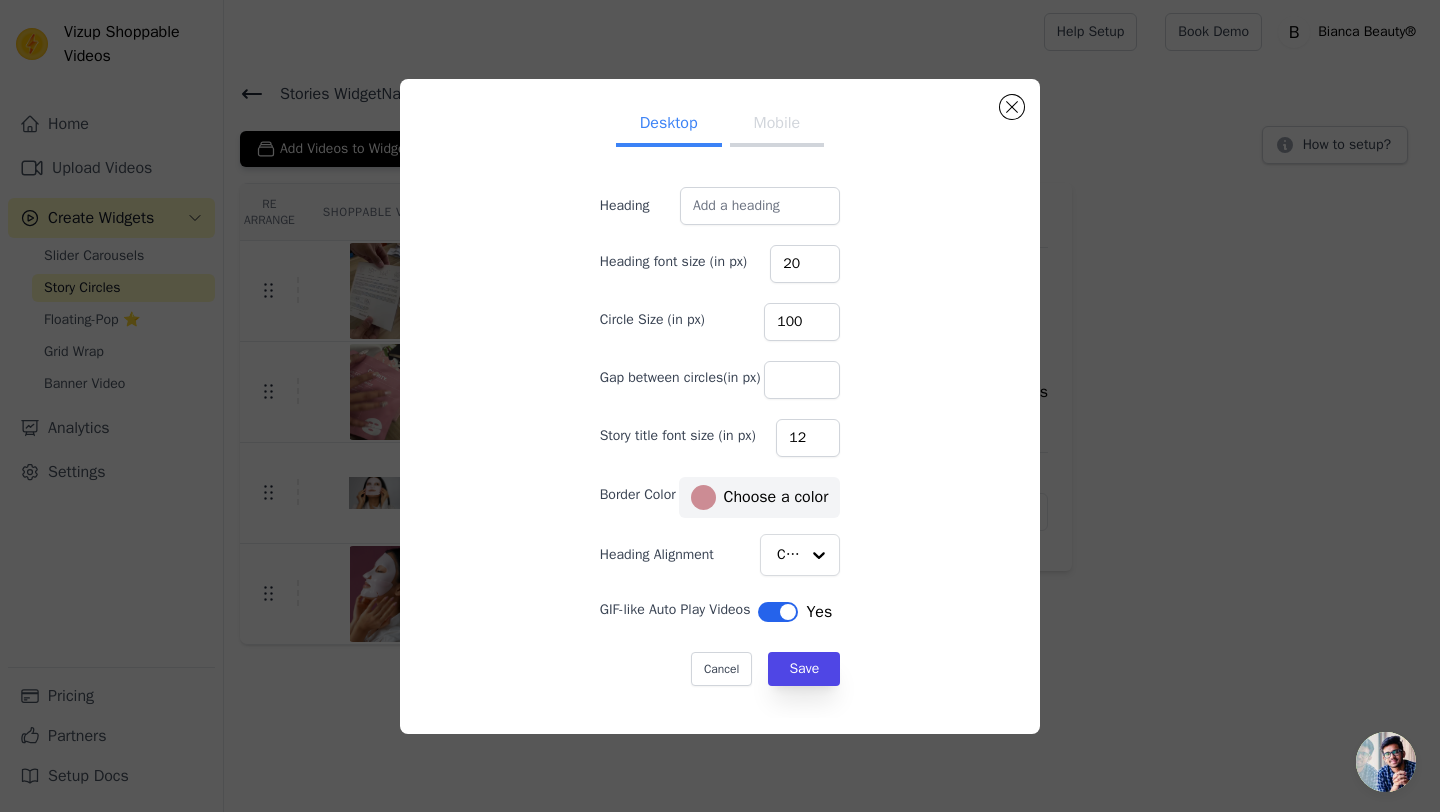 click on "Mobile" at bounding box center (777, 125) 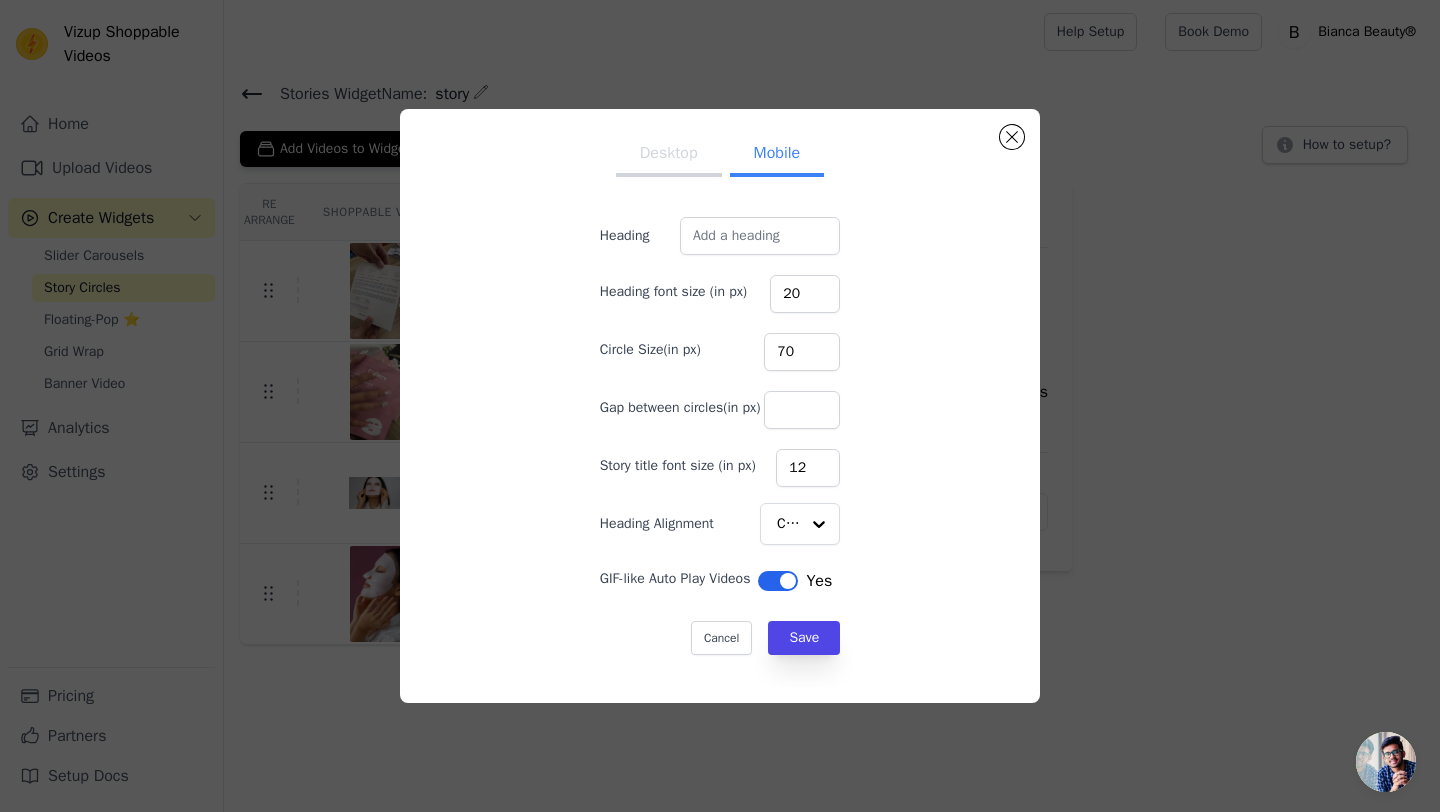 click on "Desktop" at bounding box center (669, 155) 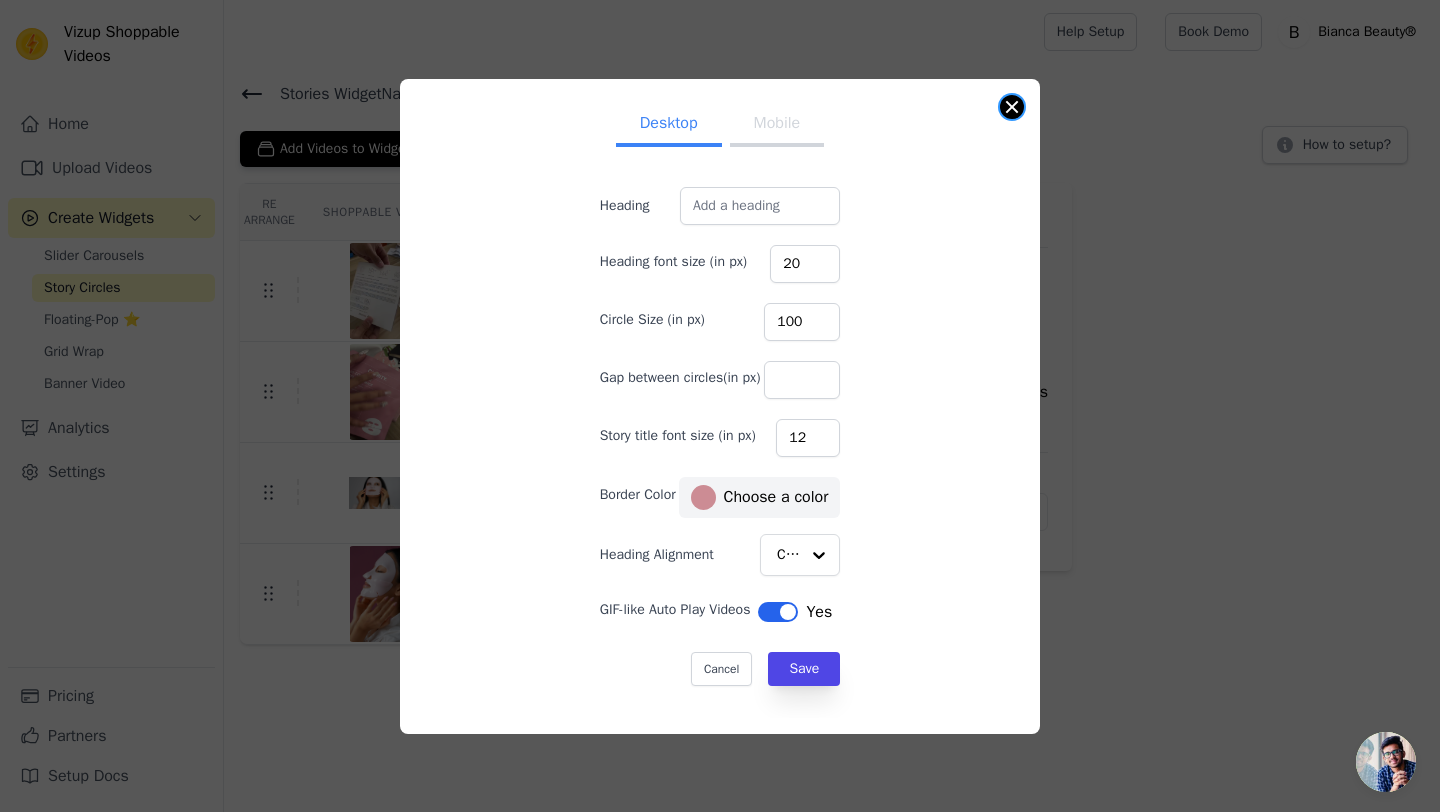 click at bounding box center (1012, 107) 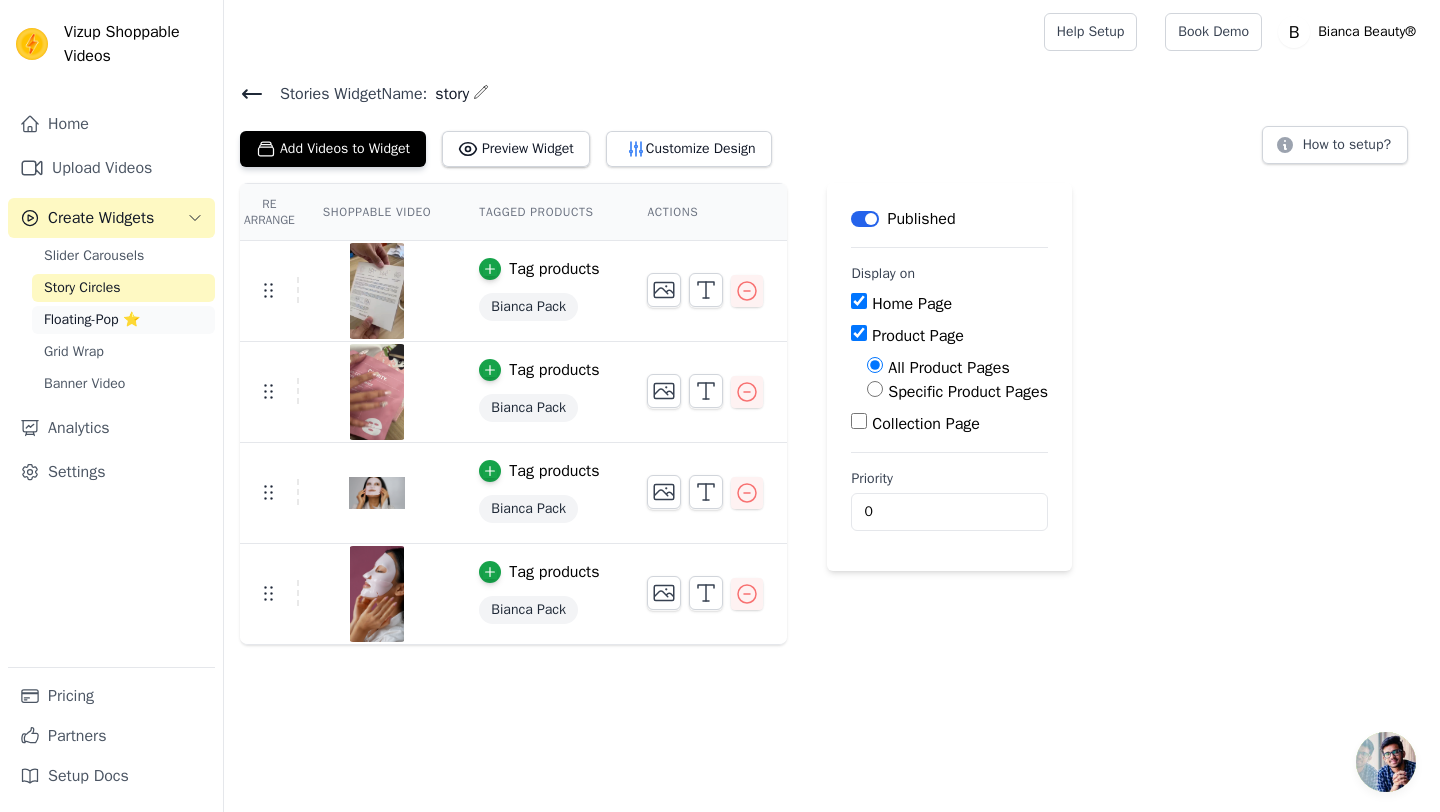 click on "Floating-Pop ⭐" at bounding box center (92, 320) 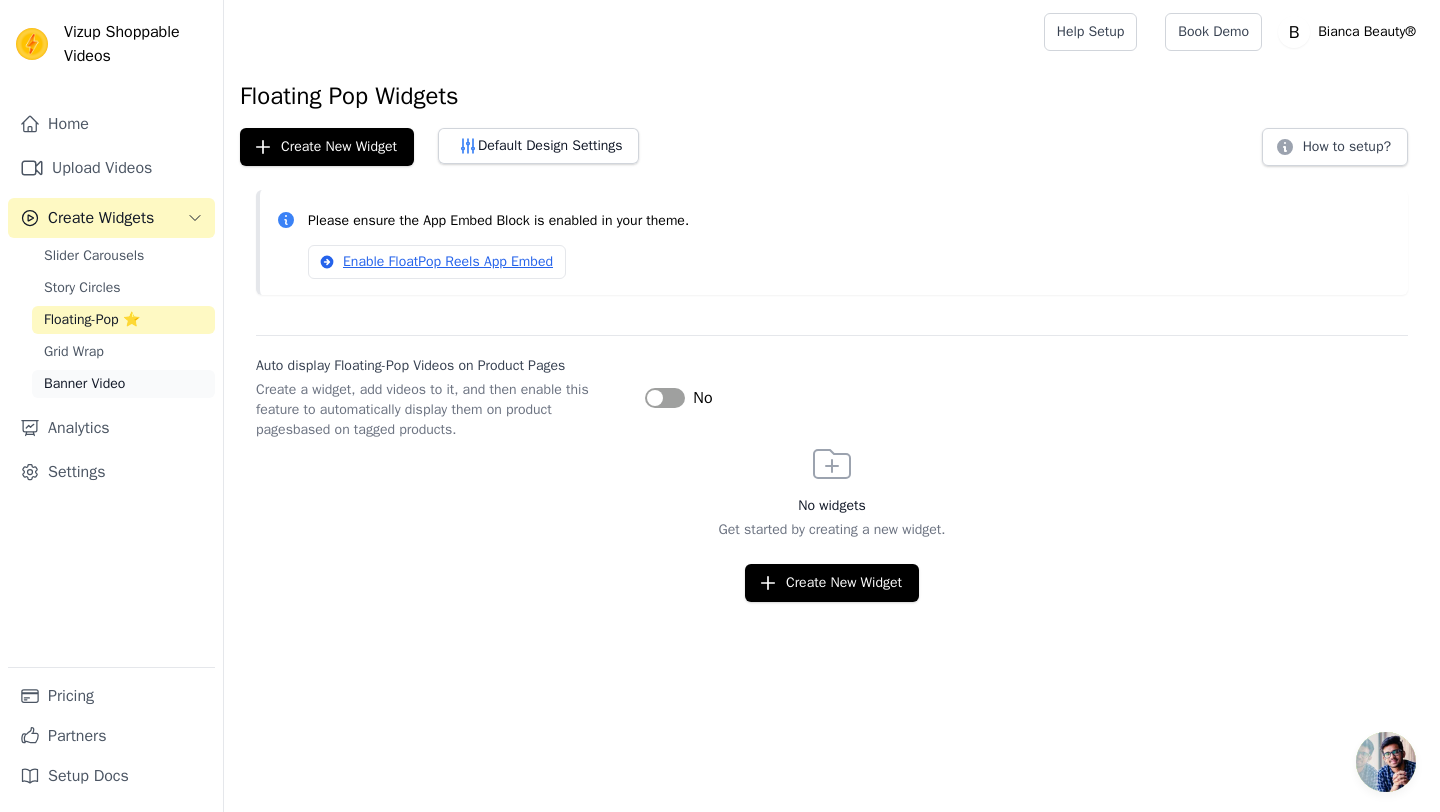 click on "Banner Video" at bounding box center (123, 384) 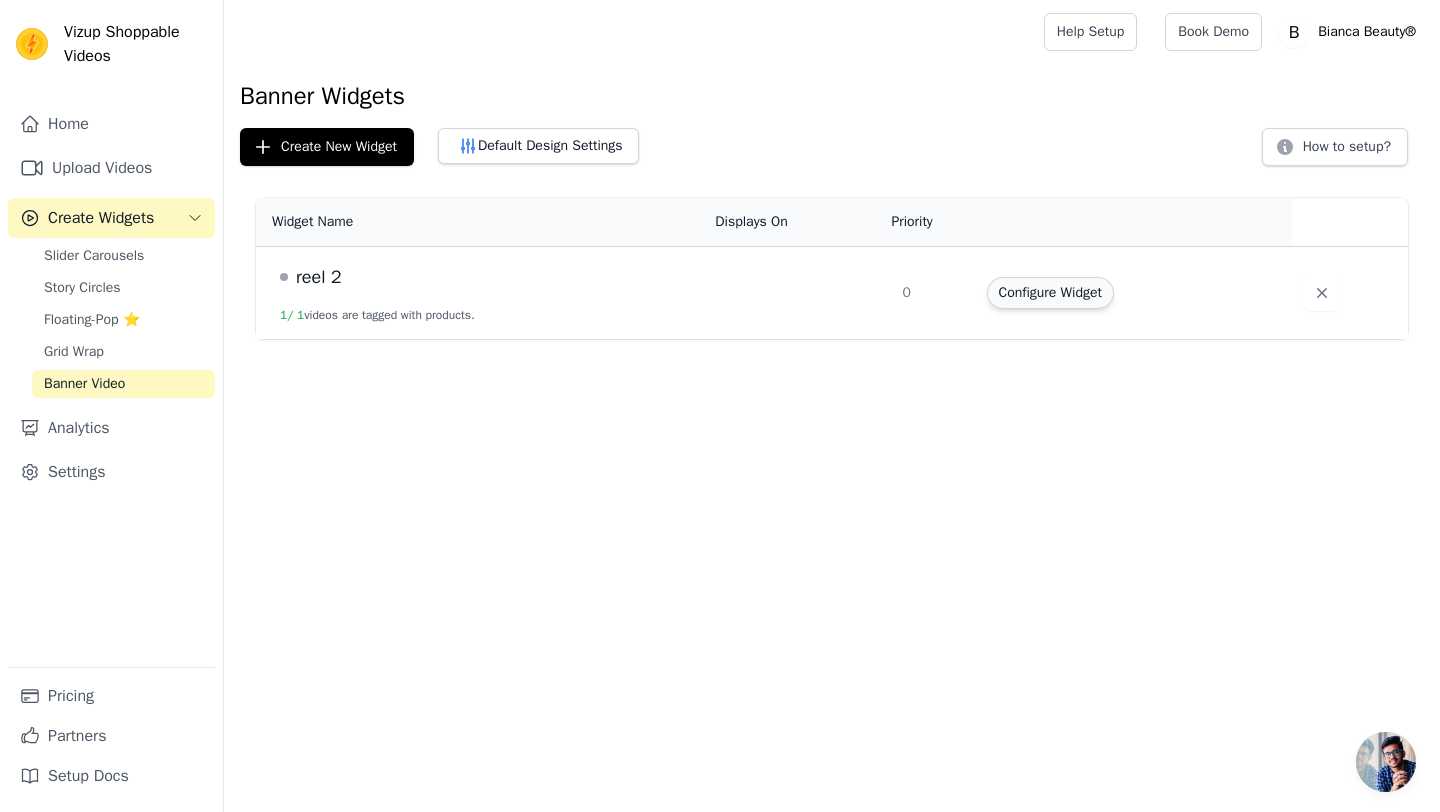 click on "Configure Widget" at bounding box center (1050, 293) 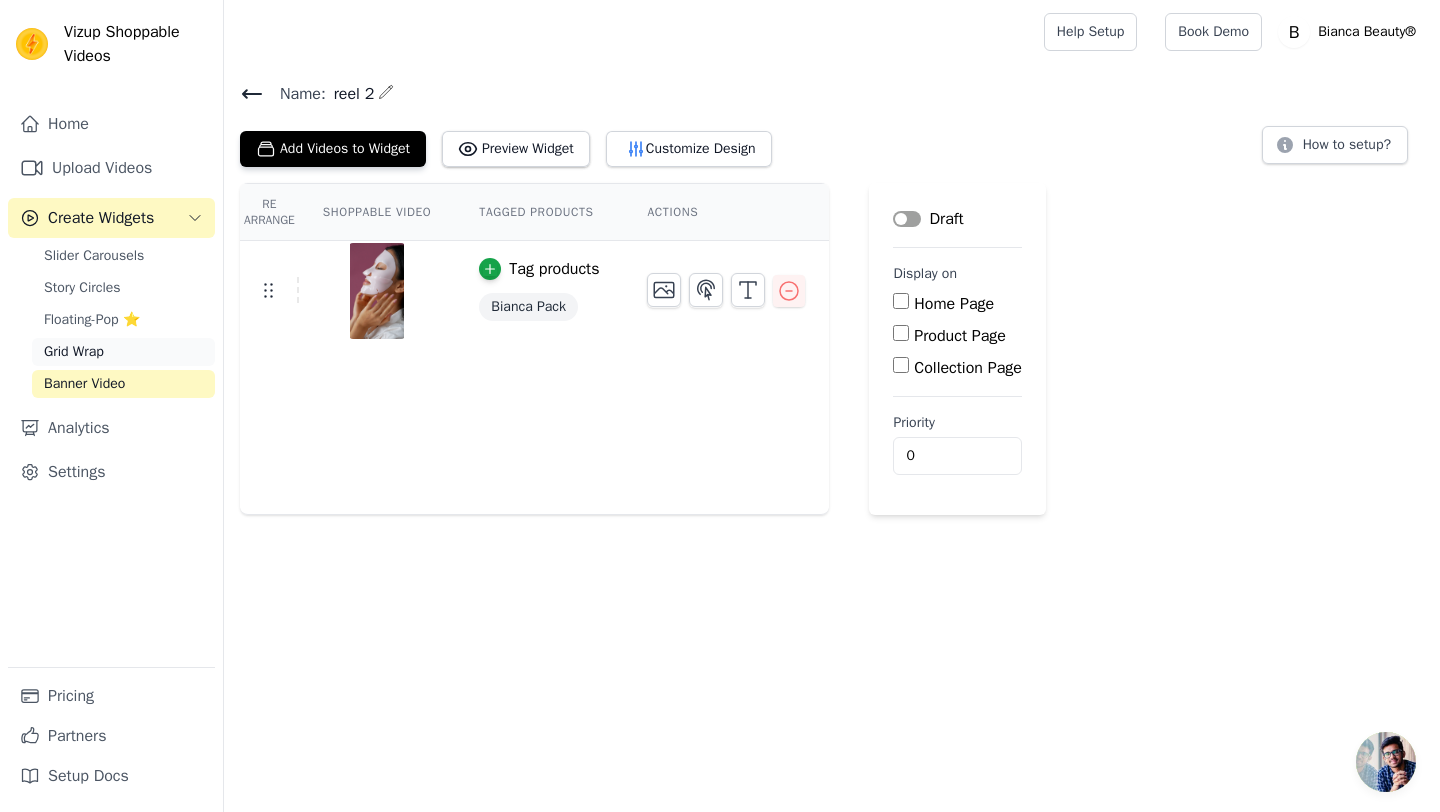click on "Grid Wrap" at bounding box center (123, 352) 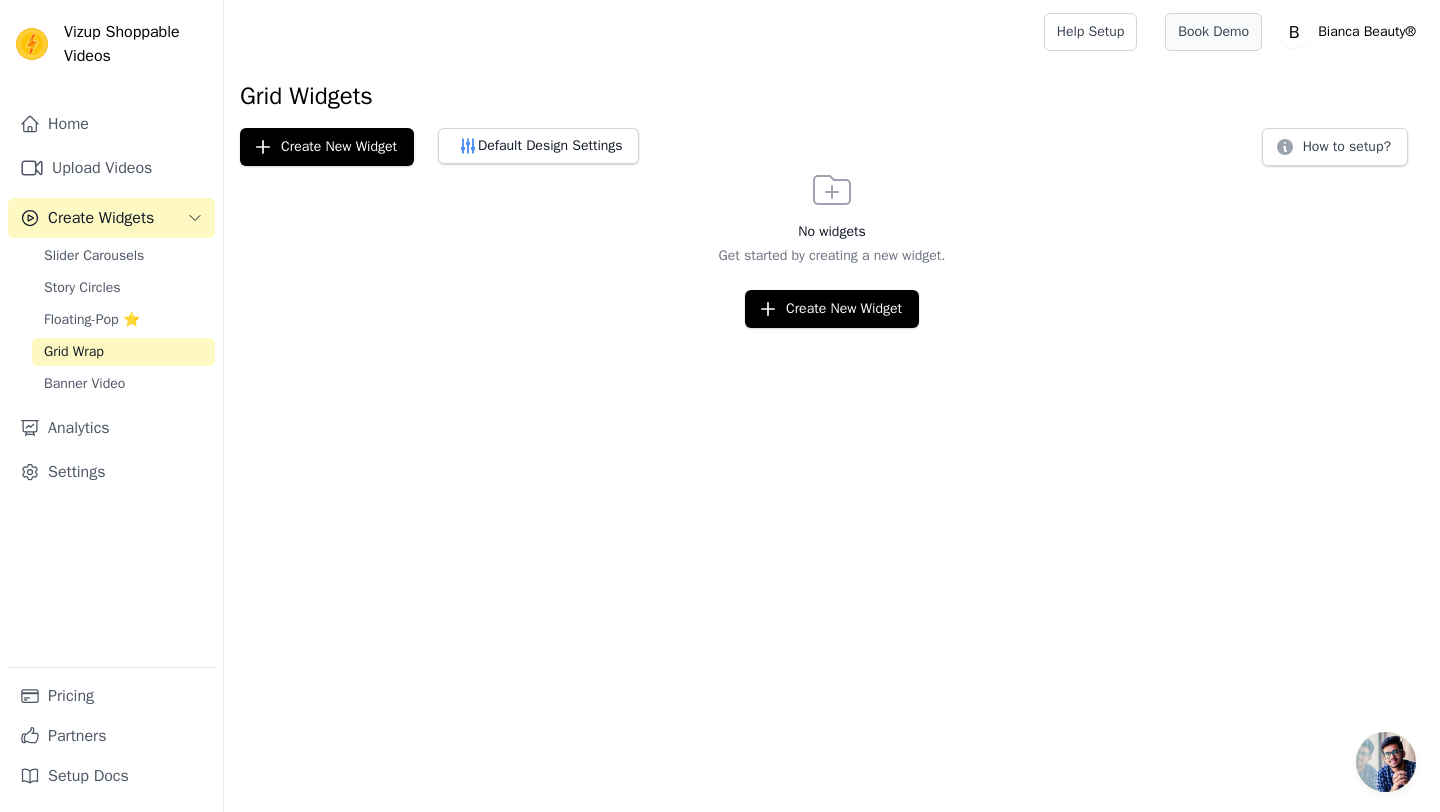 click on "Book Demo" at bounding box center [1213, 32] 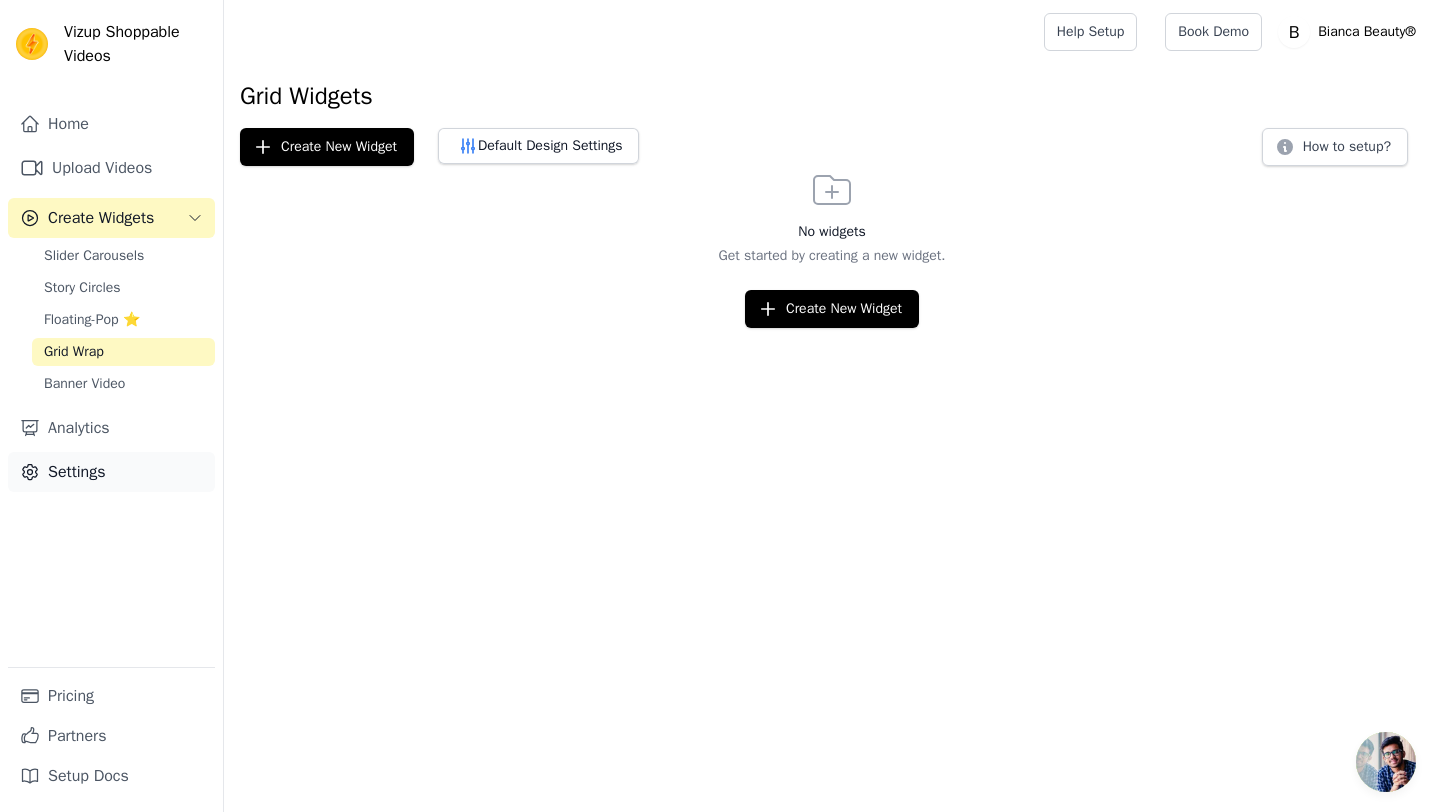 click on "Settings" at bounding box center (111, 472) 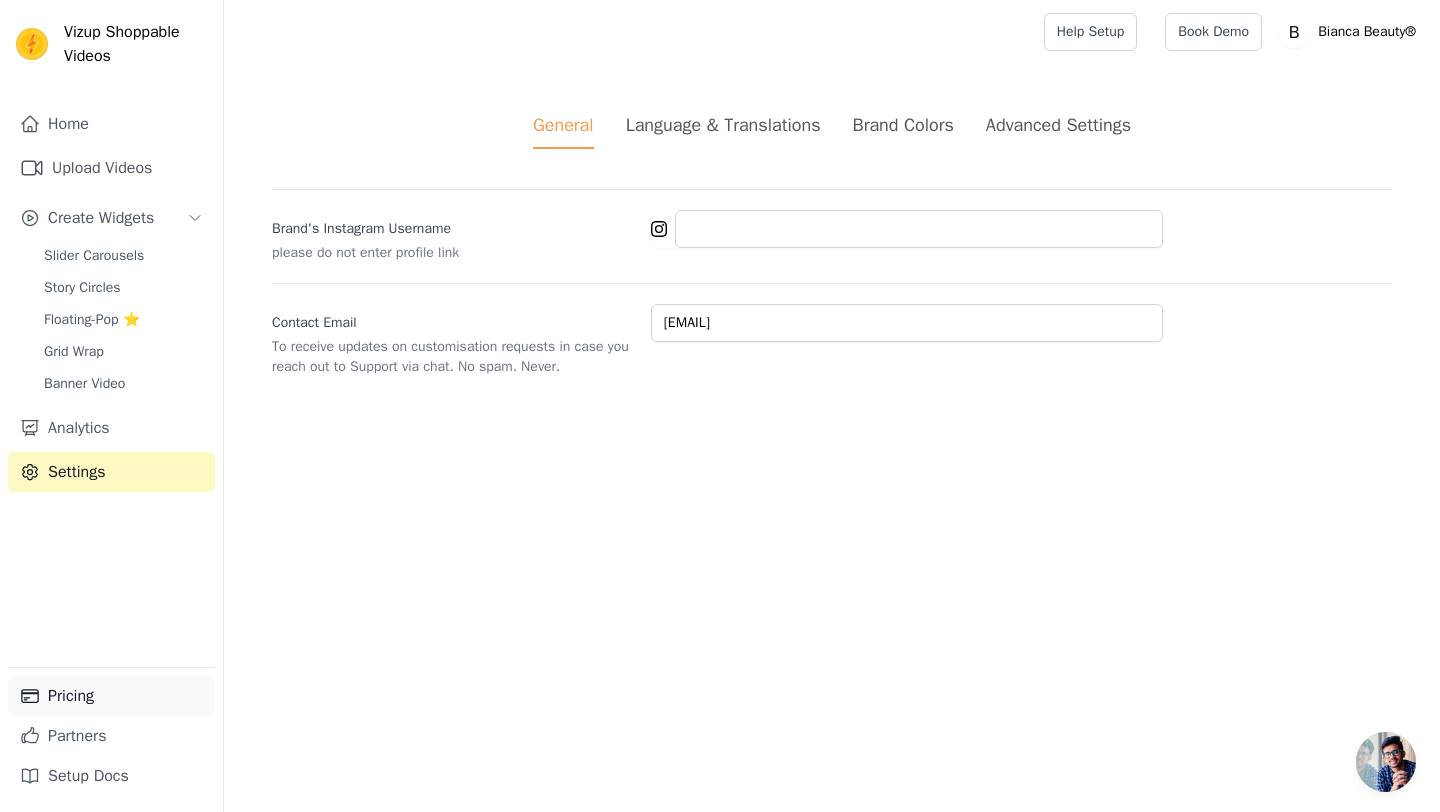 click on "Pricing" at bounding box center (111, 696) 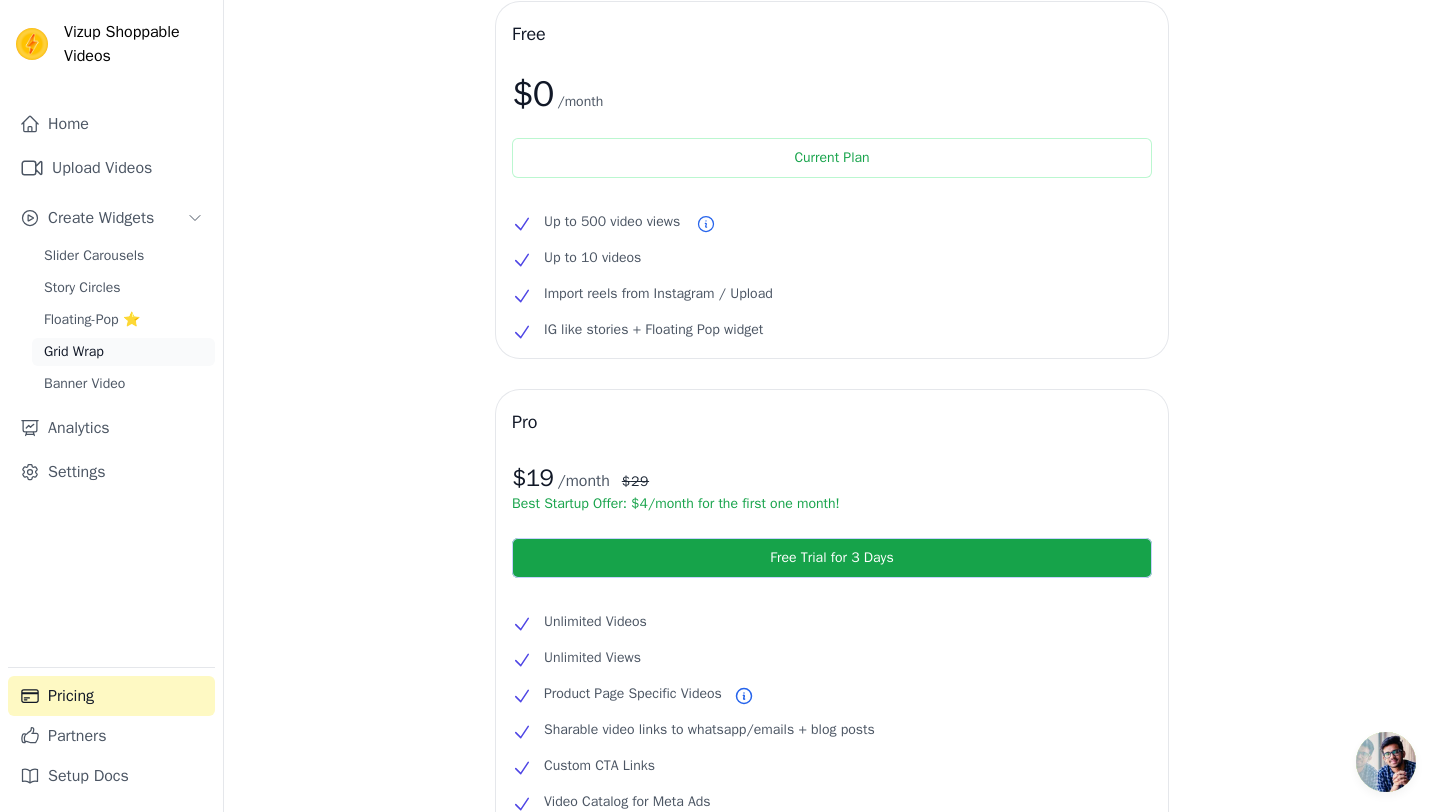 scroll, scrollTop: 0, scrollLeft: 0, axis: both 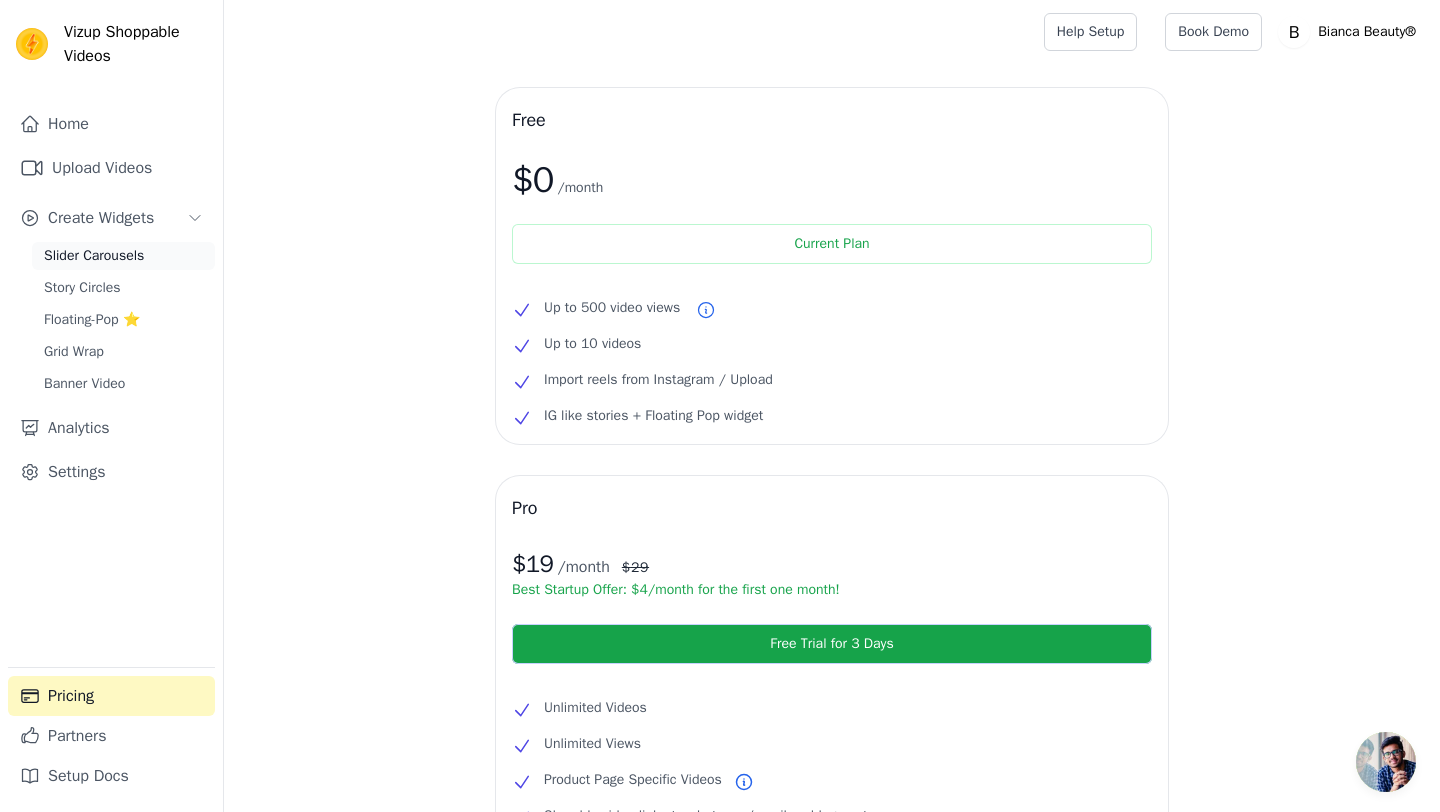 click on "Slider Carousels" at bounding box center (94, 256) 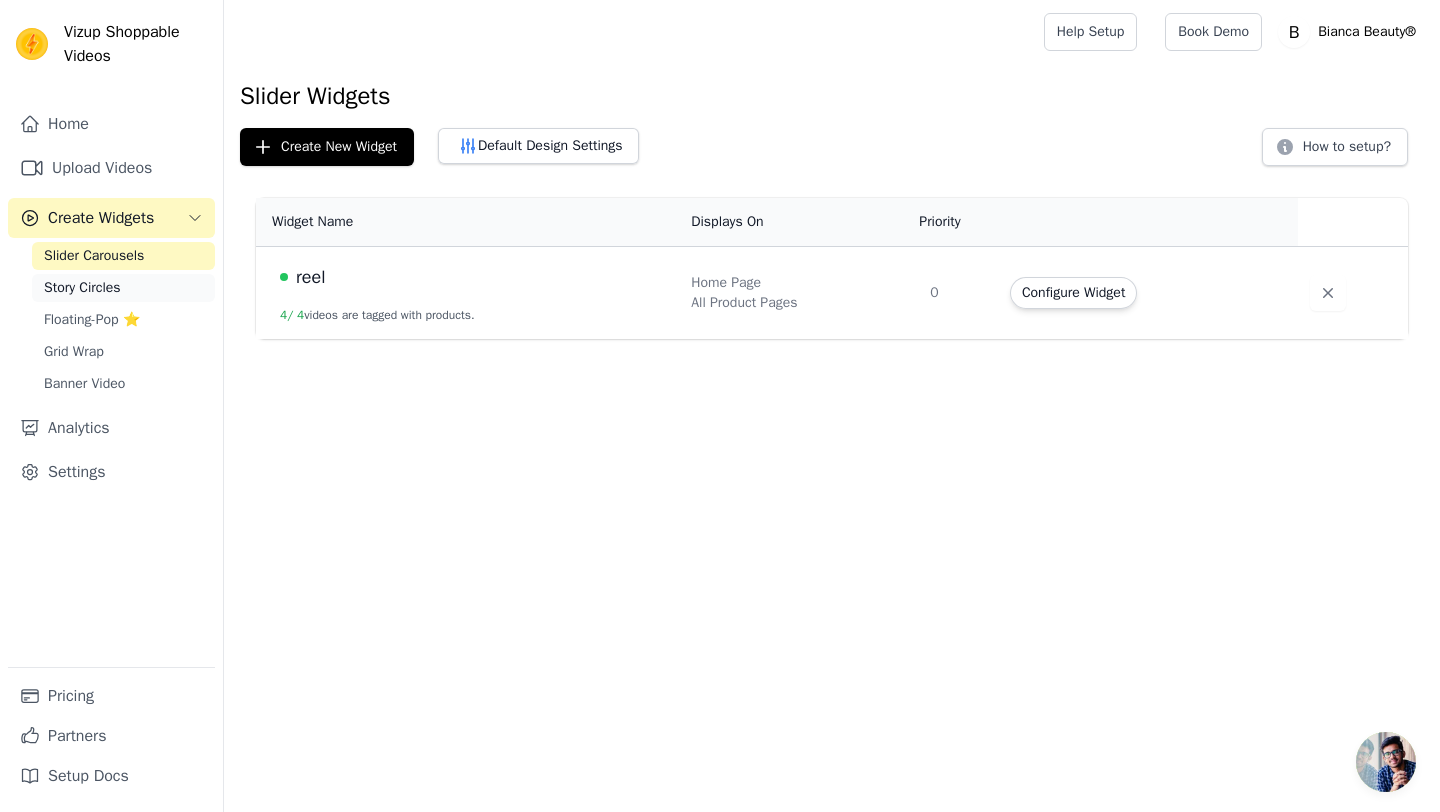 click on "Story Circles" at bounding box center [82, 288] 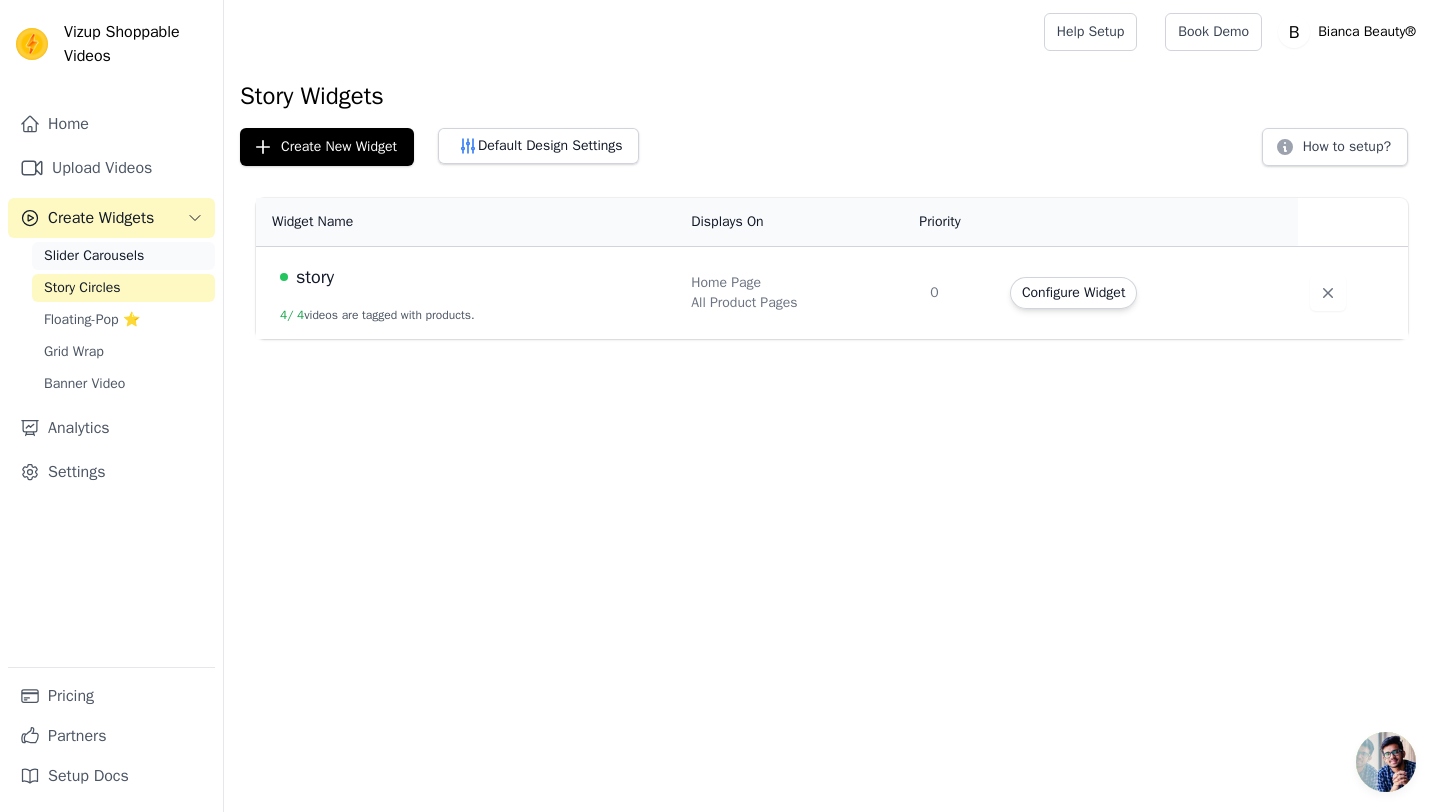 click on "Slider Carousels" at bounding box center [94, 256] 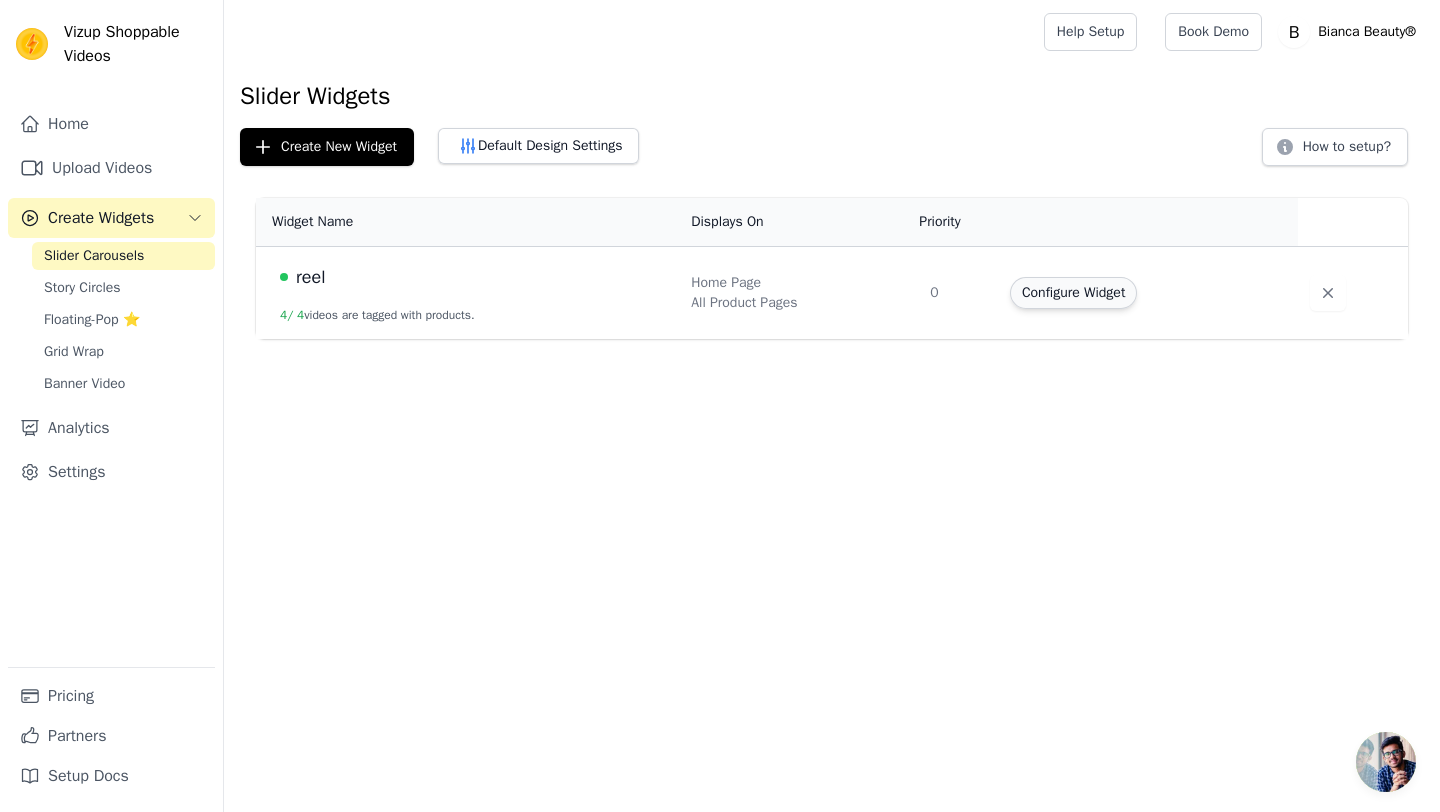 click on "Configure Widget" at bounding box center [1073, 293] 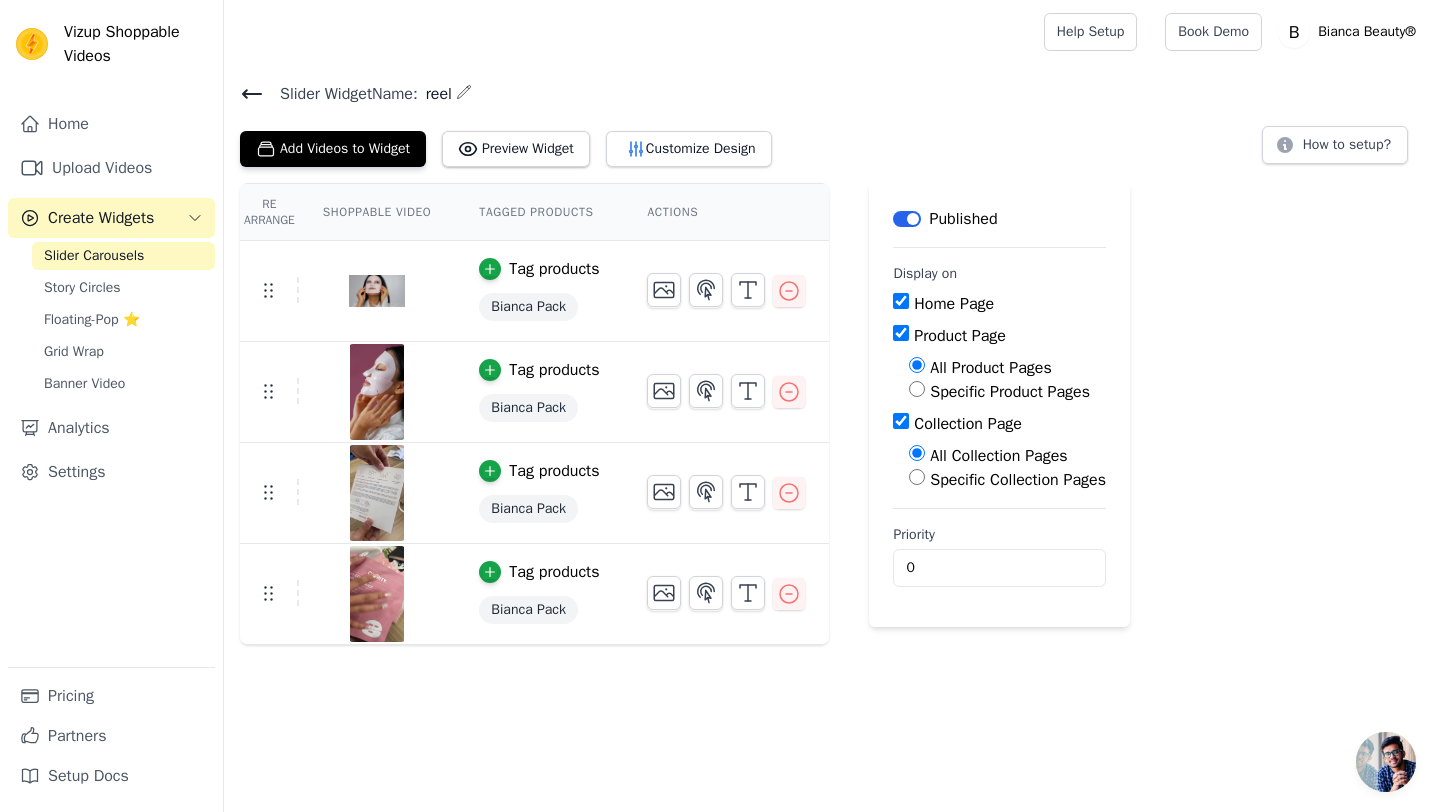 click on "Slider Widget  Name:   reel
Add Videos to Widget
Preview Widget       Customize Design
How to setup?         Re Arrange   Shoppable Video   Tagged Products   Actions             Tag products   Bianca Pack                             Tag products   Bianca Pack                             Tag products   Bianca Pack                             Tag products   Bianca Pack                       Save Videos In This New Order   Save   Dismiss     Label     Published     Display on     Home Page     Product Page     All Product Pages     Specific Product Pages       Collection Page     All Collection Pages     Specific Collection Pages       Priority   0" at bounding box center (832, 362) 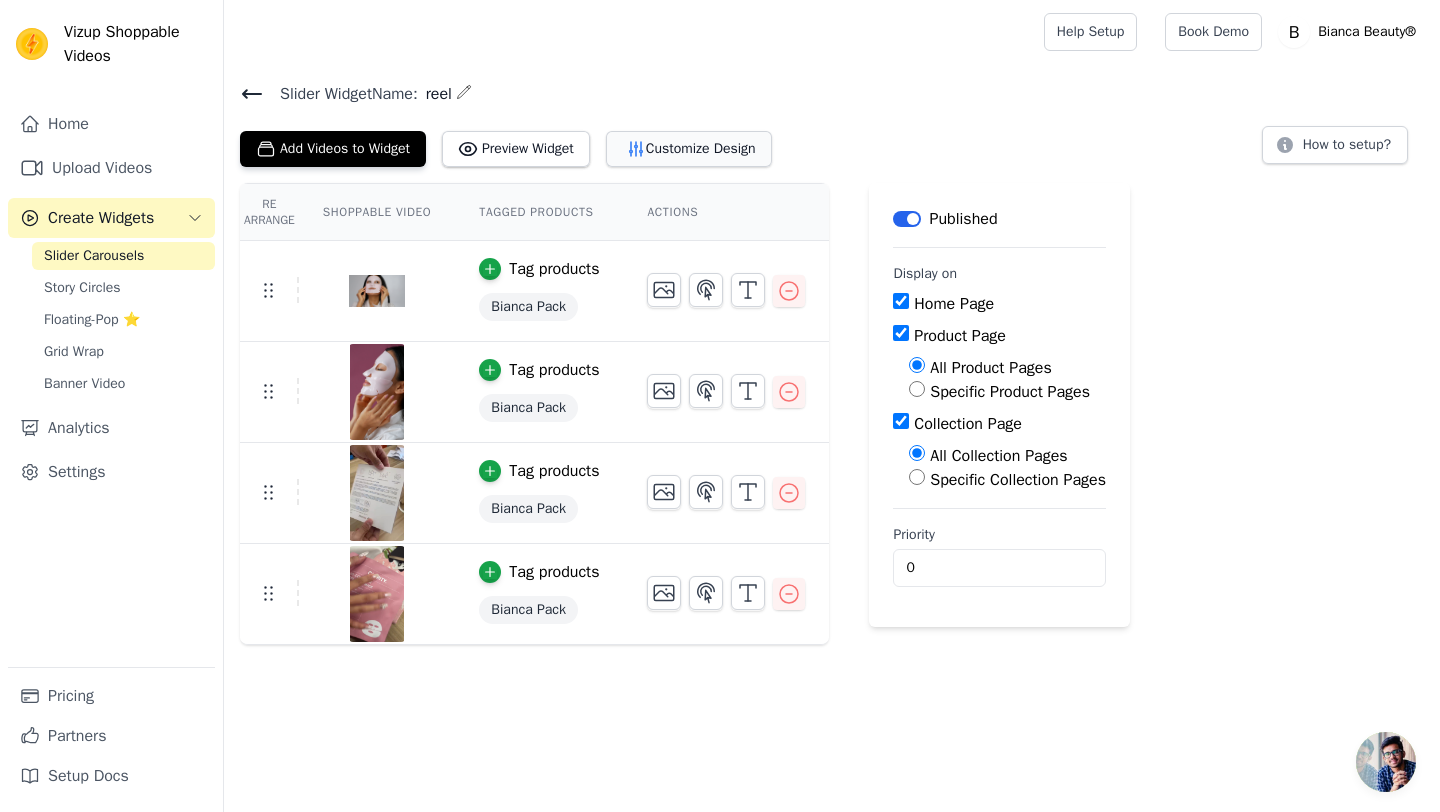 click on "Customize Design" at bounding box center (689, 149) 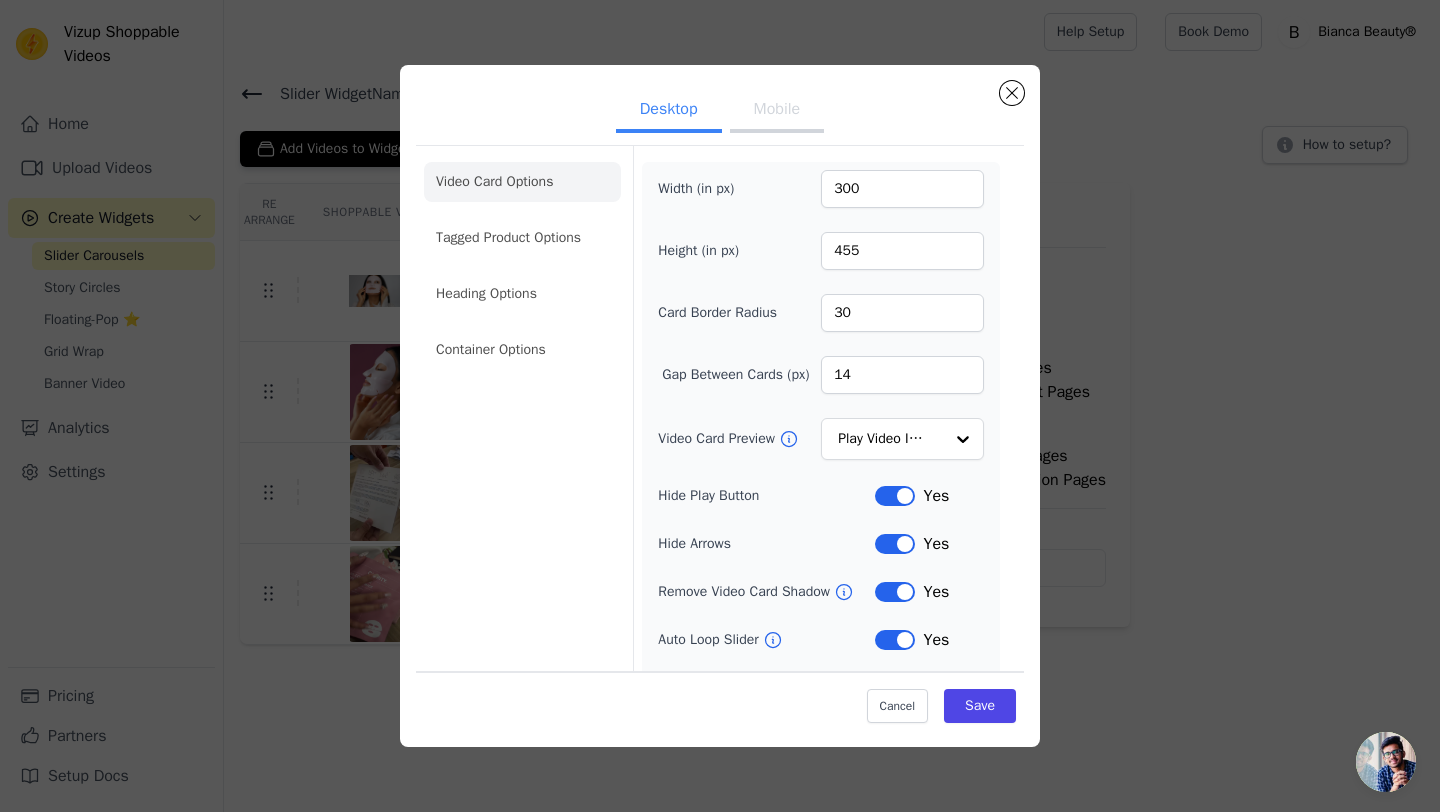 click on "Video Card Options Tagged Product Options Heading Options Container Options" at bounding box center (522, 266) 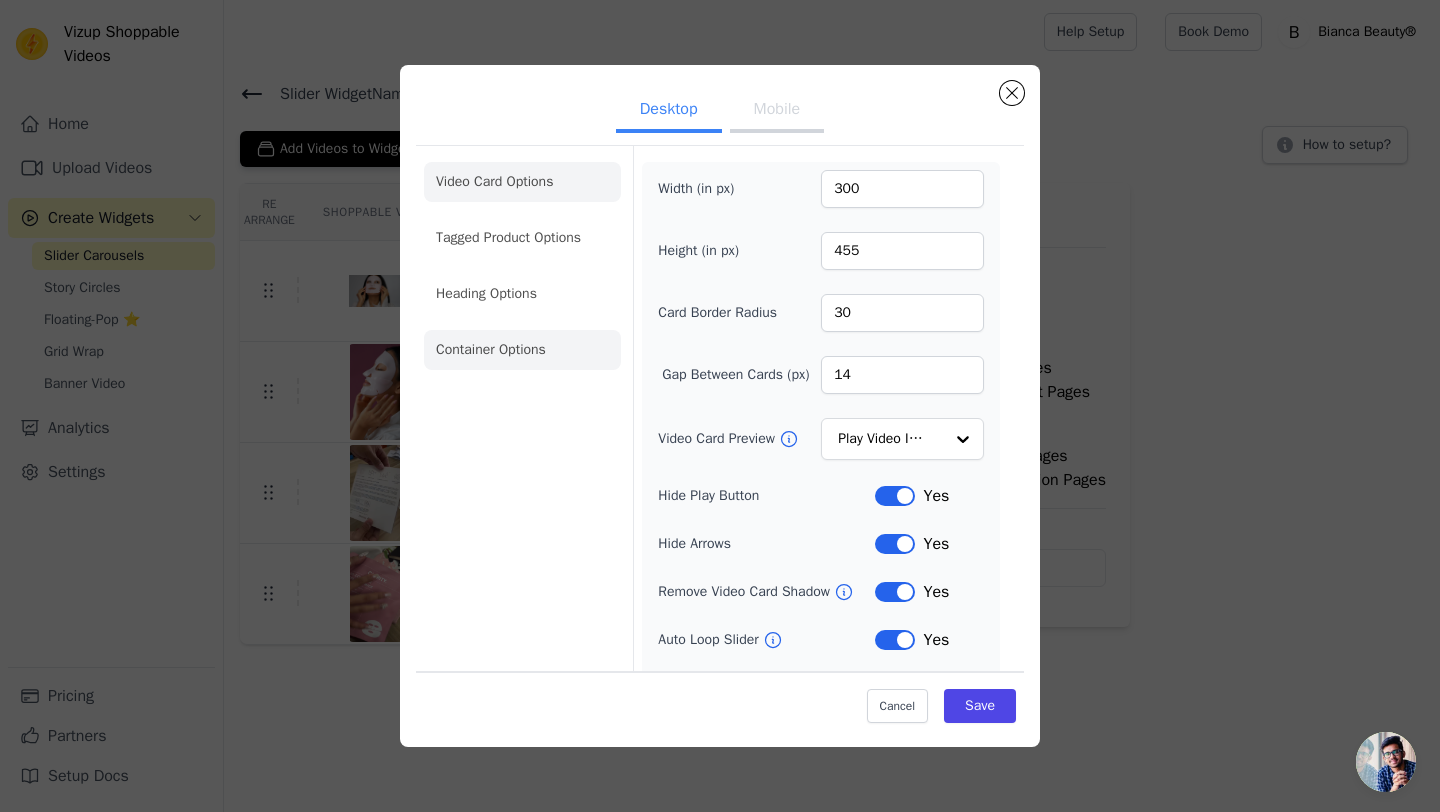 click on "Container Options" 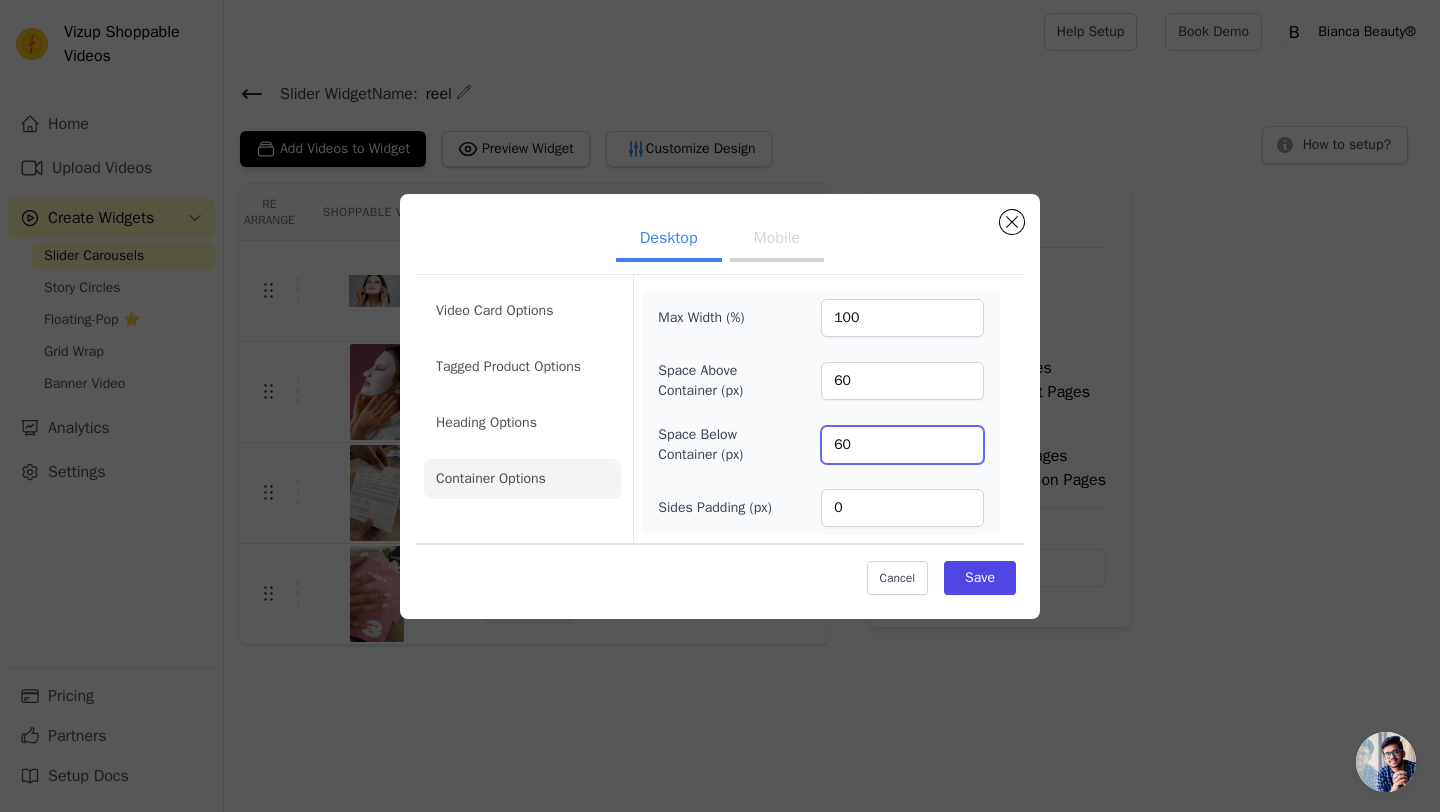 click on "60" at bounding box center [902, 445] 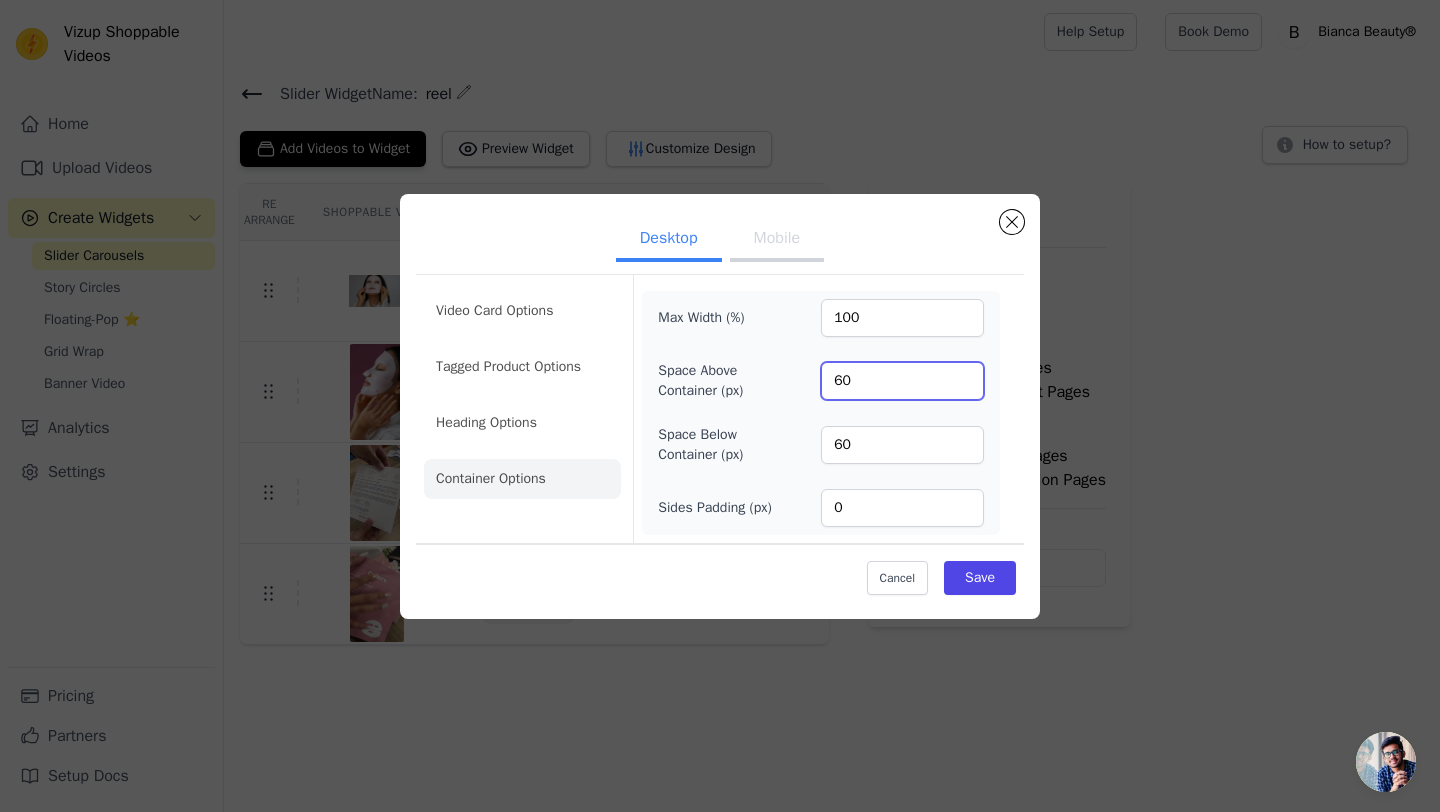drag, startPoint x: 839, startPoint y: 379, endPoint x: 824, endPoint y: 379, distance: 15 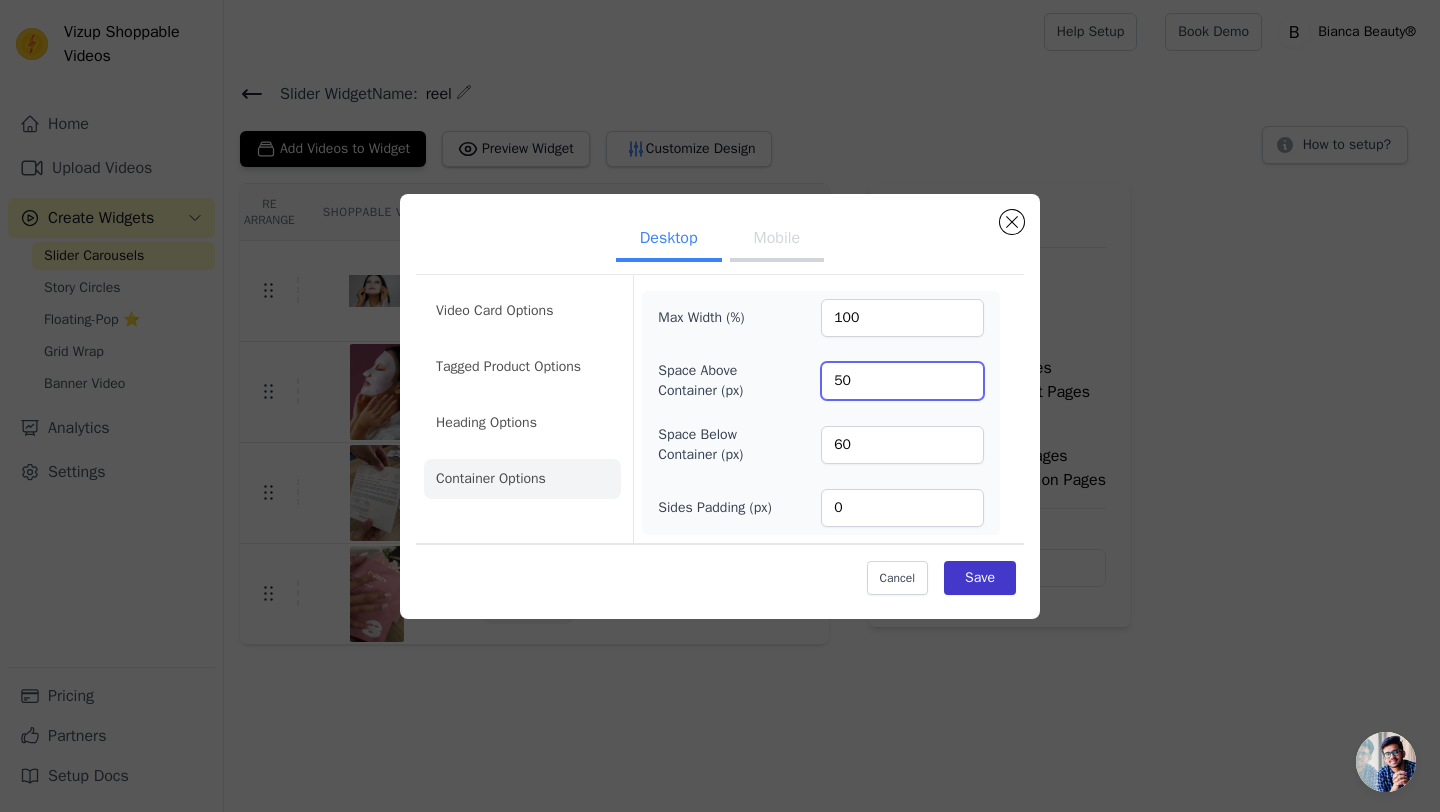 type on "50" 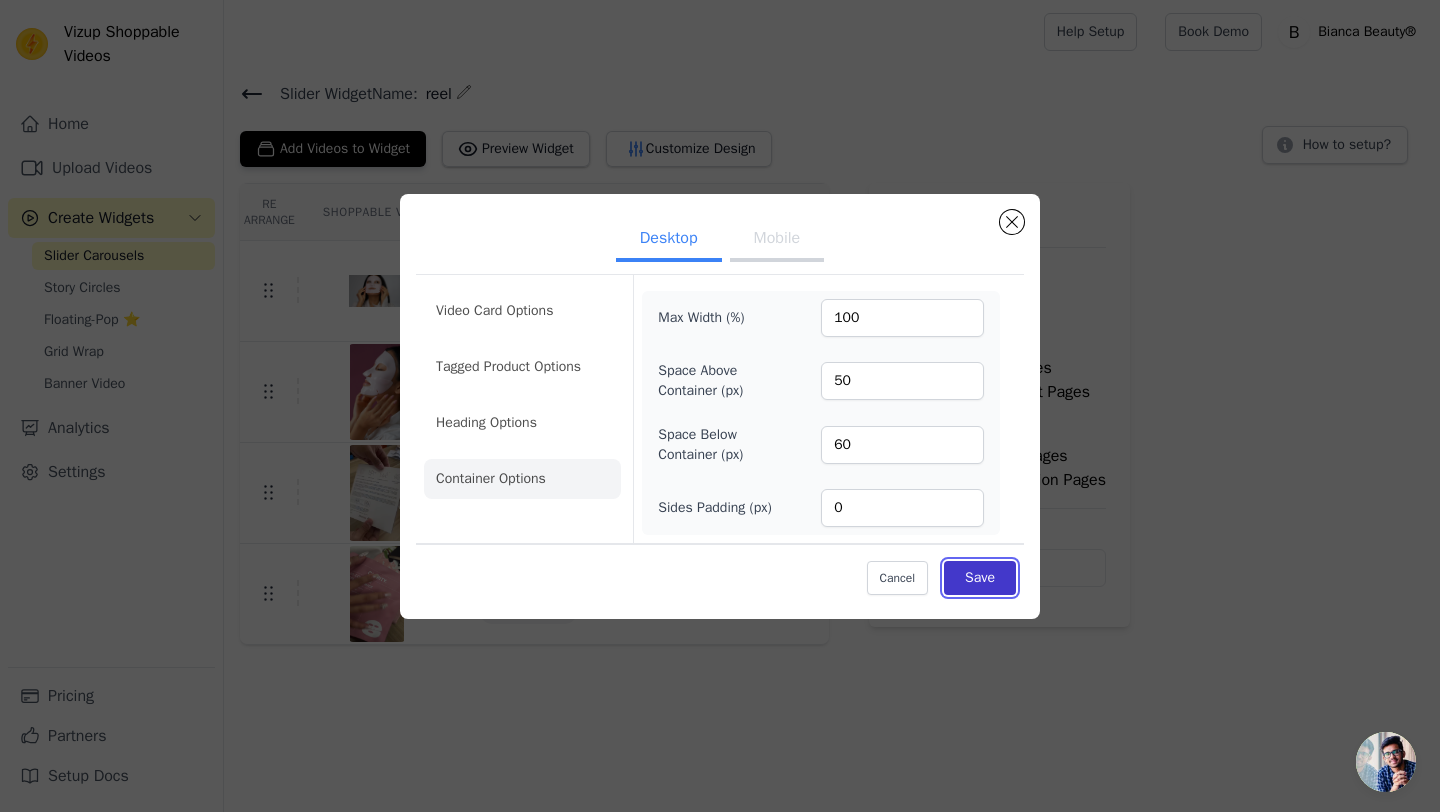 click on "Save" at bounding box center (980, 578) 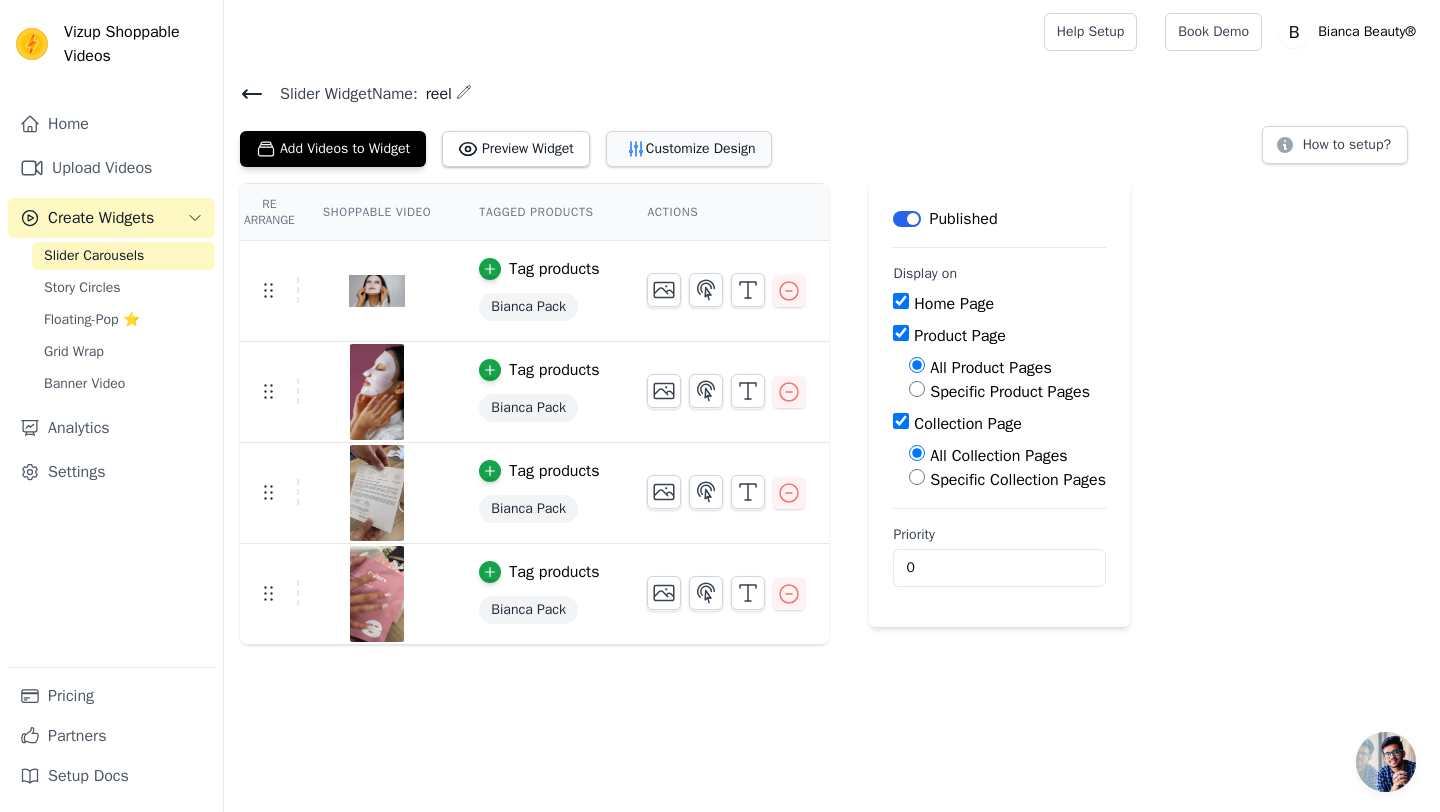 click on "Customize Design" at bounding box center [689, 149] 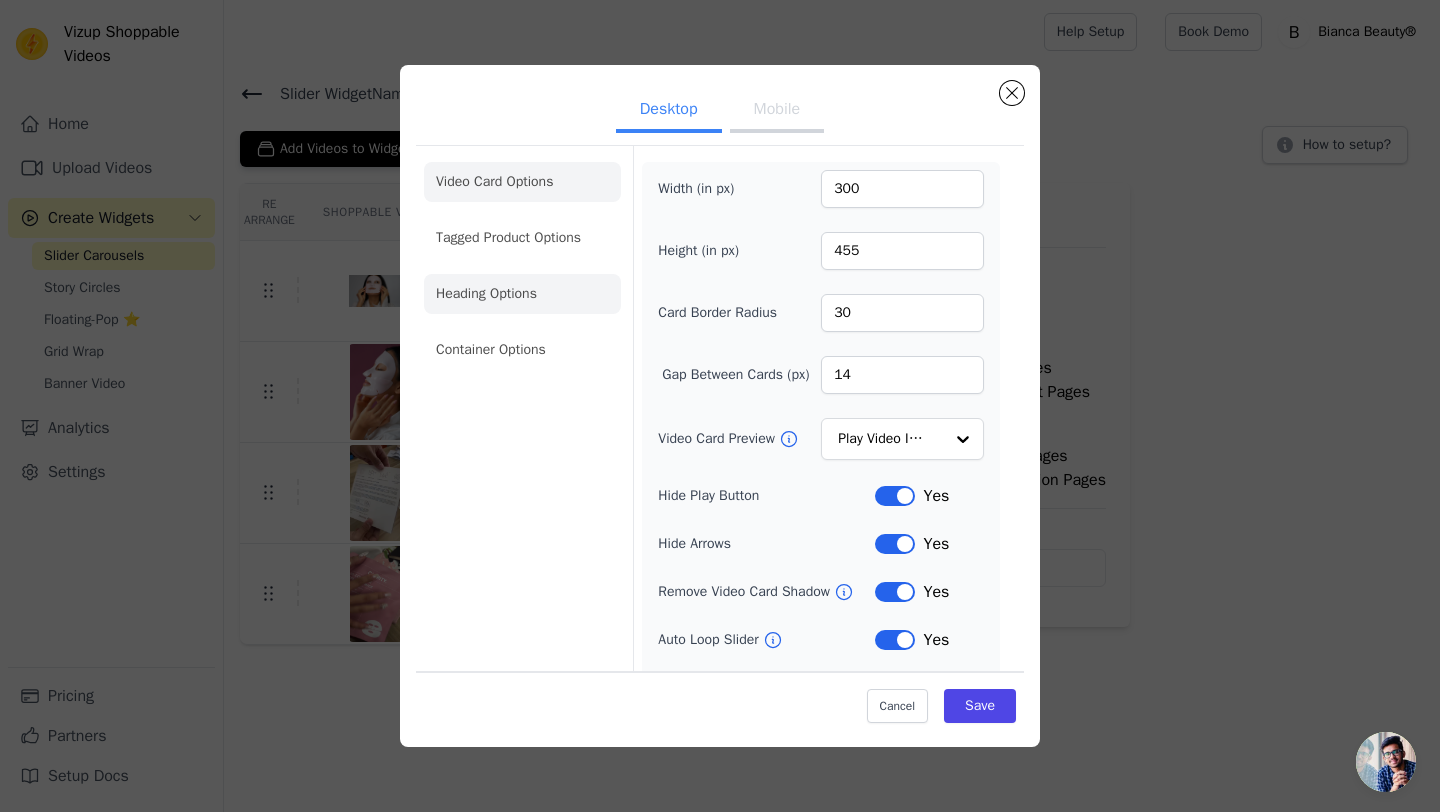 click on "Heading Options" 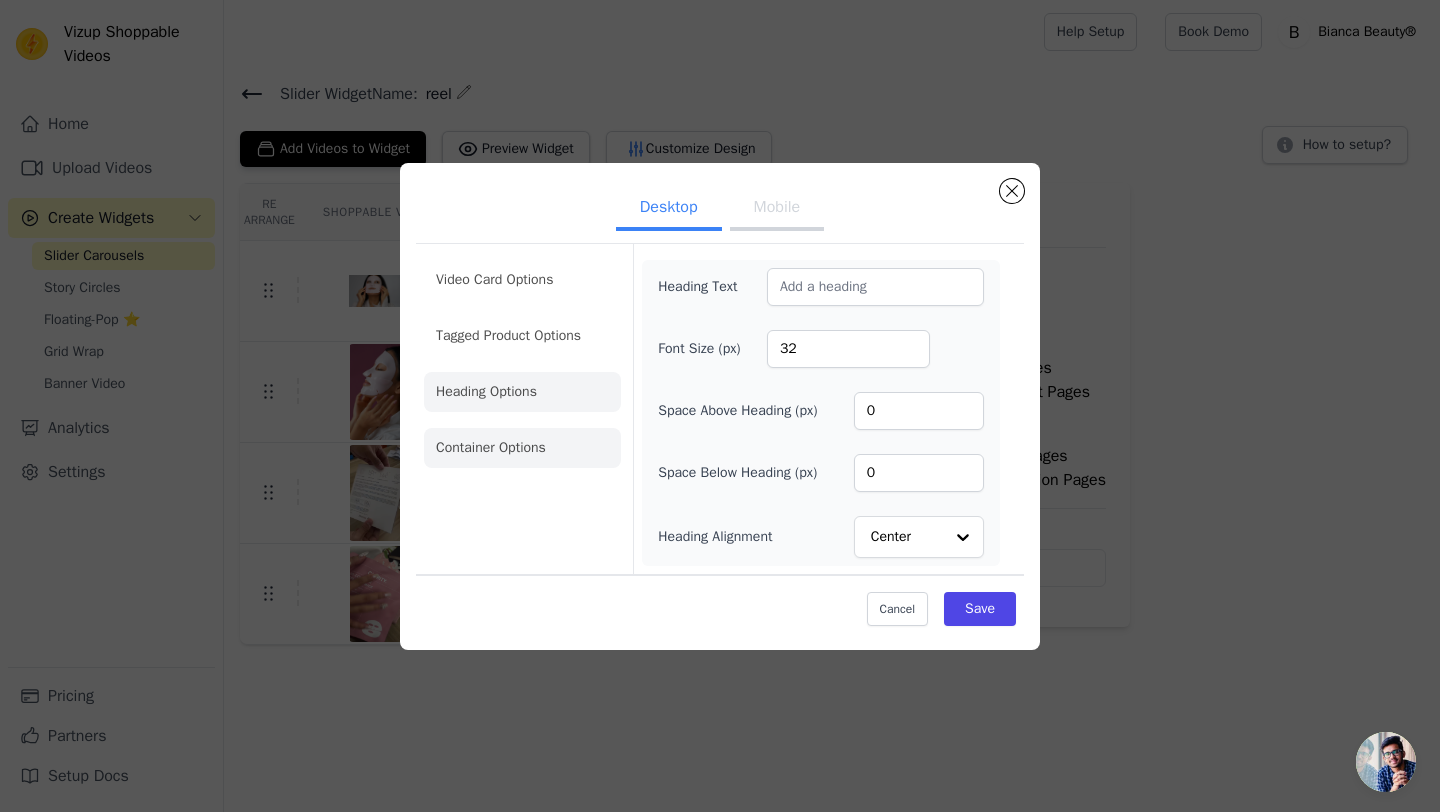 click on "Container Options" 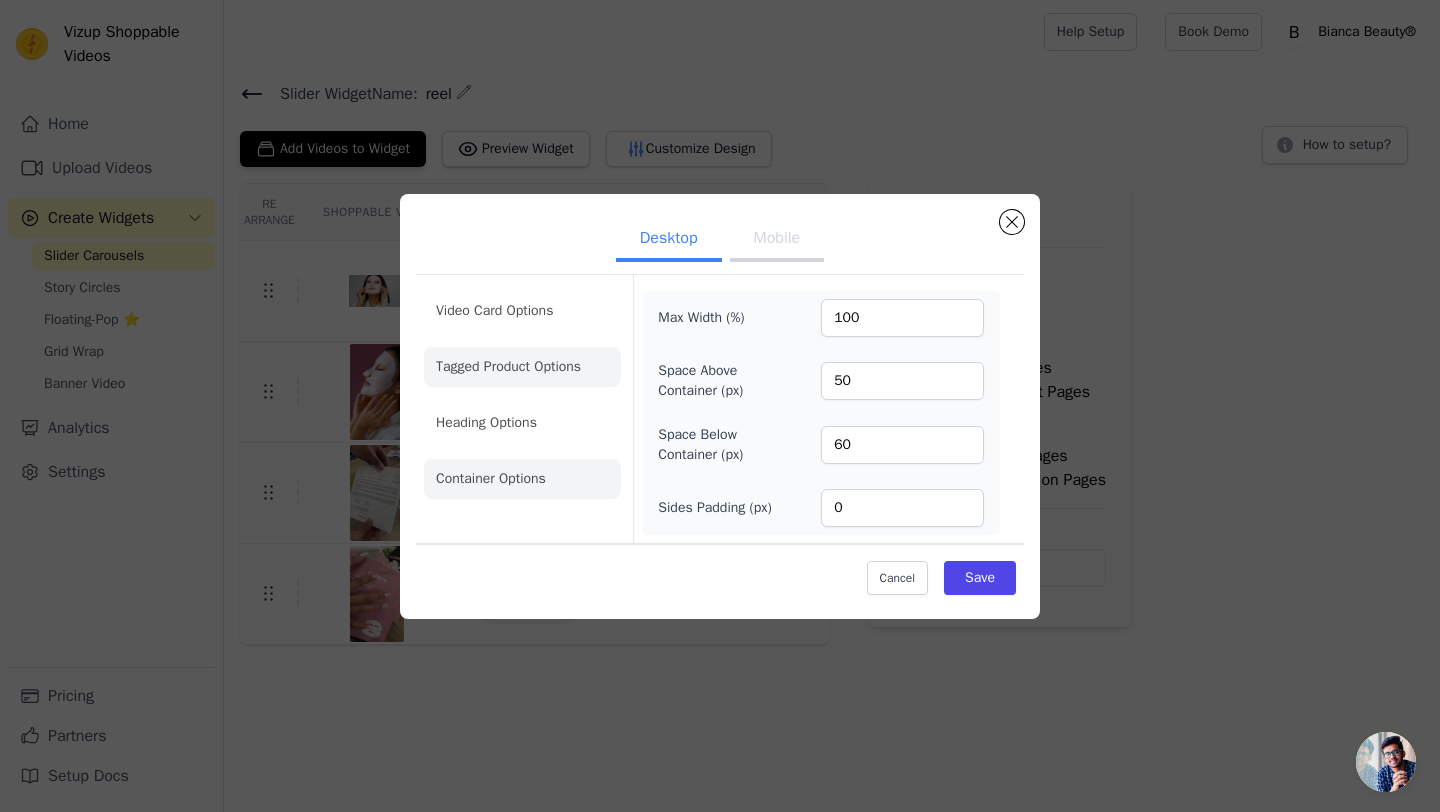 click on "Tagged Product Options" 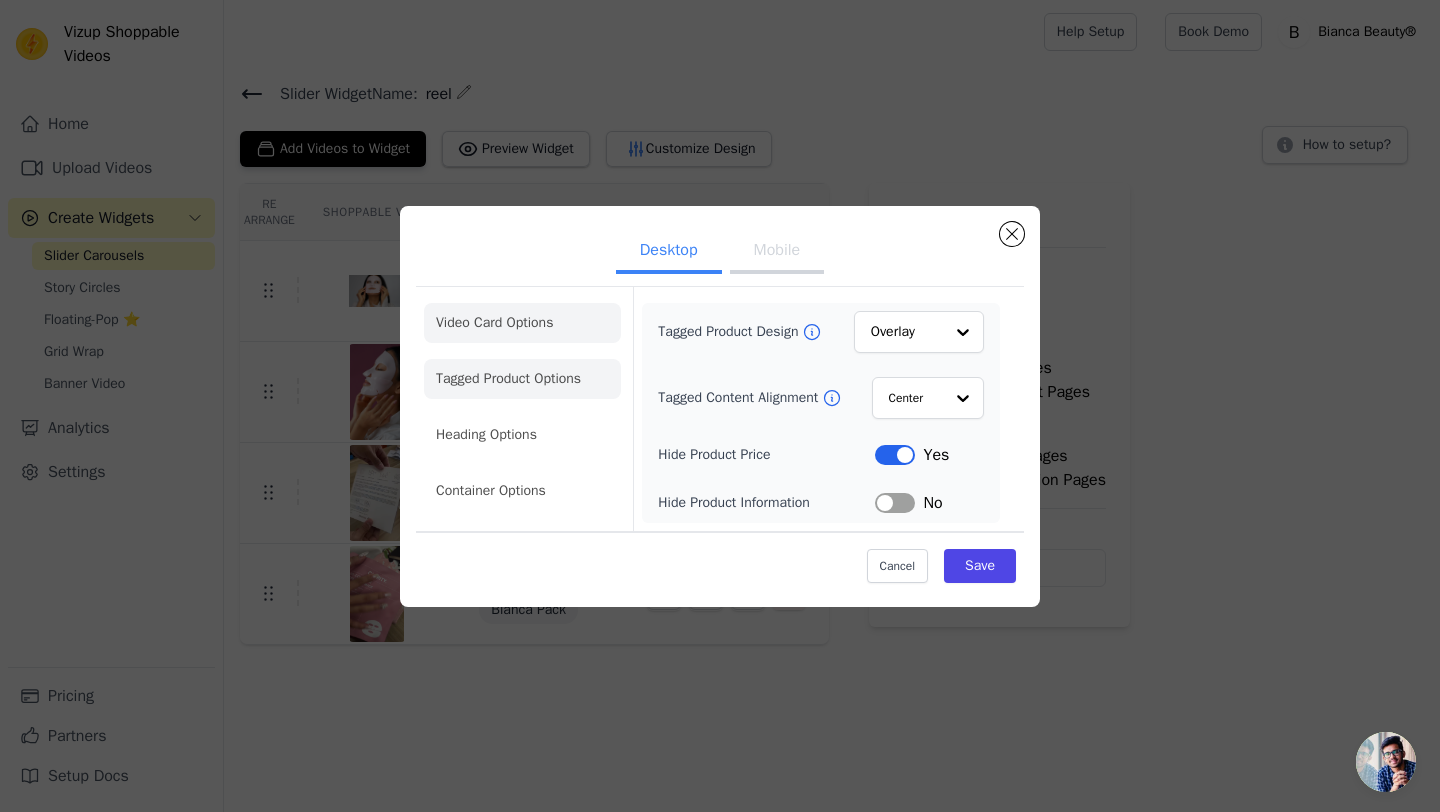 click on "Video Card Options" 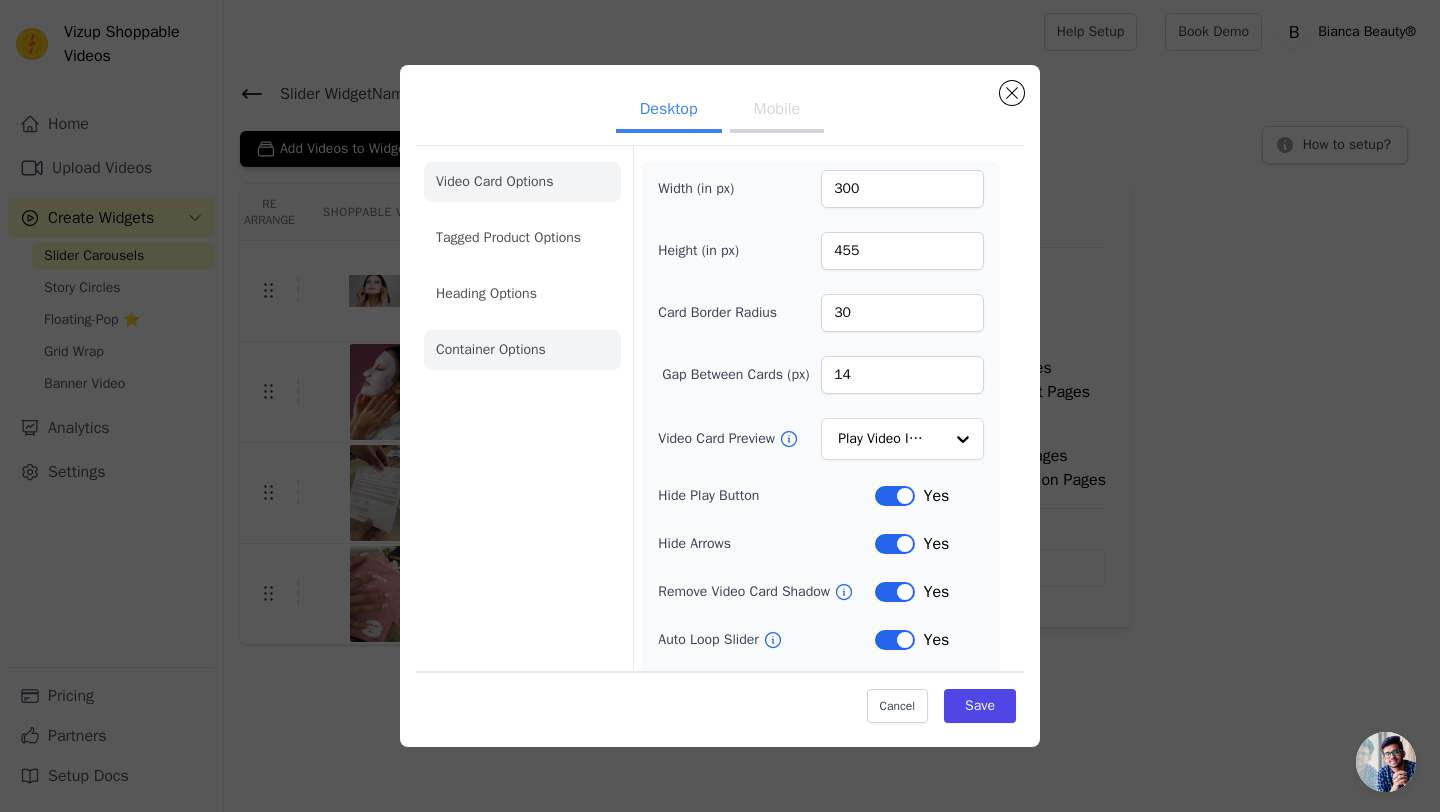 click on "Container Options" 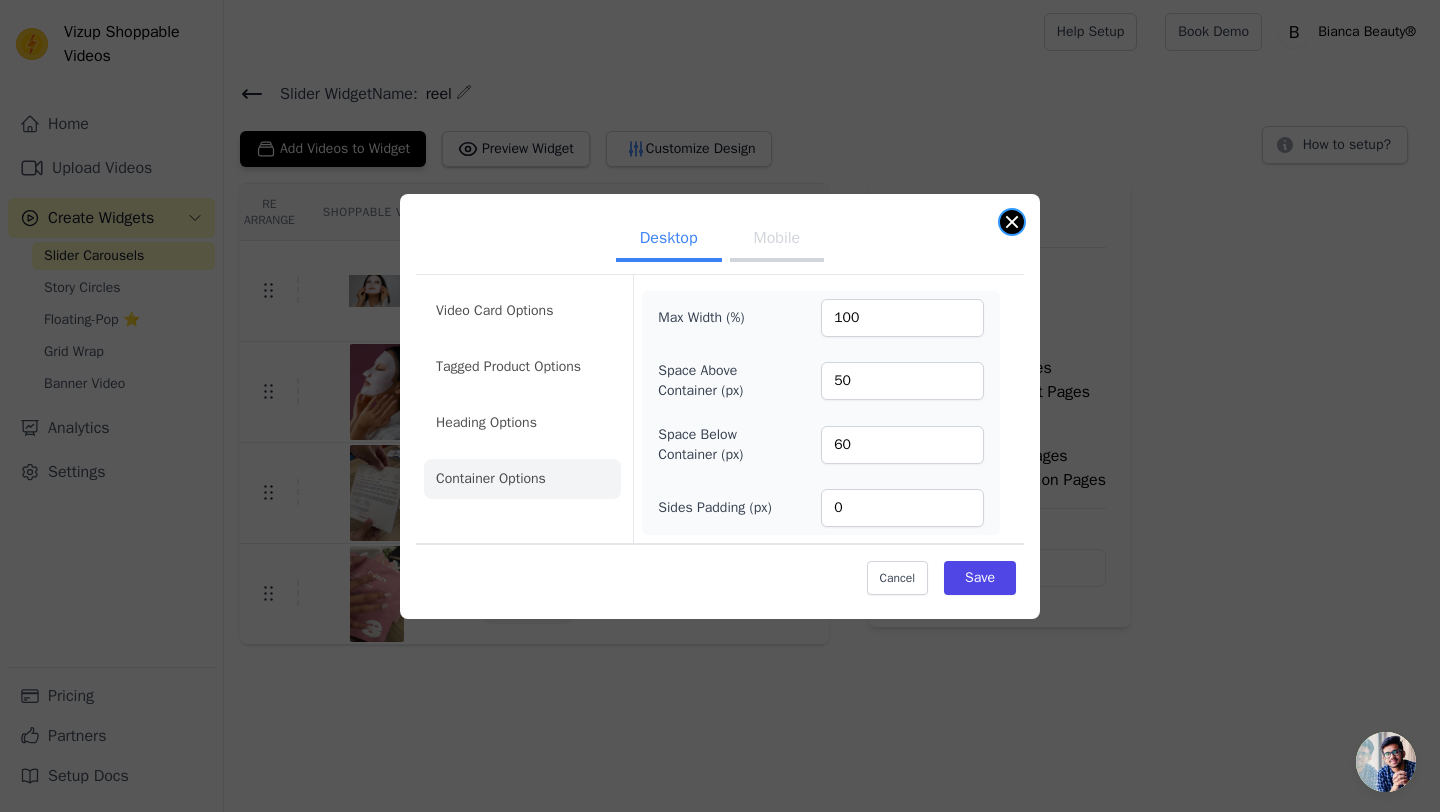 click on "Desktop Mobile   Video Card Options Tagged Product Options Heading Options Container Options   Max Width (%)   100   Space Above Container (px)   50   Space Below Container (px)   60   Sides Padding (px)   0   Cancel     Save" at bounding box center [720, 406] 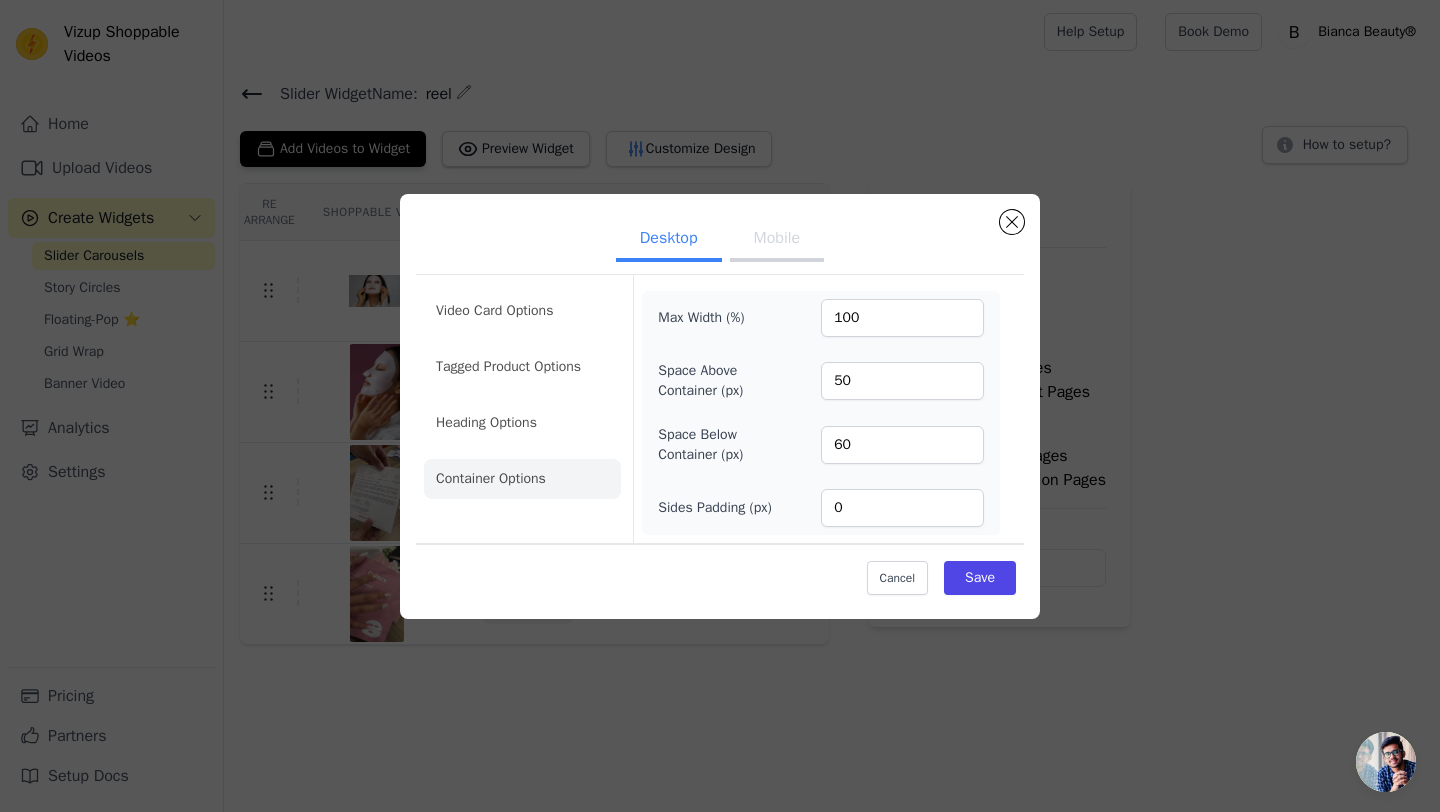 click on "Mobile" at bounding box center [777, 240] 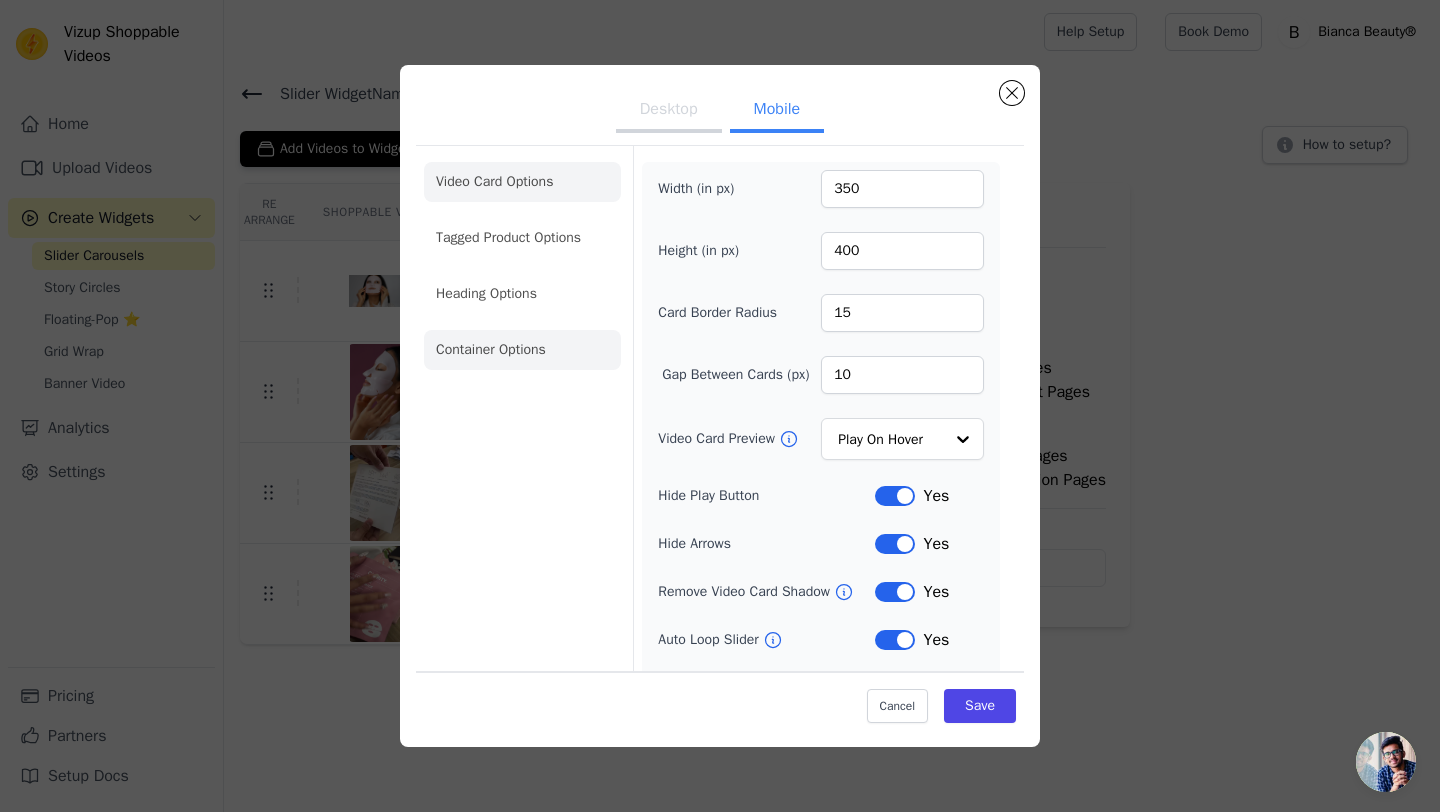 click on "Container Options" 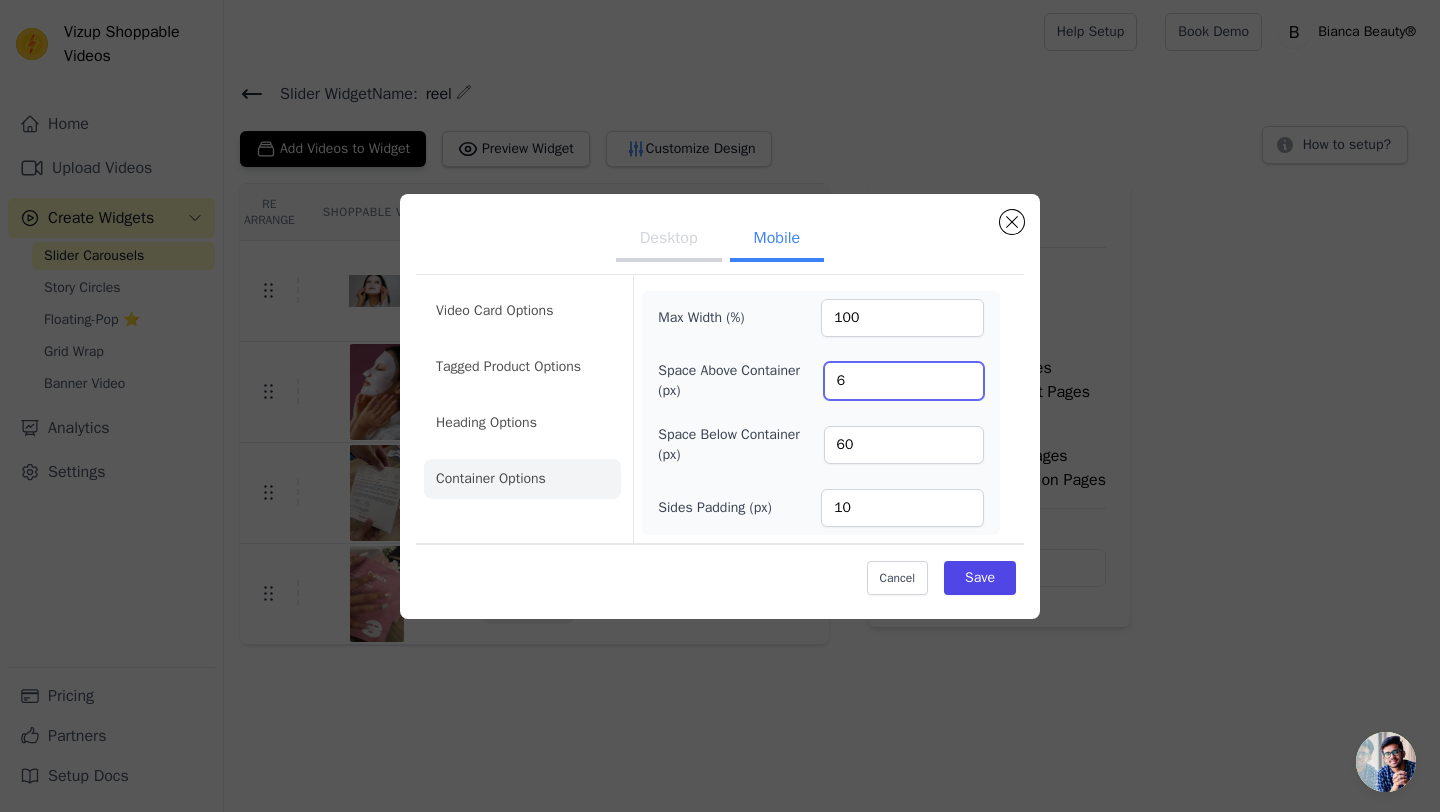 click on "6" at bounding box center (904, 381) 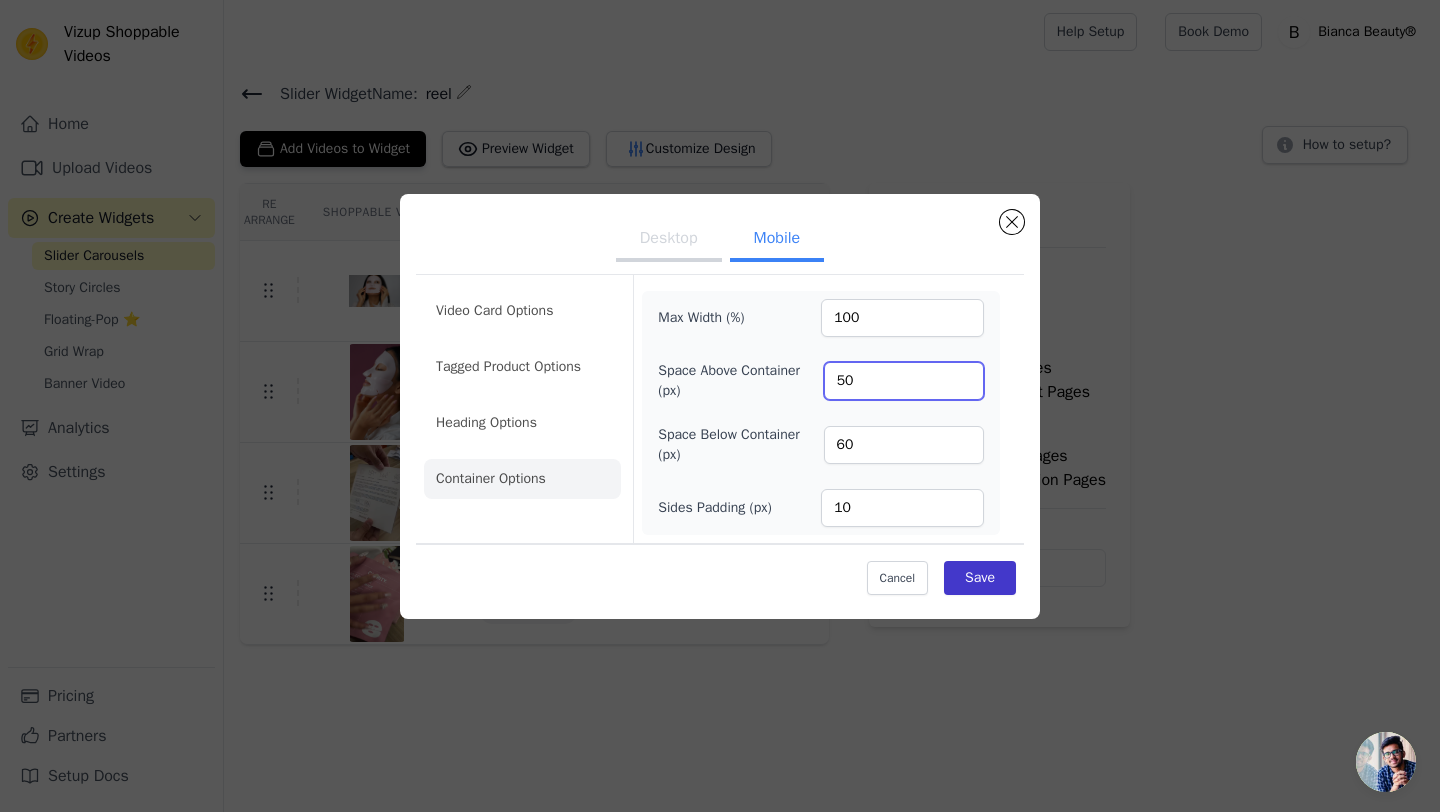 type on "50" 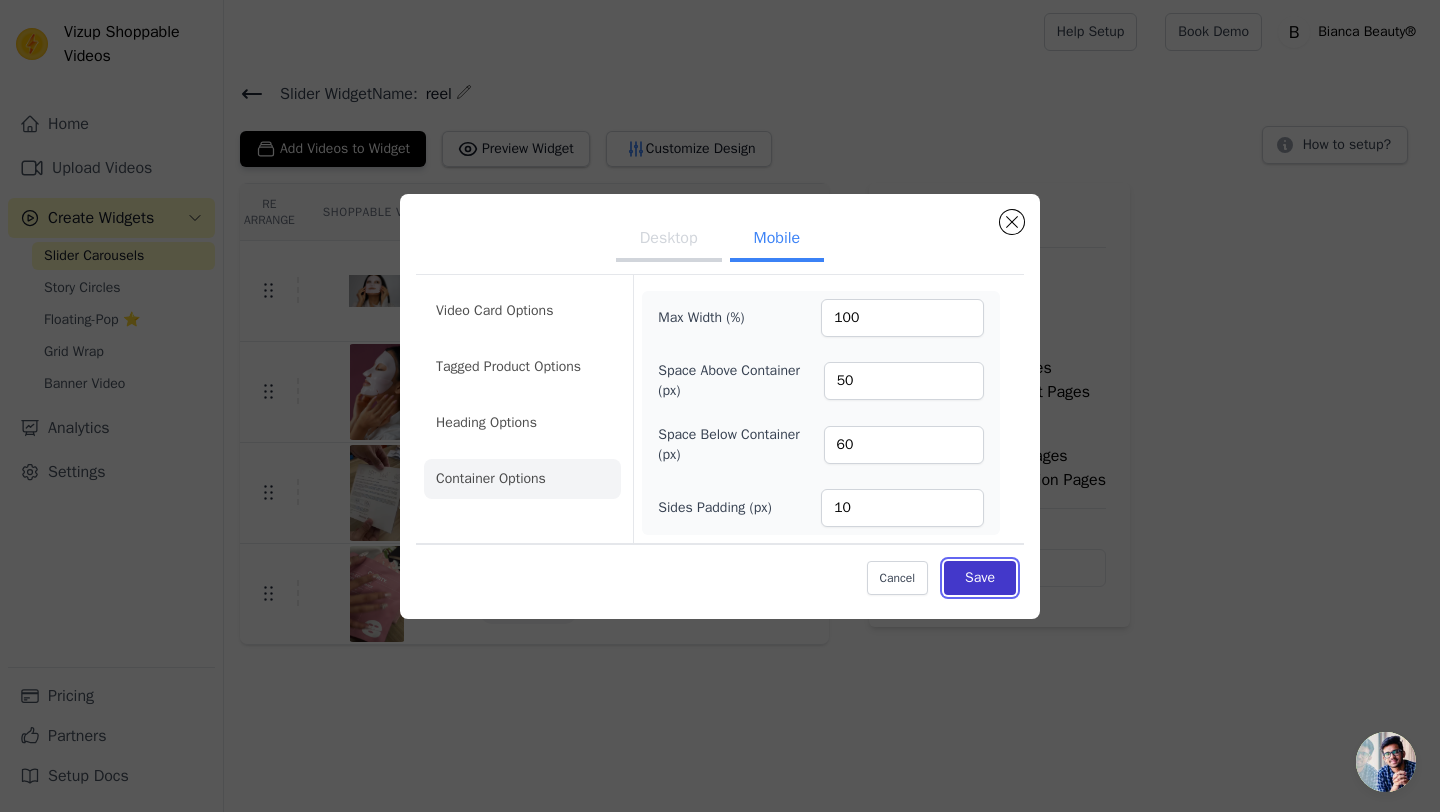 click on "Save" at bounding box center (980, 578) 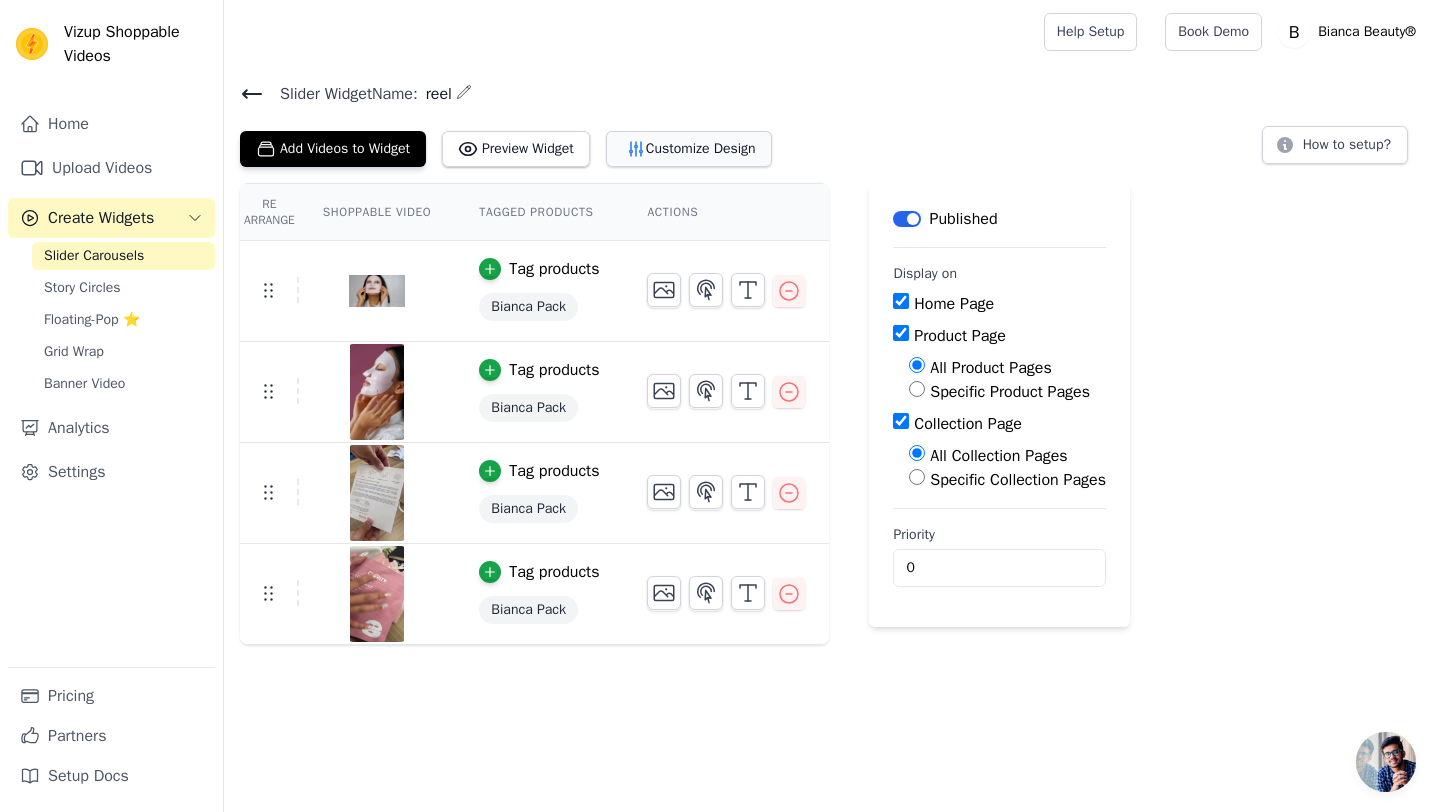 click on "Customize Design" at bounding box center (689, 149) 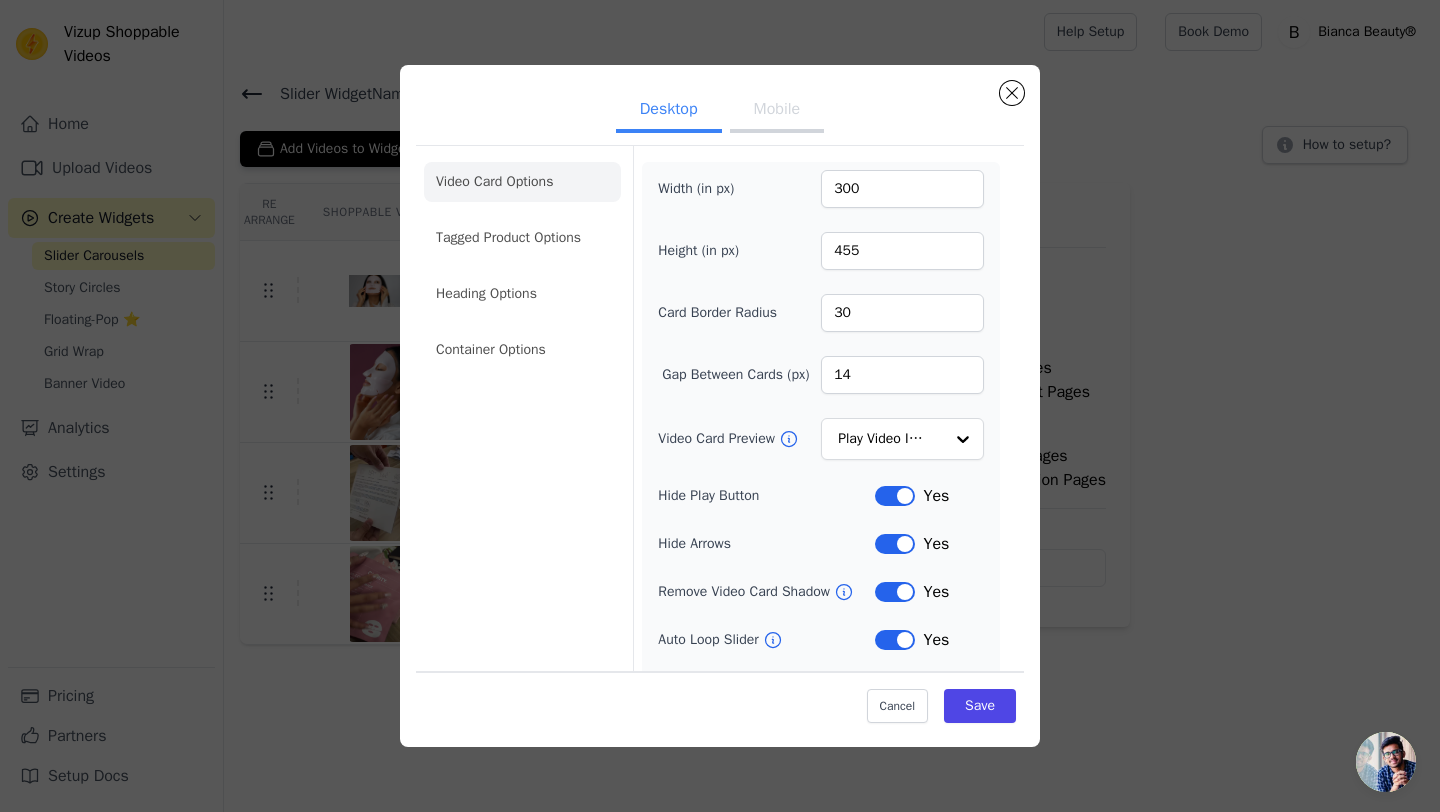 click on "Mobile" at bounding box center (777, 111) 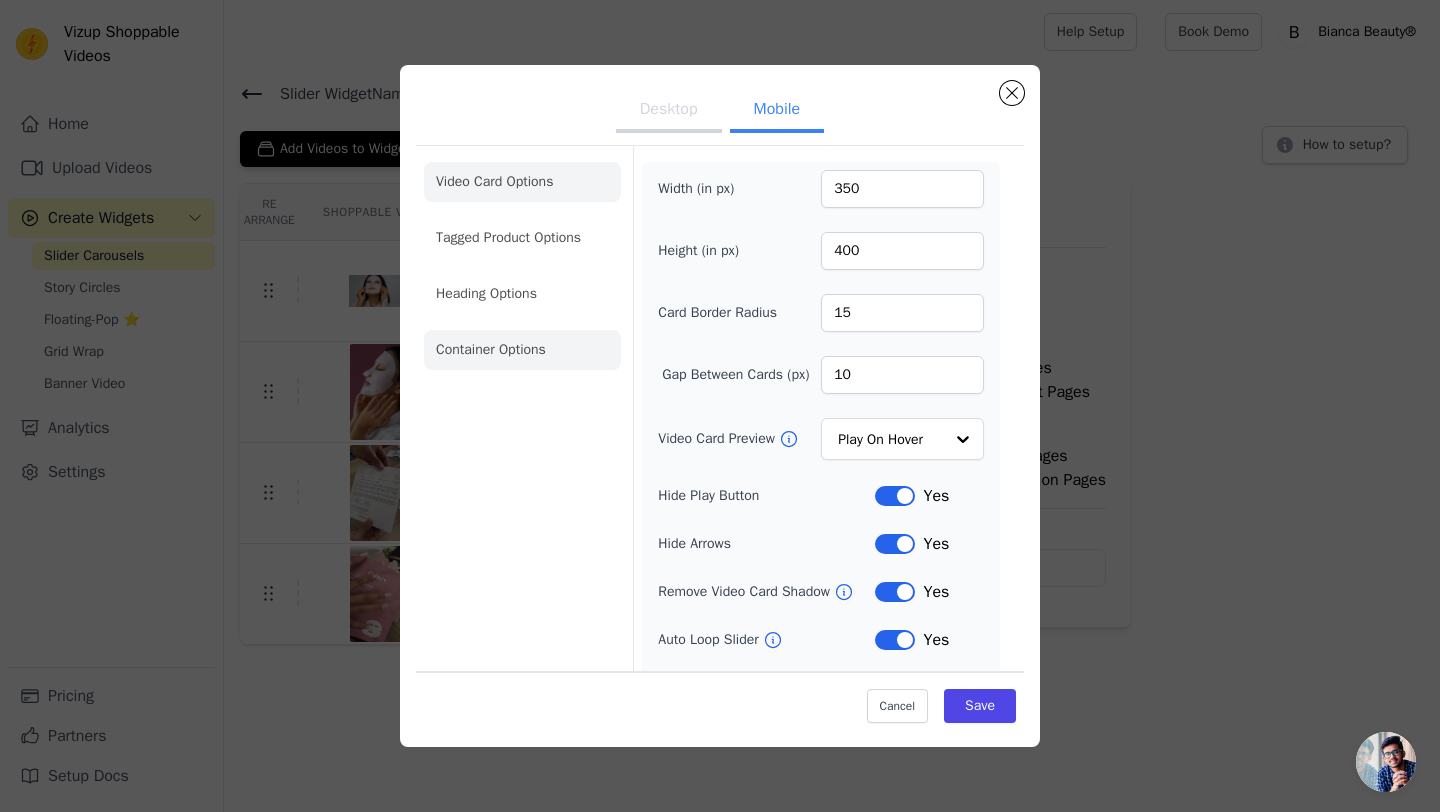 click on "Container Options" 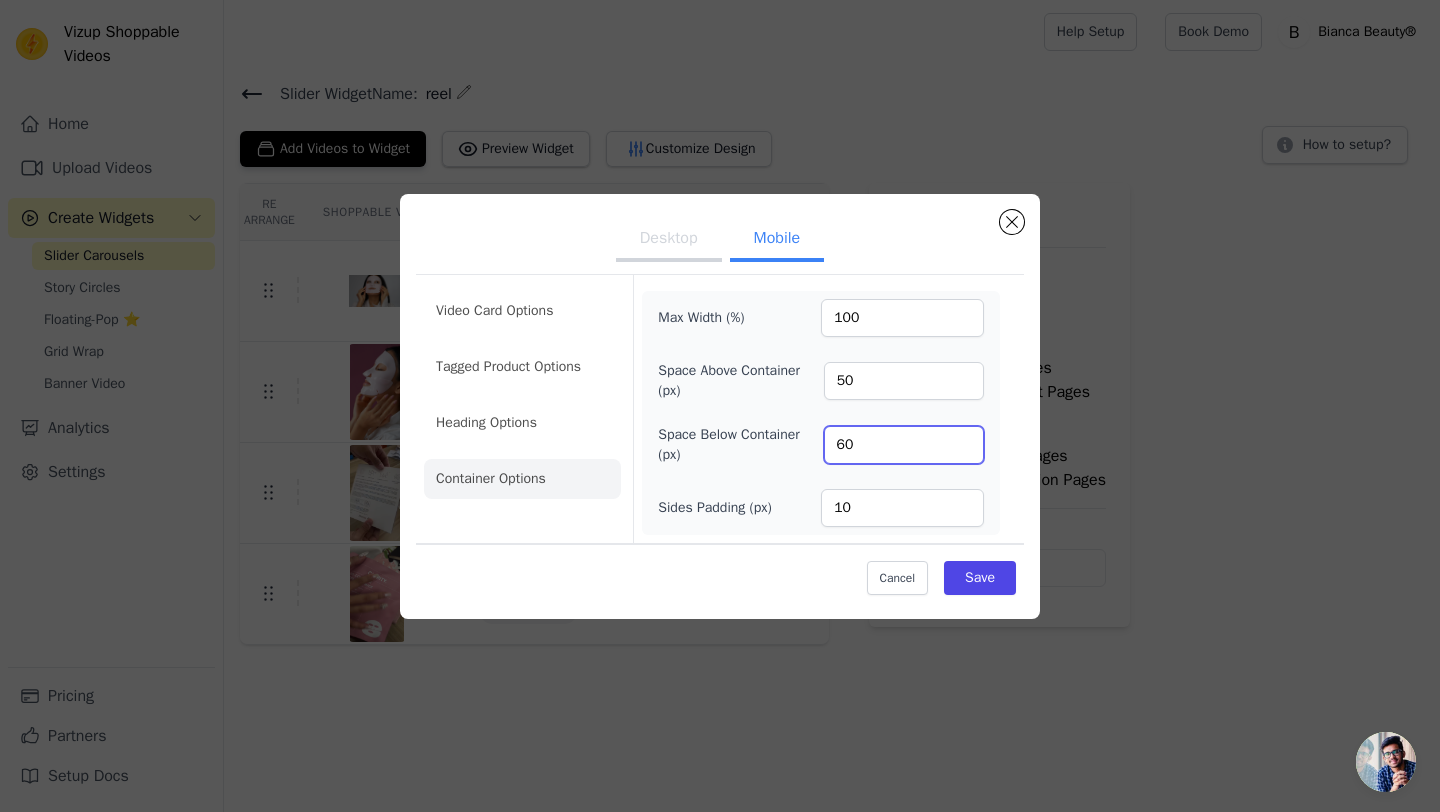 click on "60" at bounding box center (904, 445) 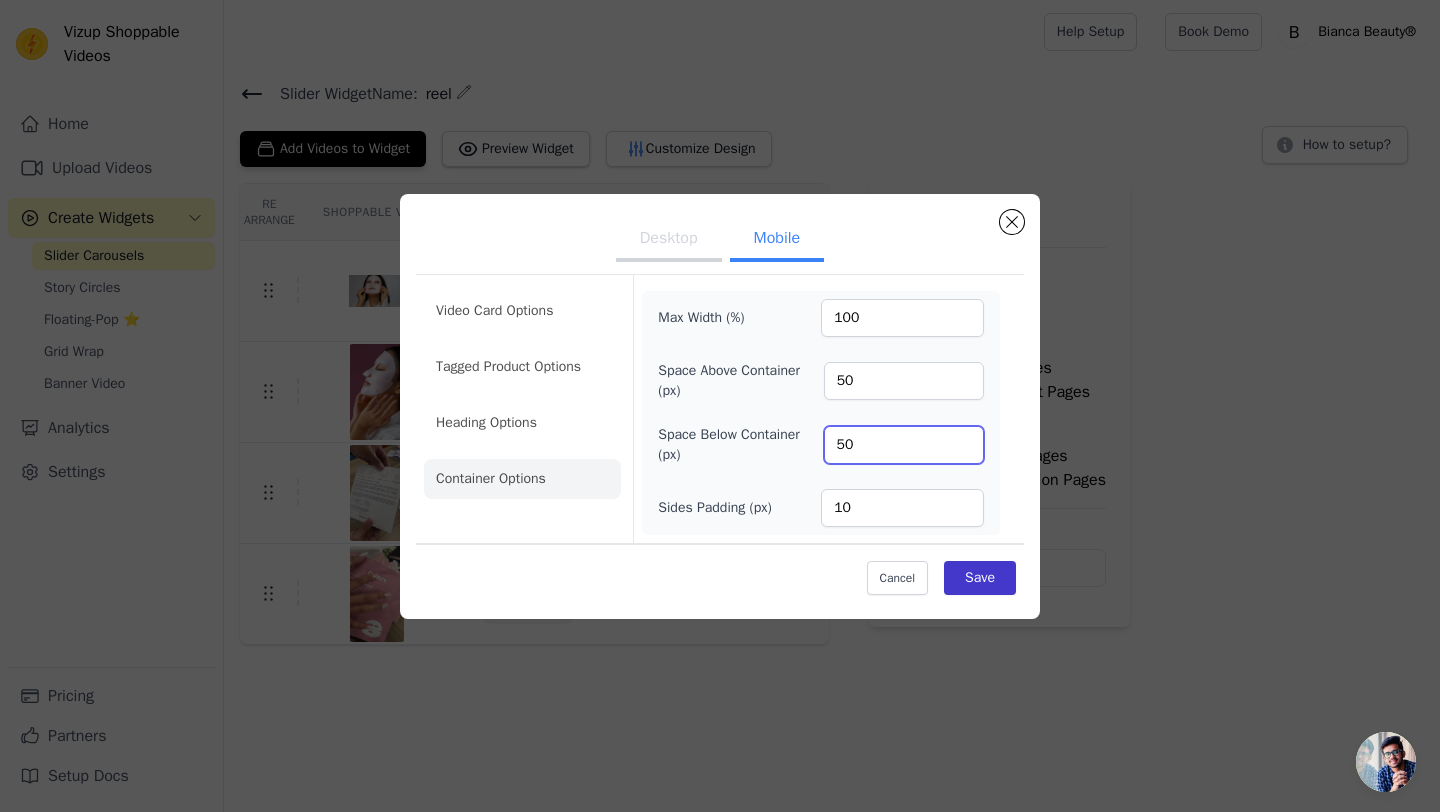 type on "50" 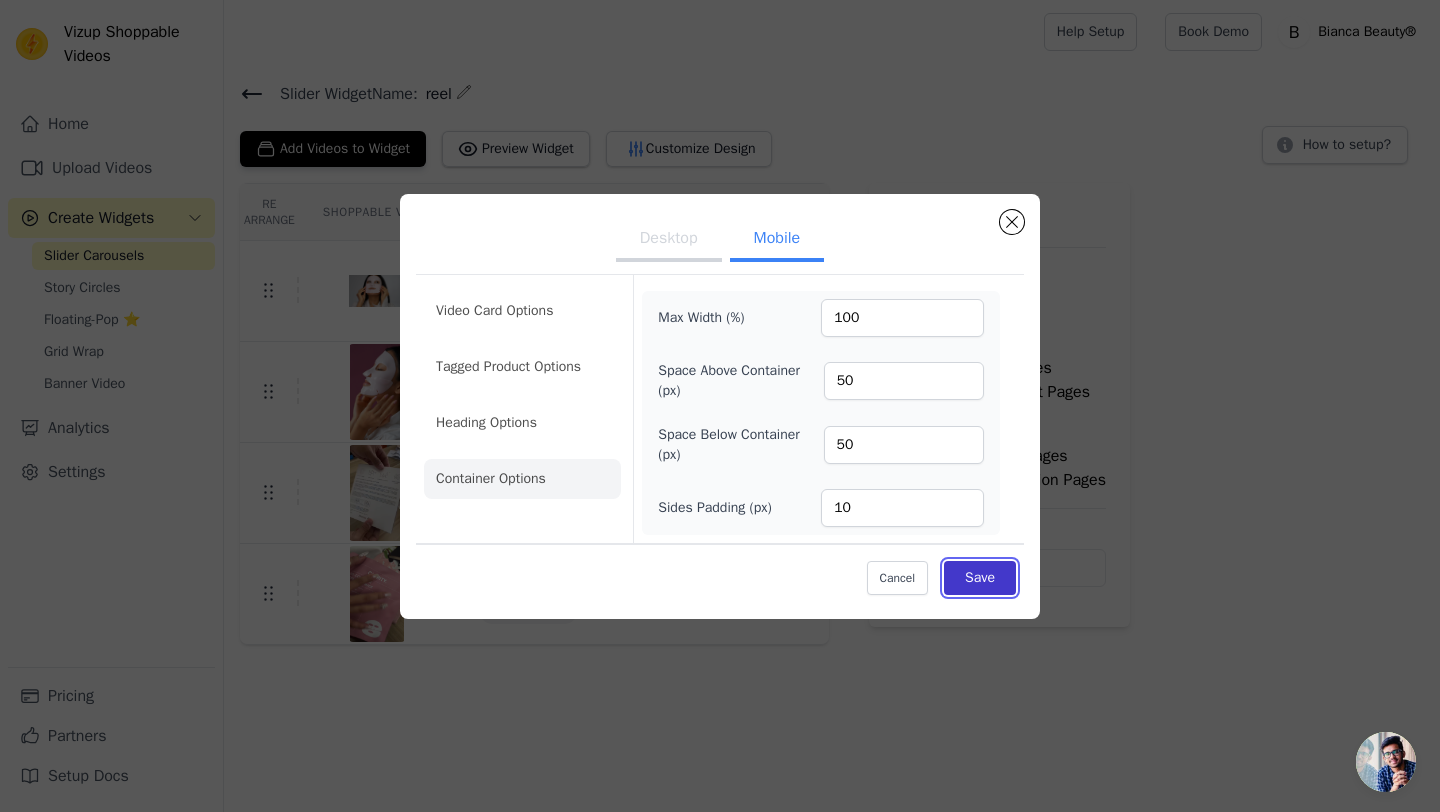 click on "Save" at bounding box center [980, 578] 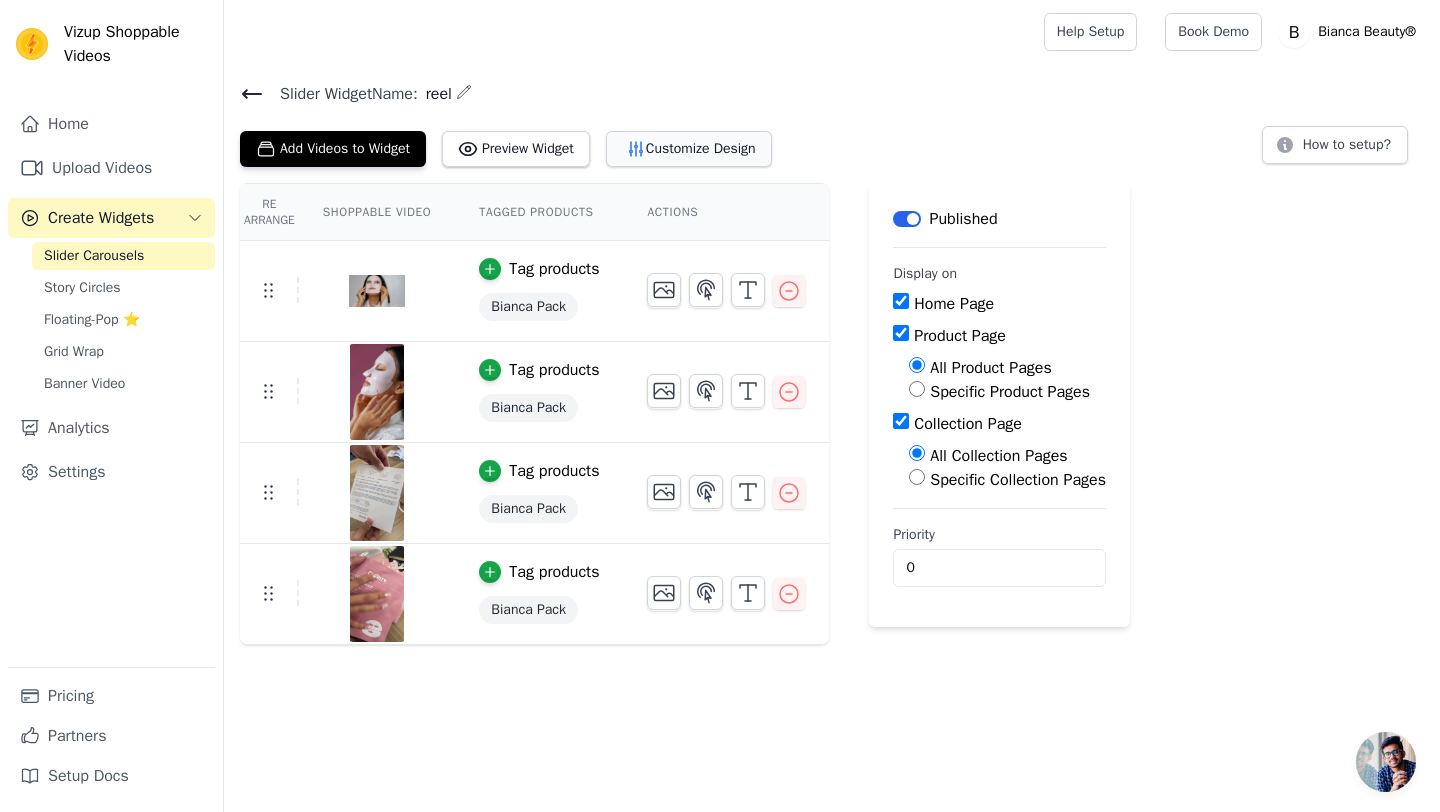 click on "Customize Design" at bounding box center [689, 149] 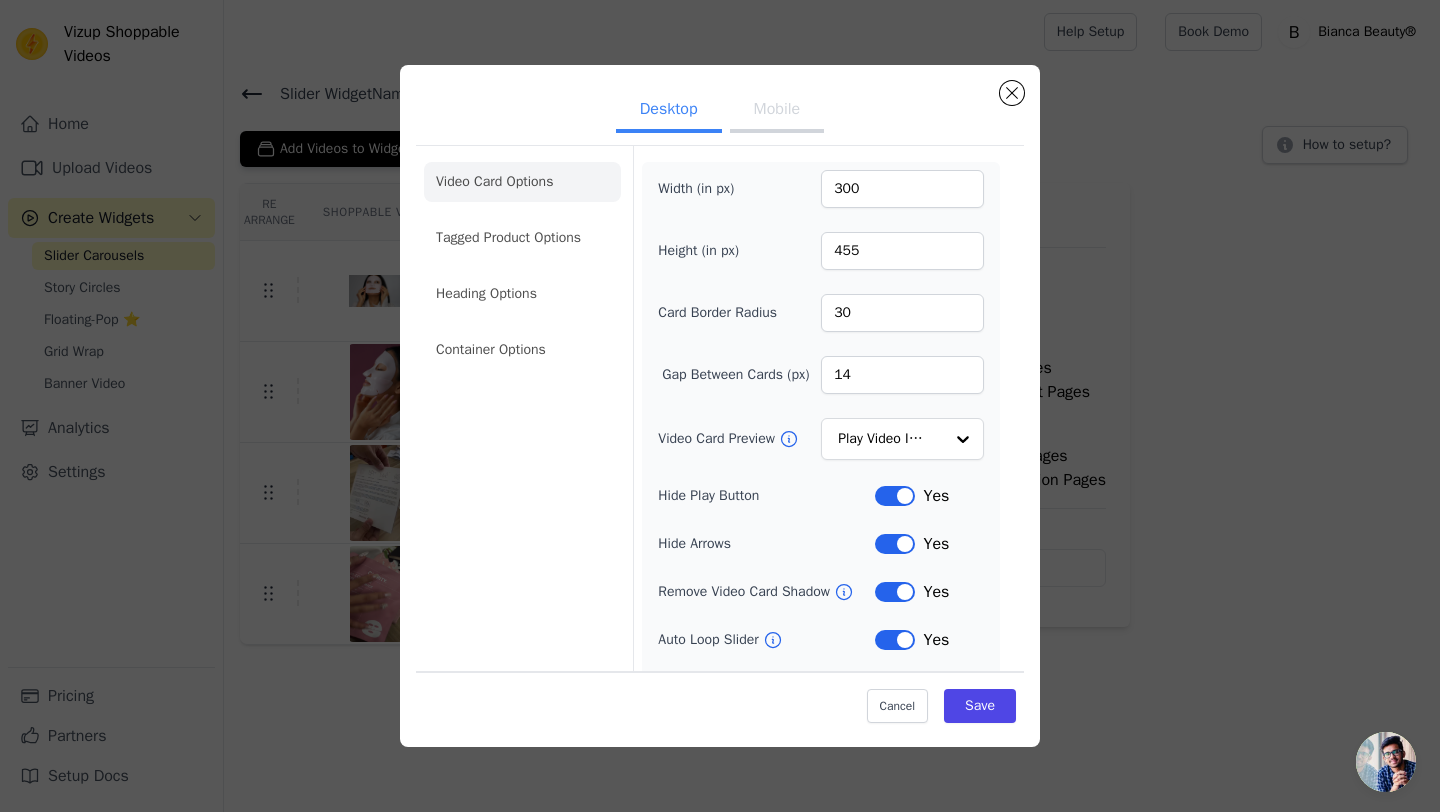 click on "Mobile" at bounding box center [777, 111] 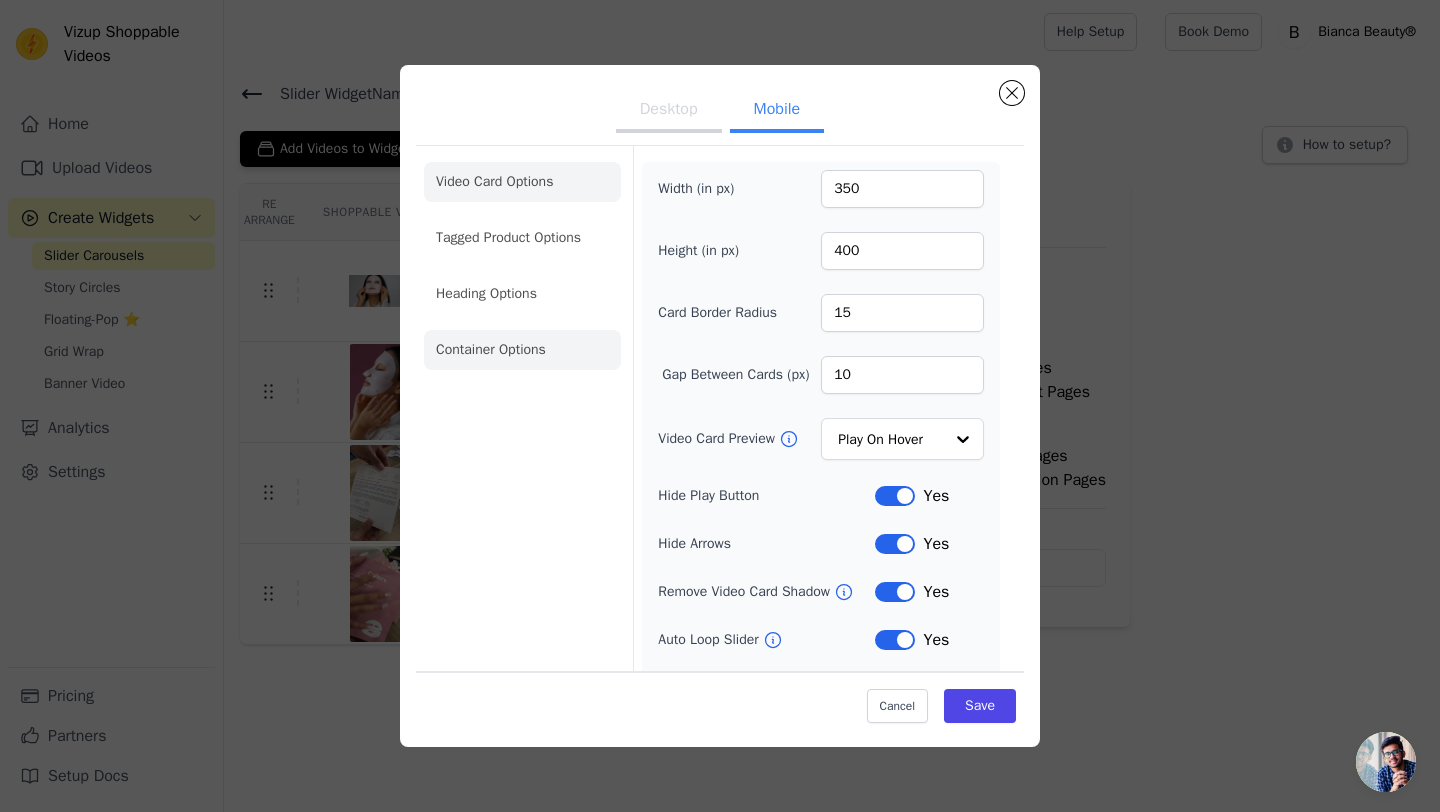 click on "Container Options" 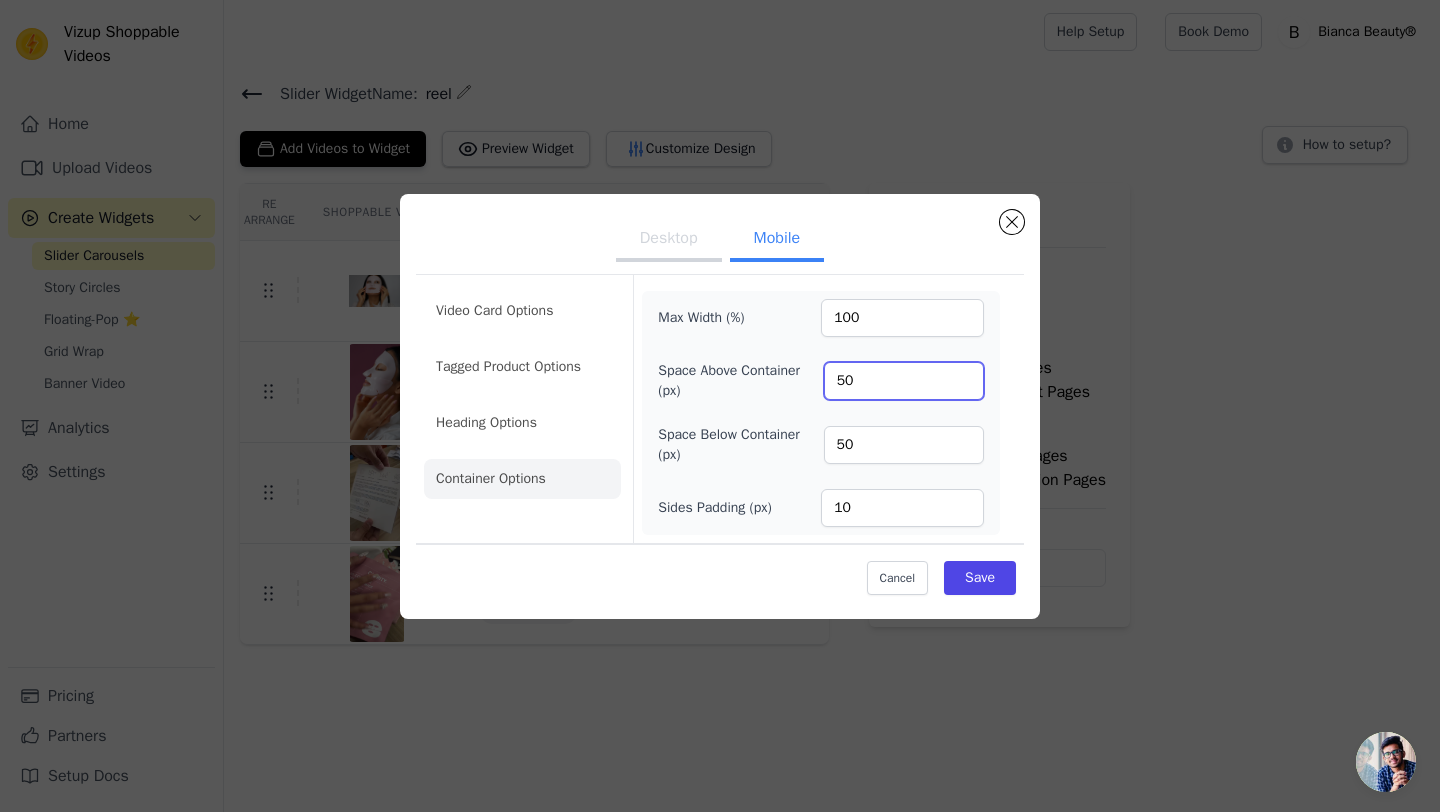 click on "50" at bounding box center (904, 381) 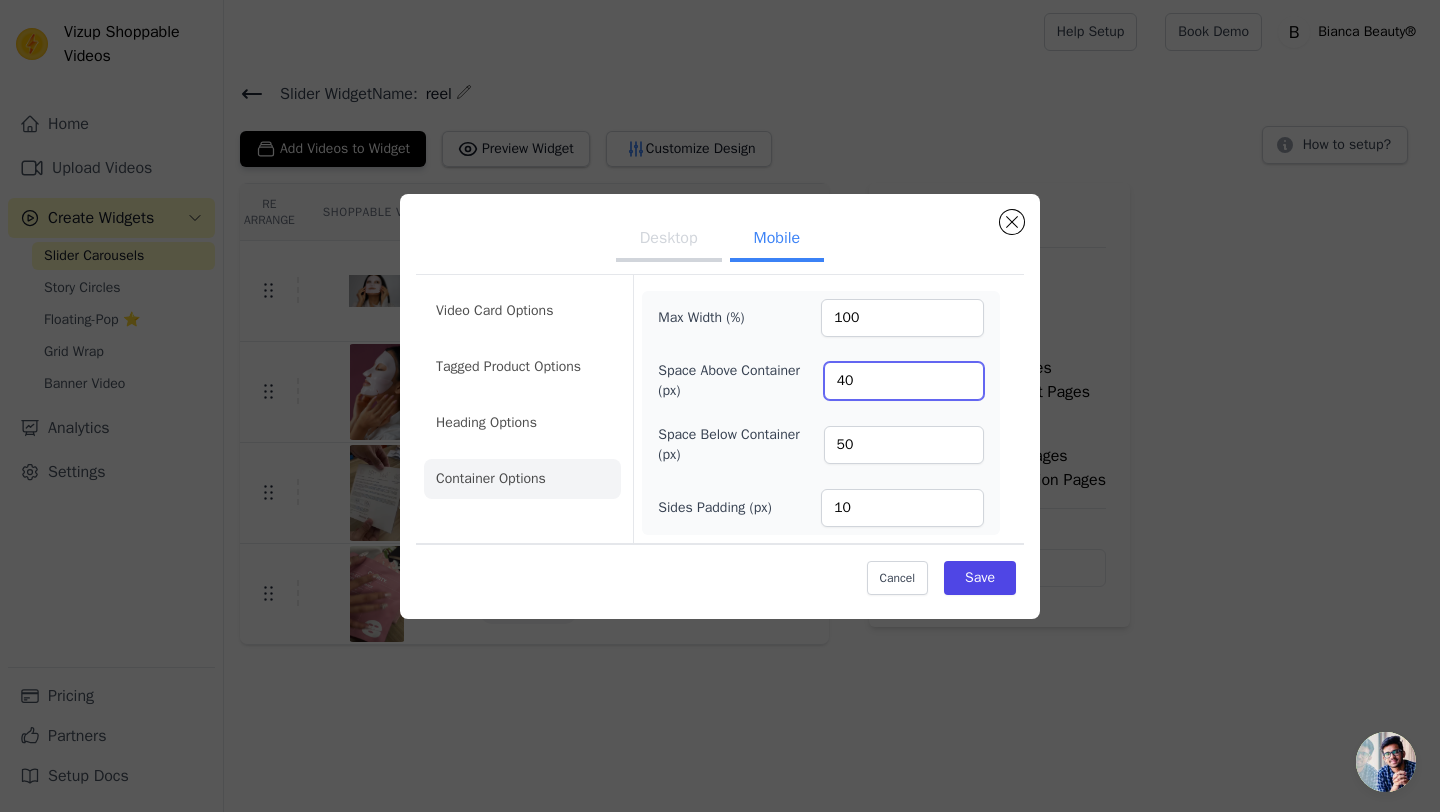 type on "40" 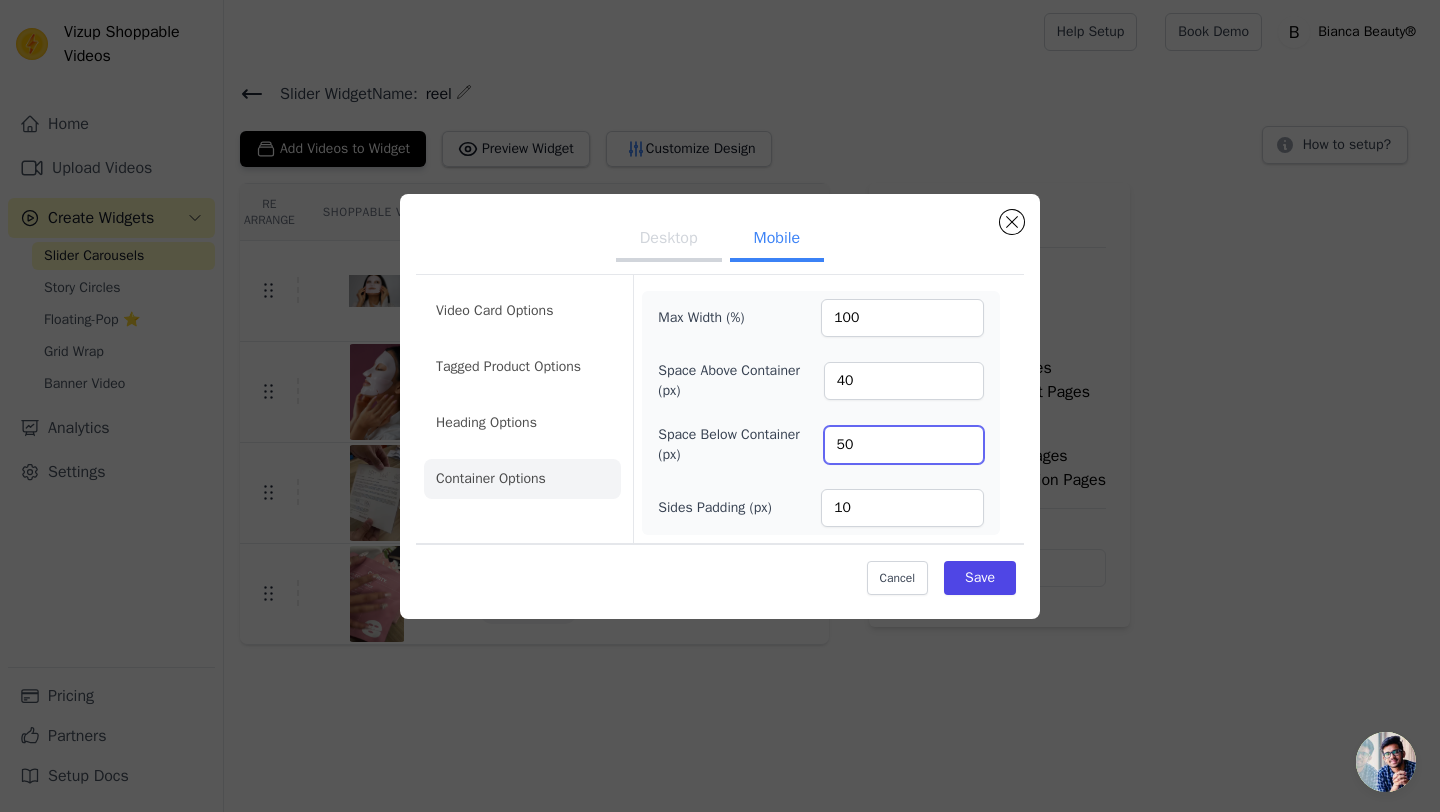 click on "50" at bounding box center [904, 445] 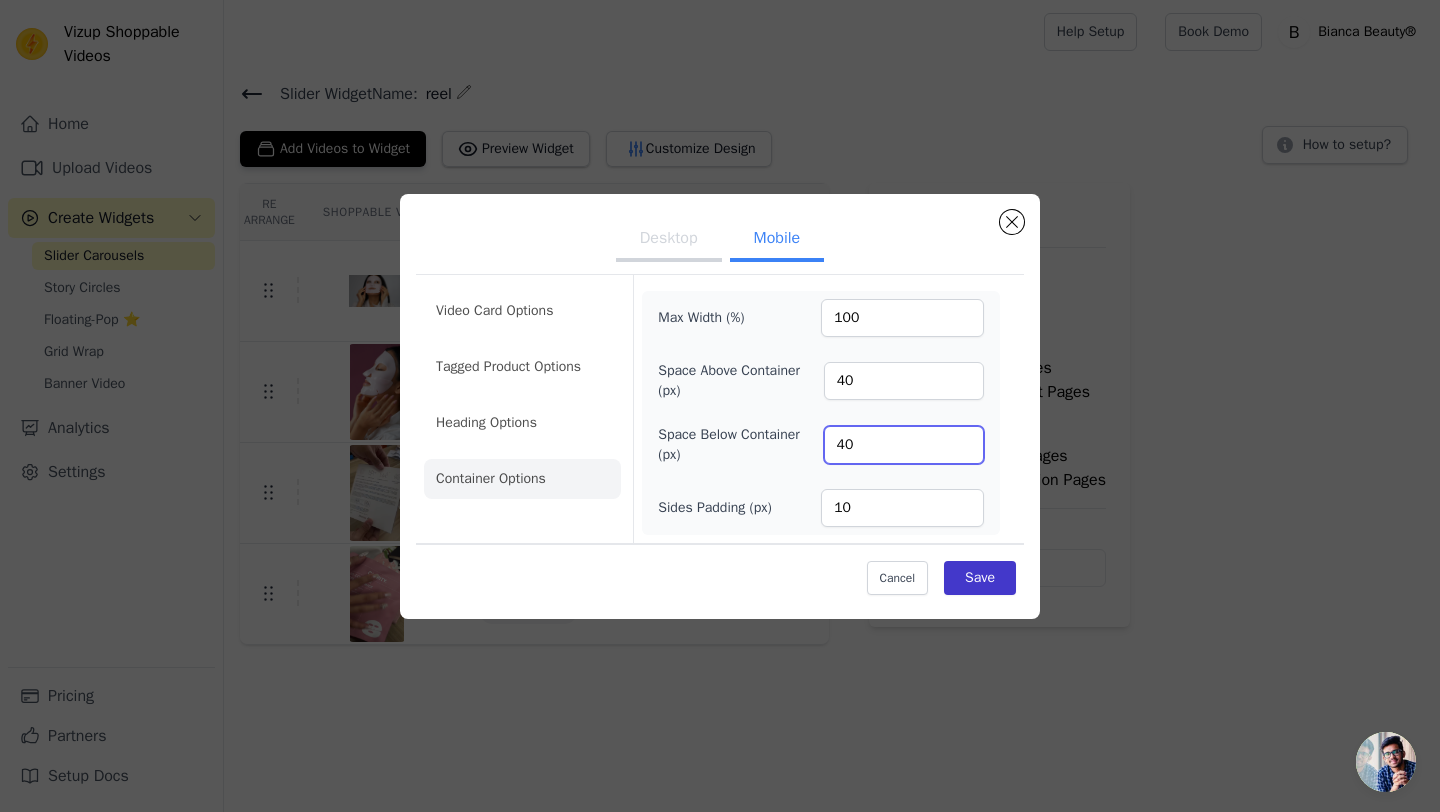 type on "40" 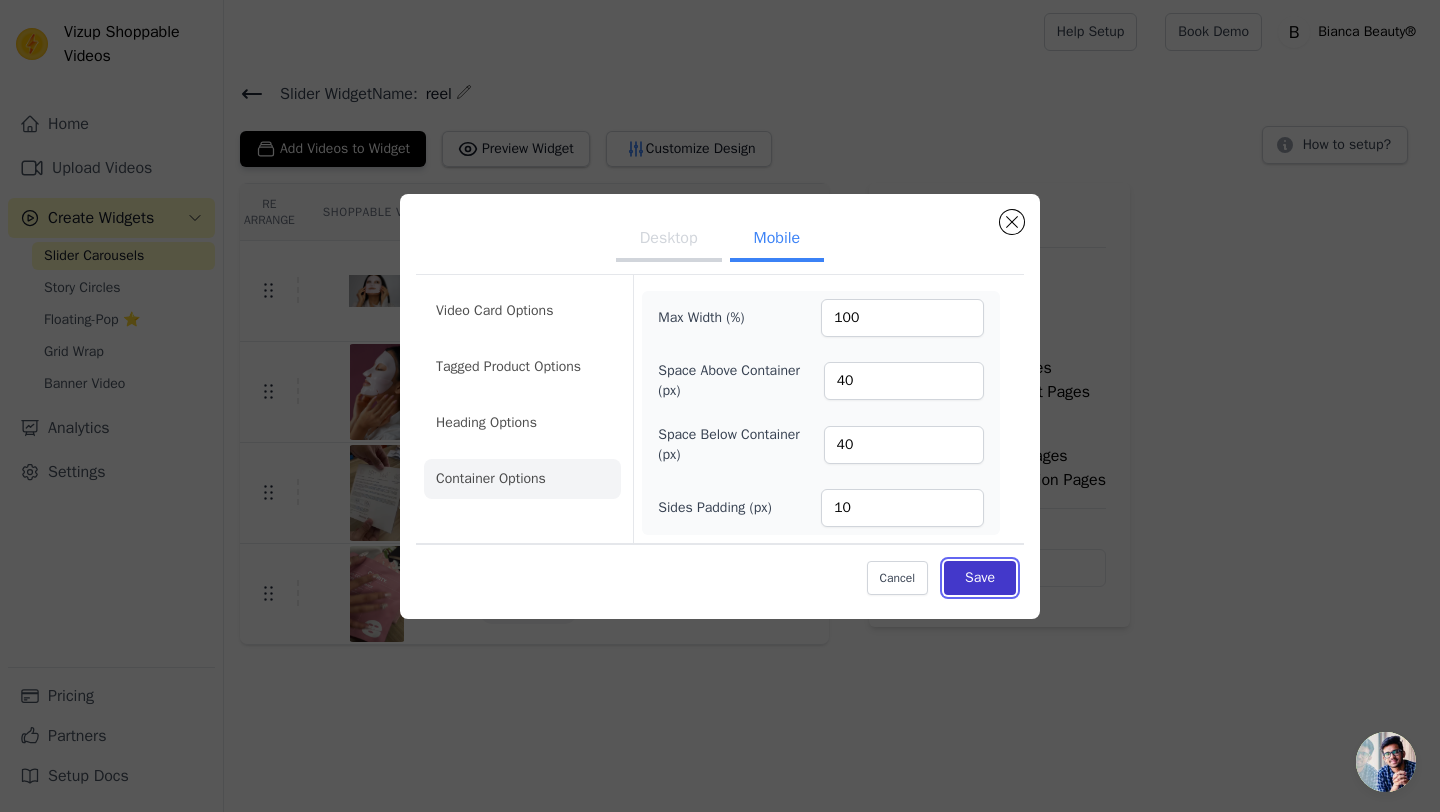 click on "Save" at bounding box center [980, 578] 